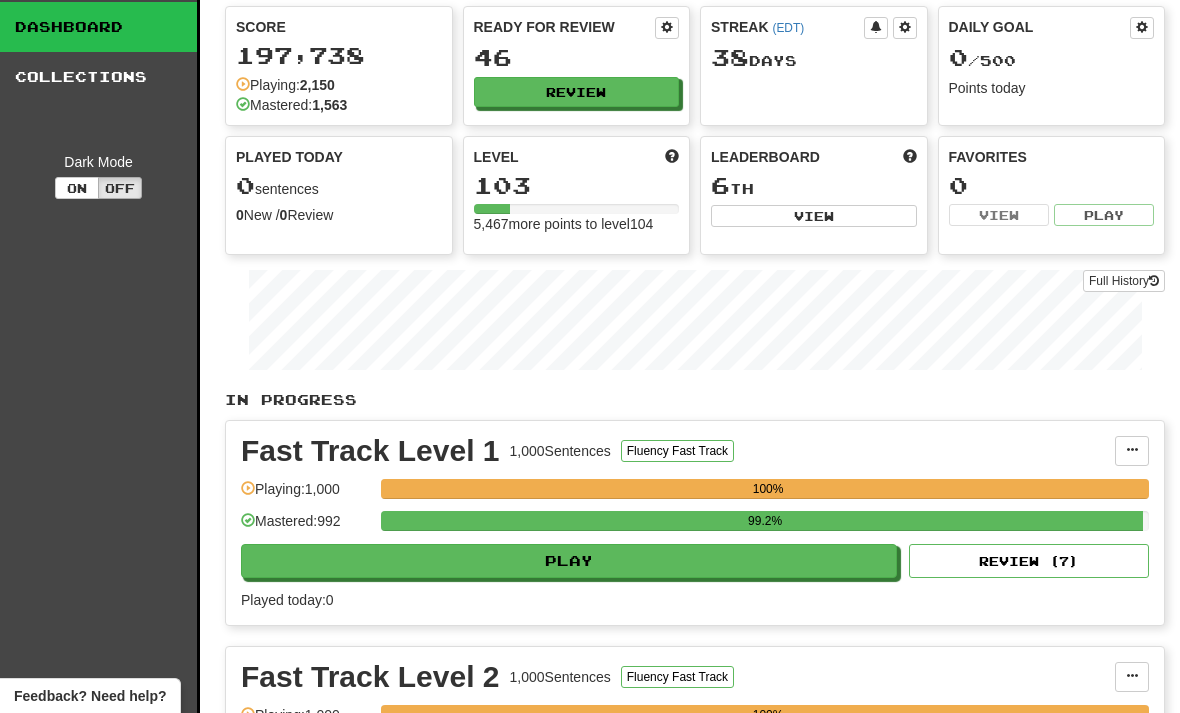 scroll, scrollTop: 0, scrollLeft: 0, axis: both 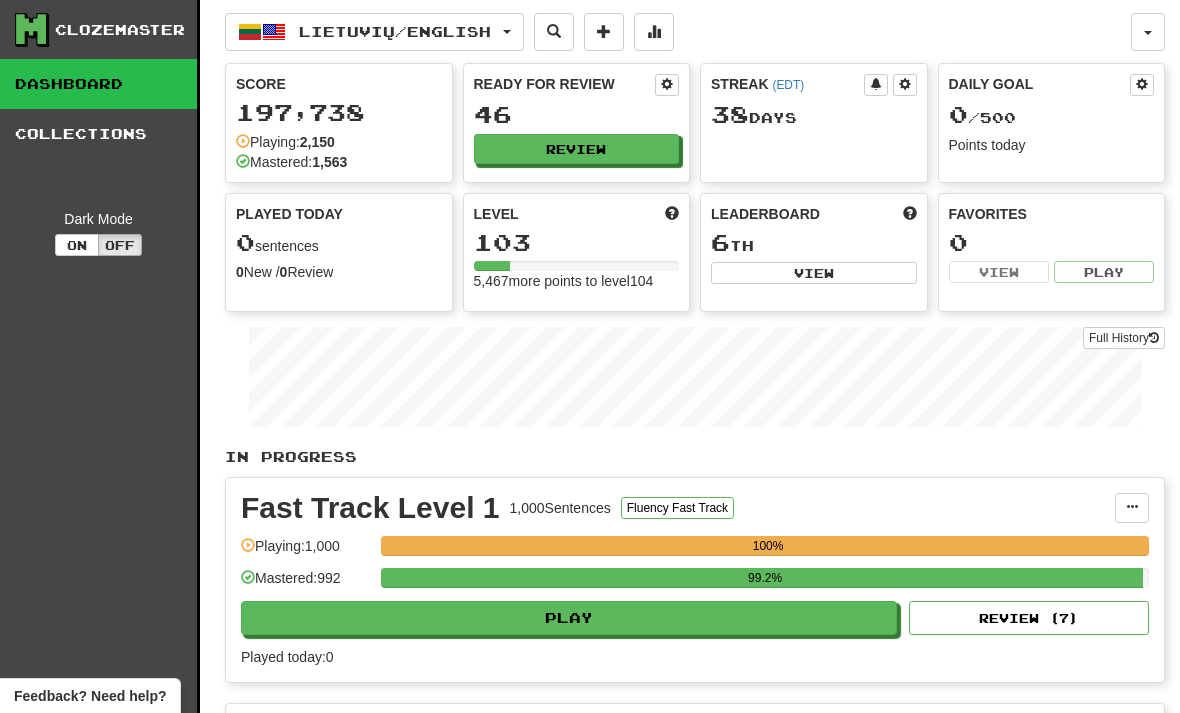 click on "Review" at bounding box center [577, 149] 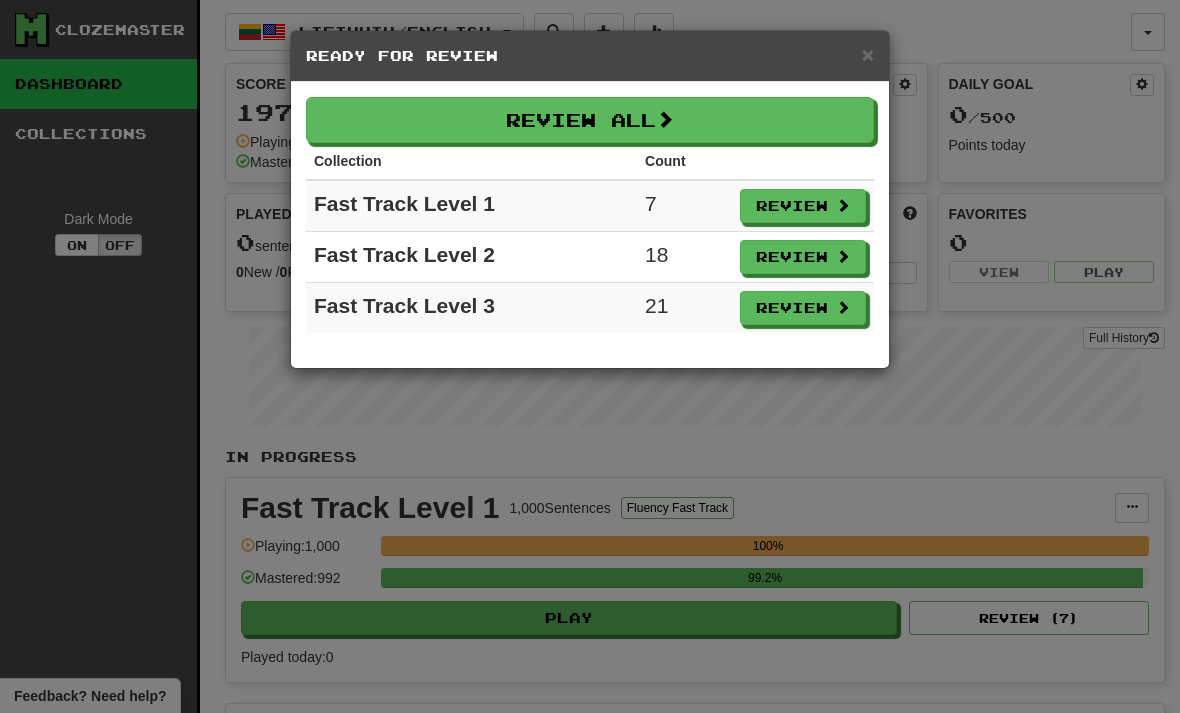 click on "Review" at bounding box center (803, 206) 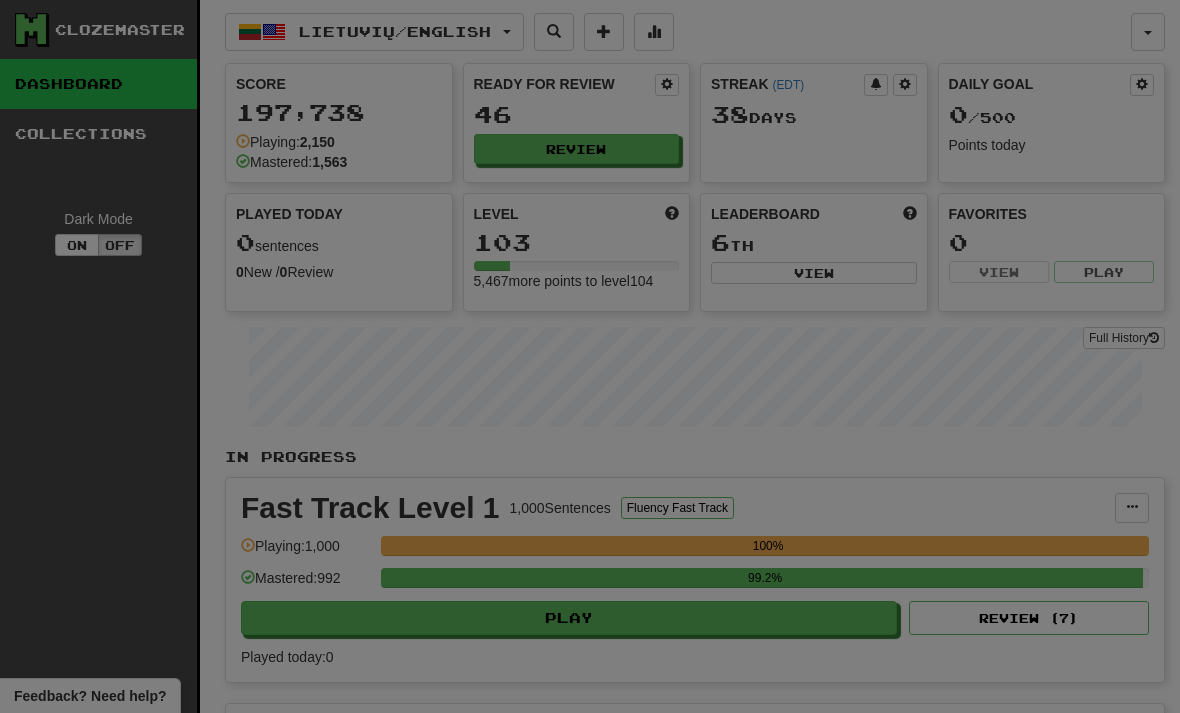select on "**" 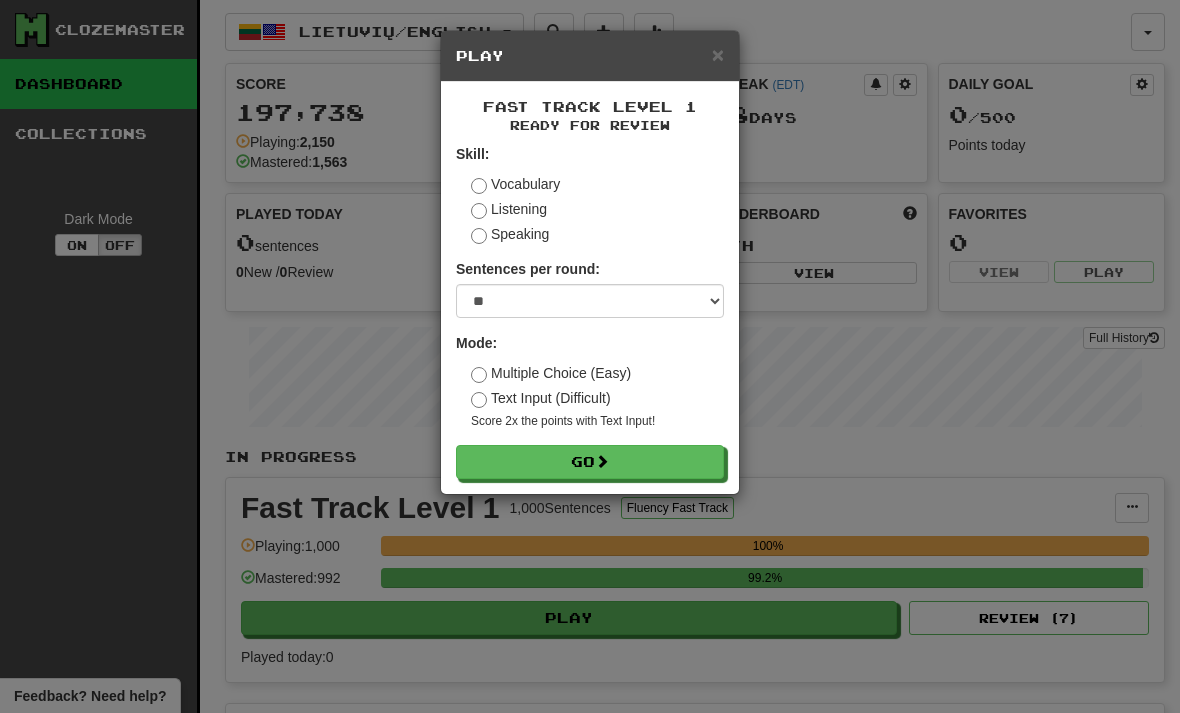 click on "Go" at bounding box center (590, 462) 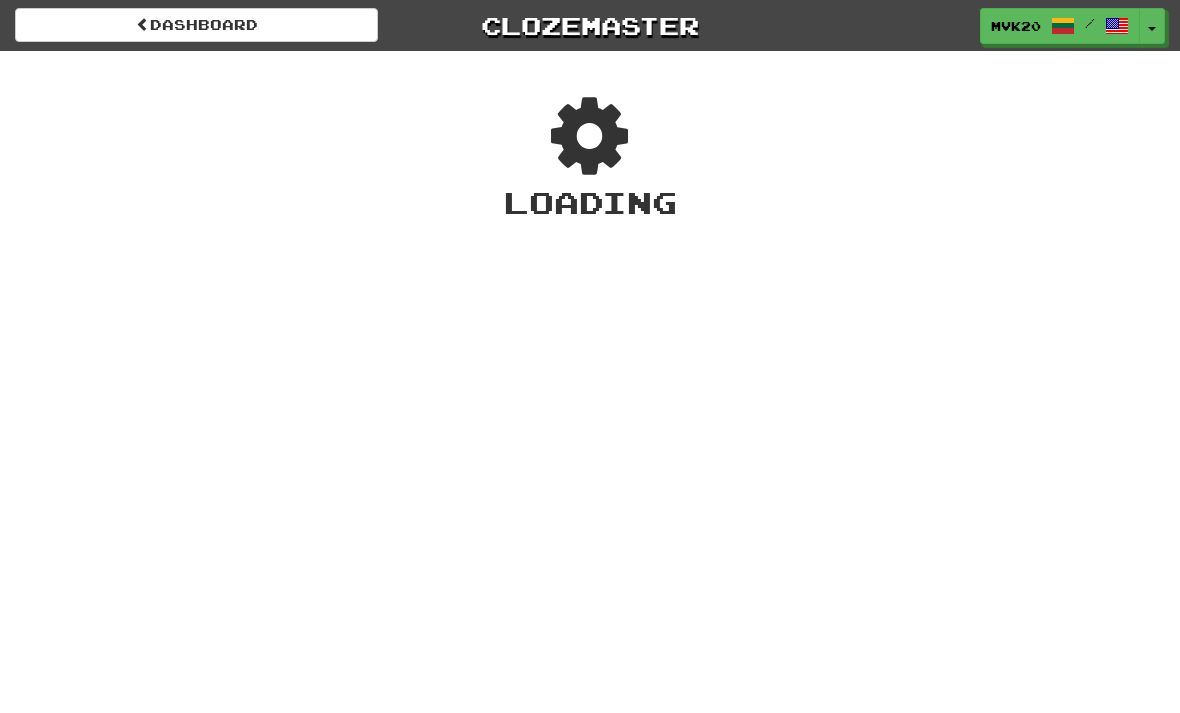scroll, scrollTop: 0, scrollLeft: 0, axis: both 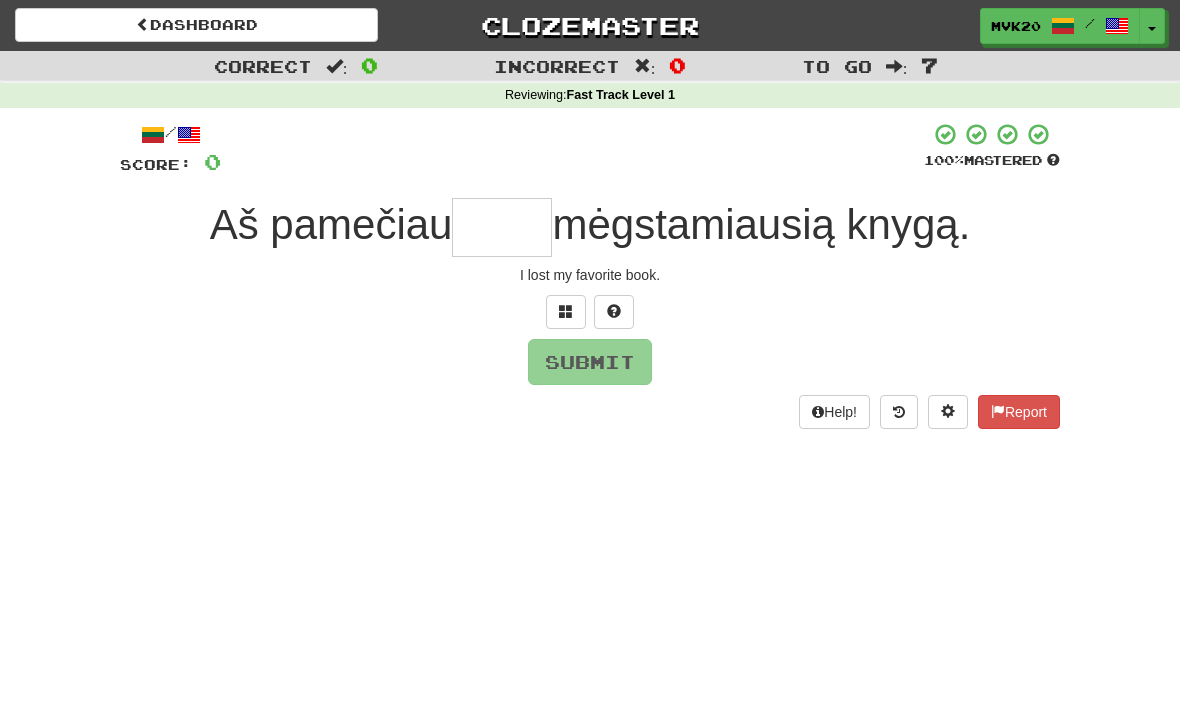 click at bounding box center (502, 227) 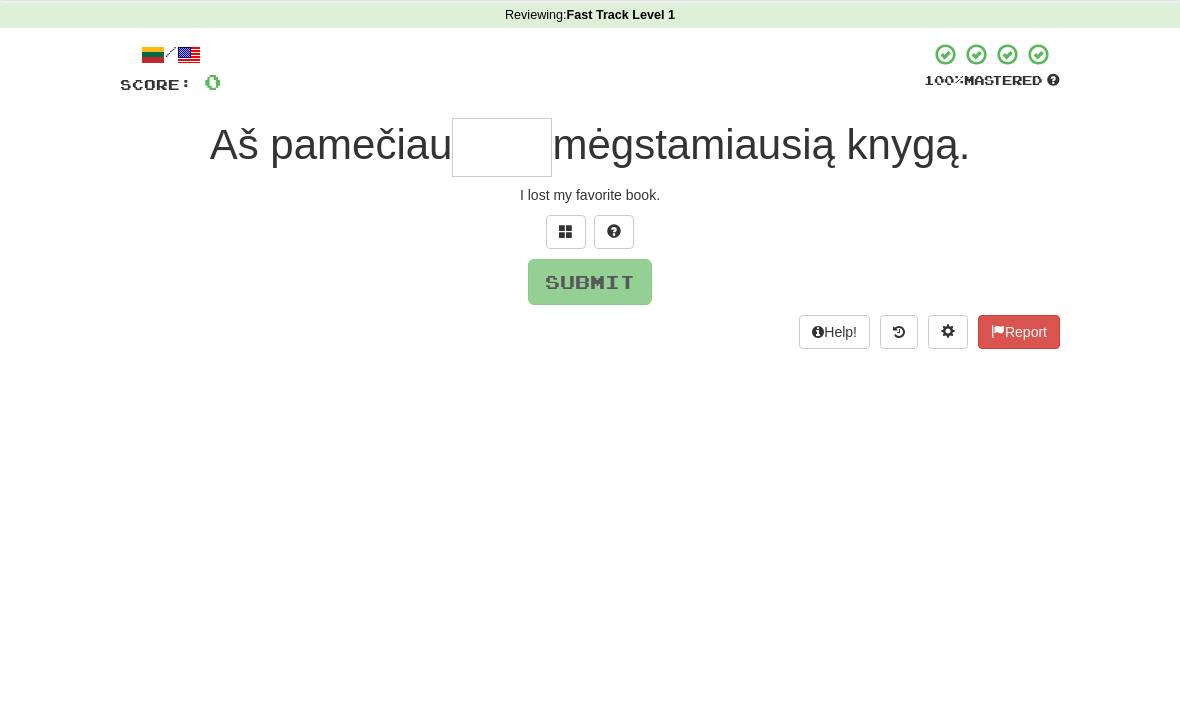 scroll, scrollTop: 80, scrollLeft: 0, axis: vertical 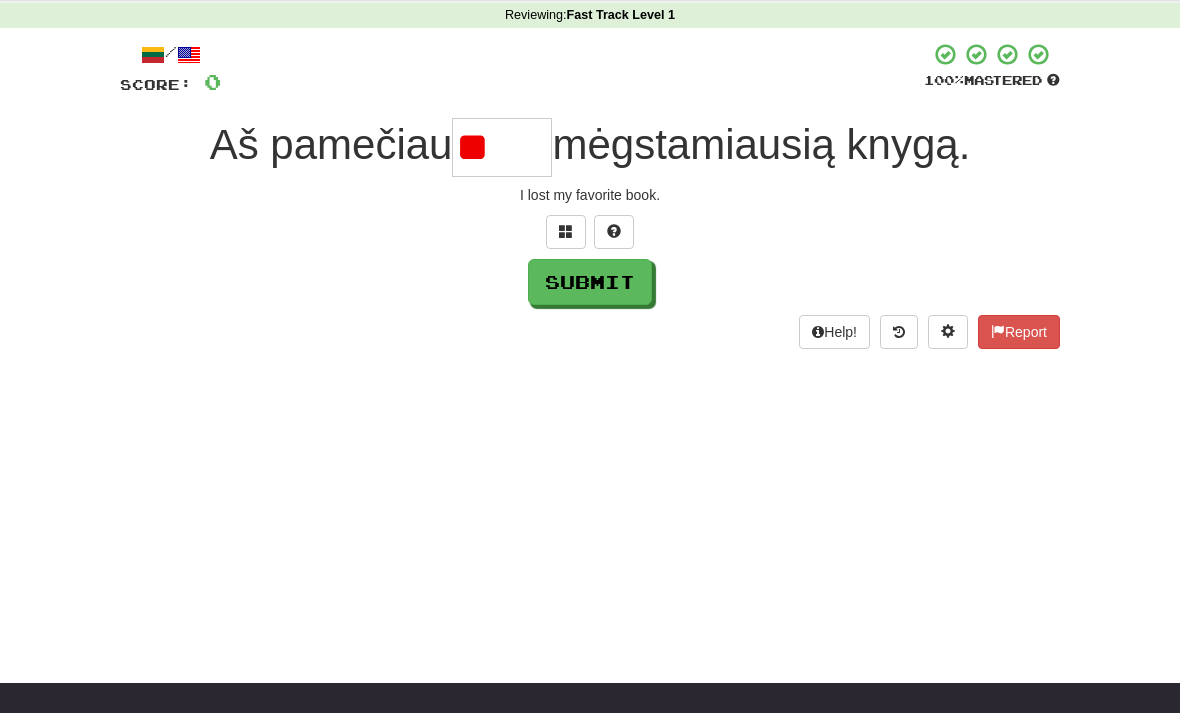 type on "*" 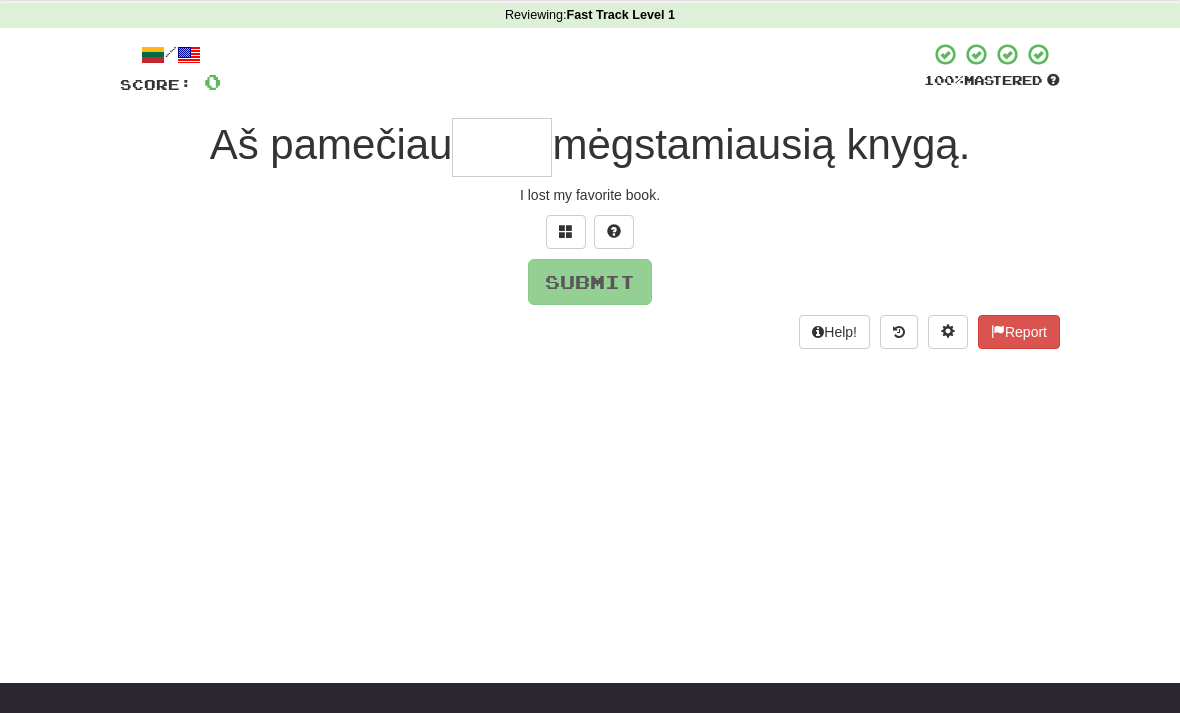 scroll, scrollTop: 0, scrollLeft: 0, axis: both 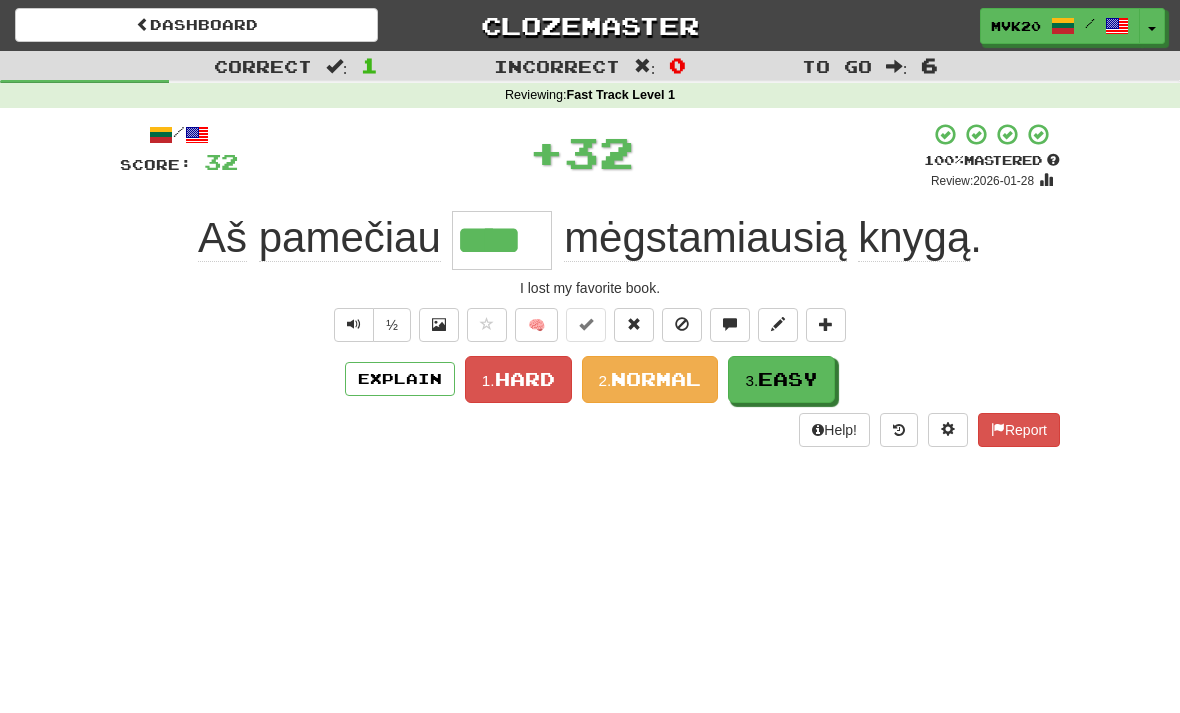type on "****" 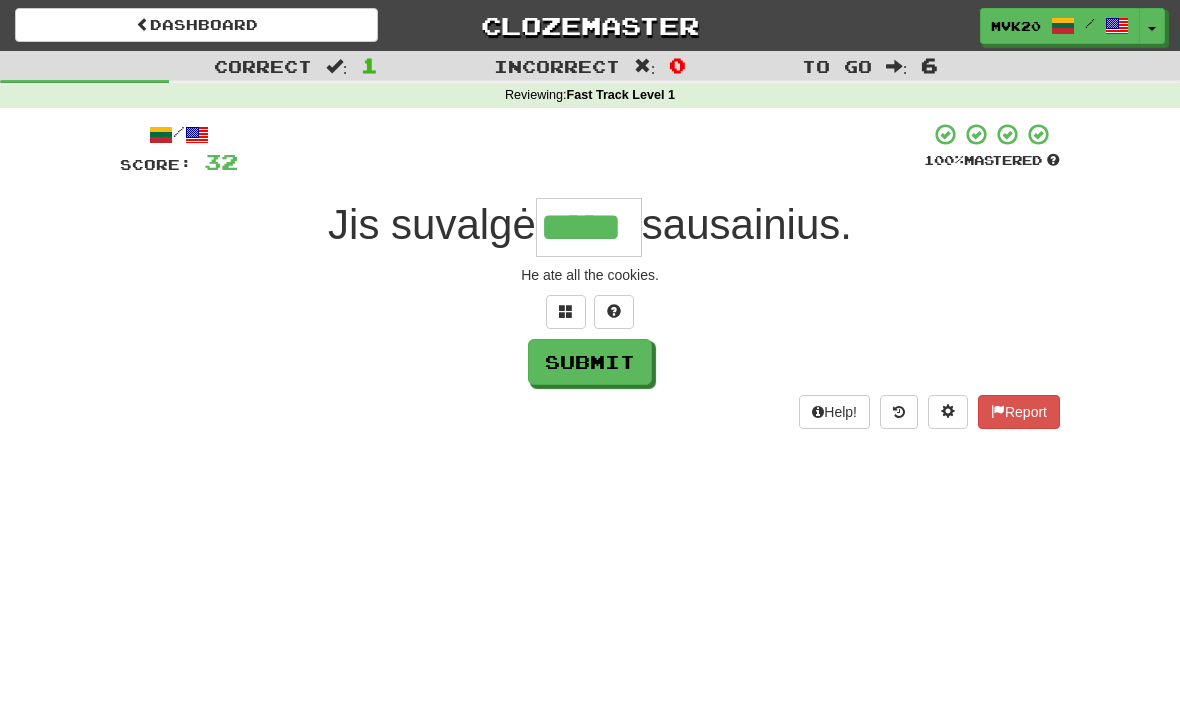 type on "*****" 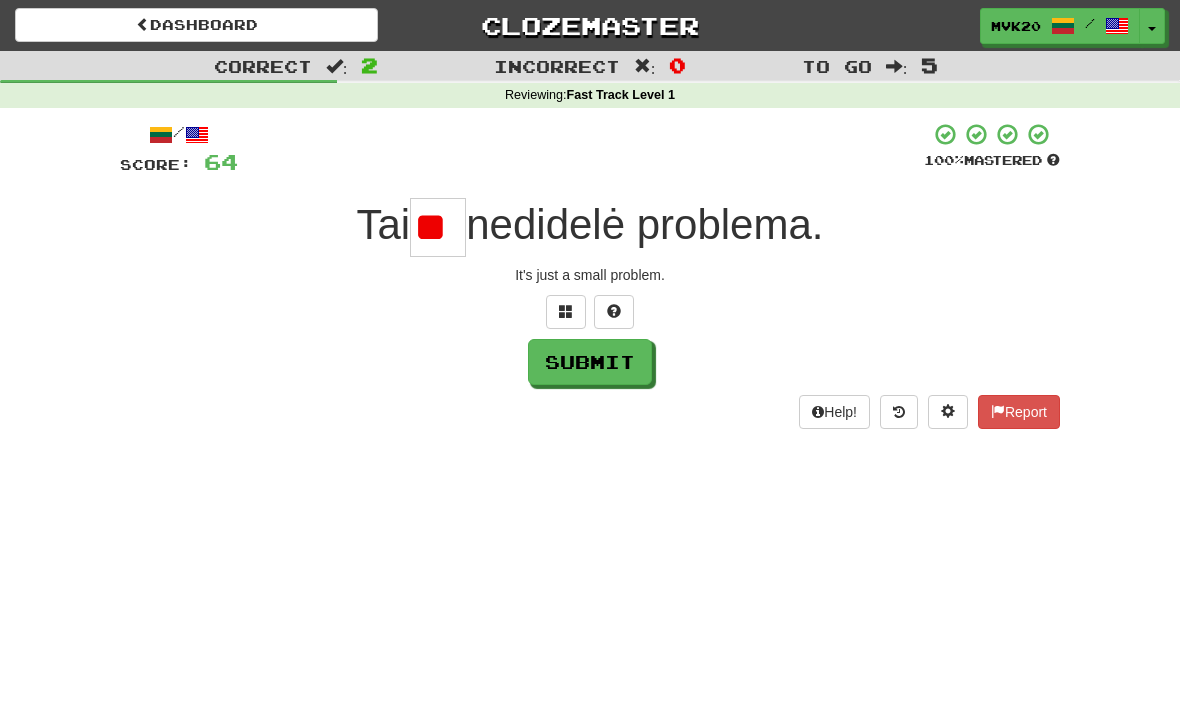 type on "*" 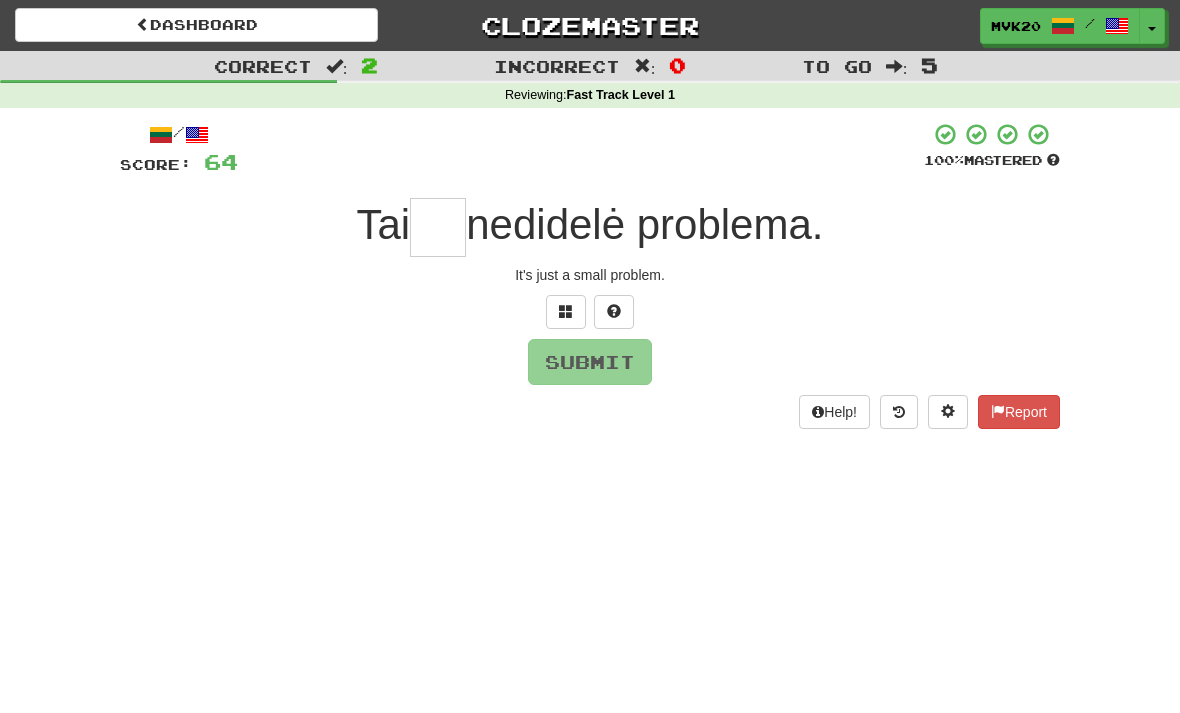 type on "*" 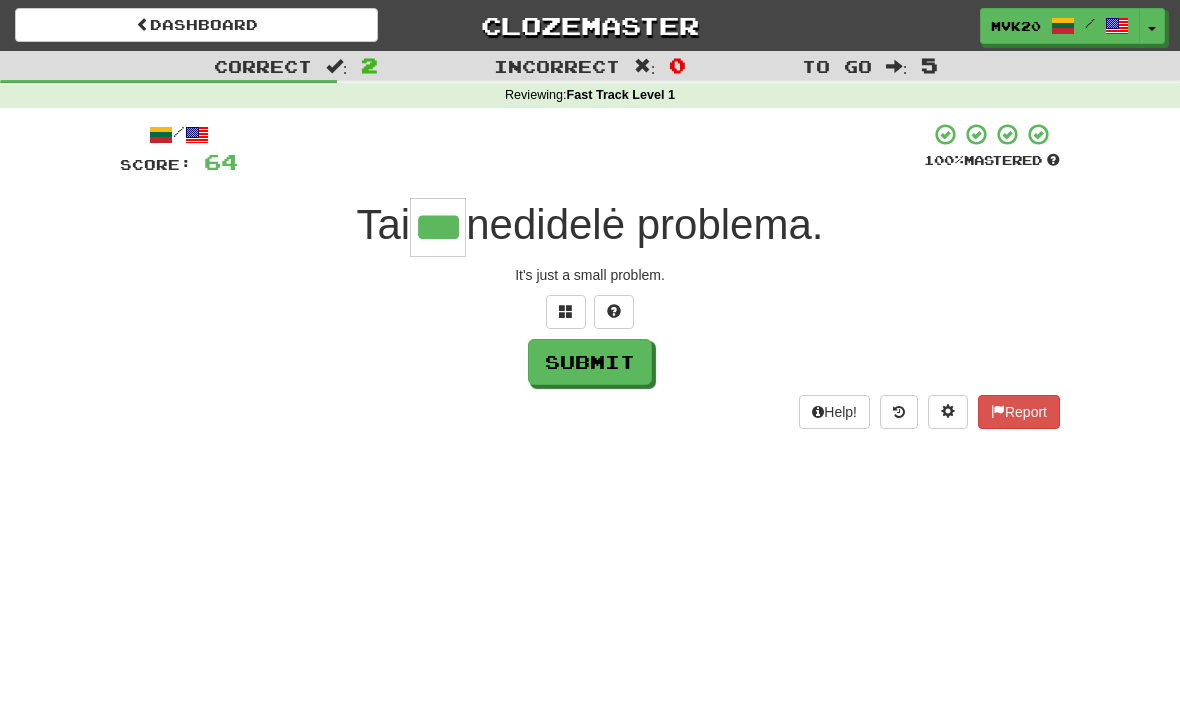 type on "***" 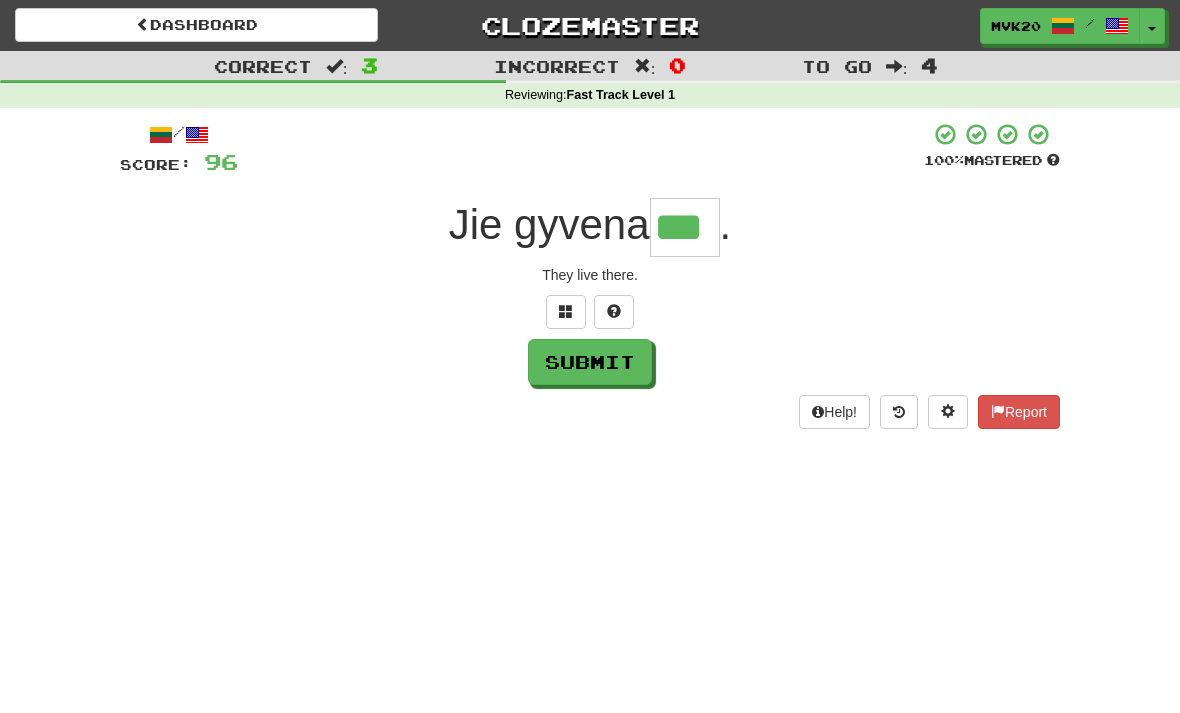 type on "***" 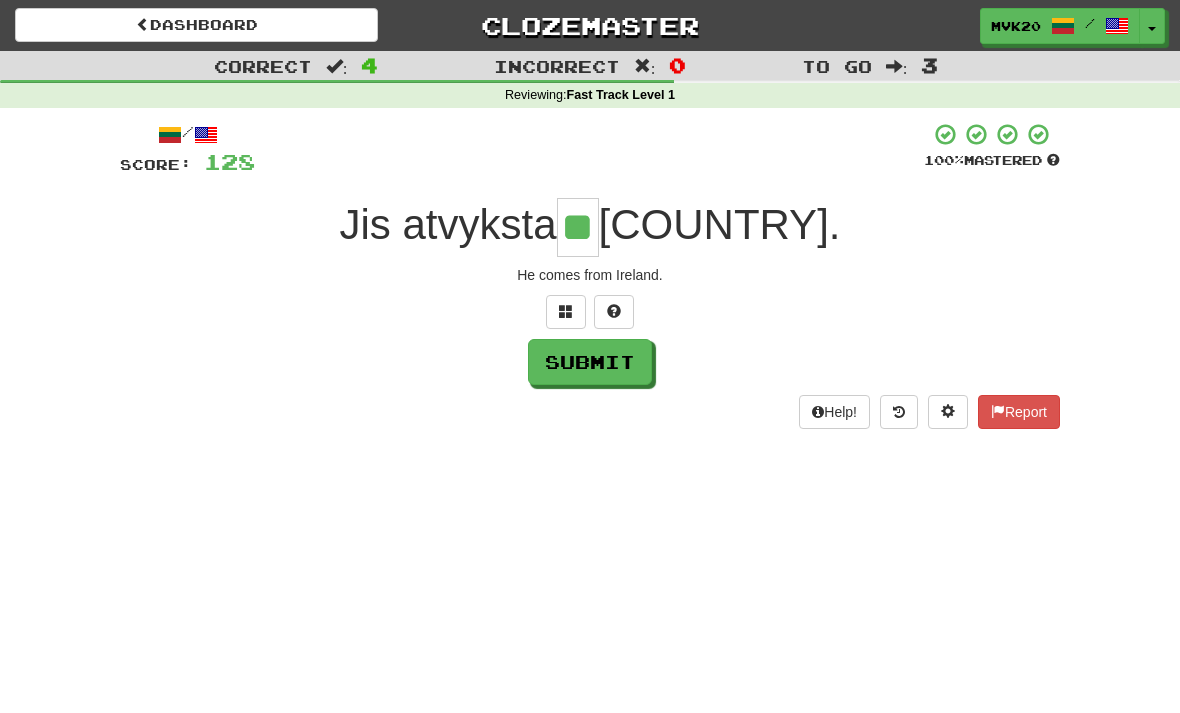 type on "**" 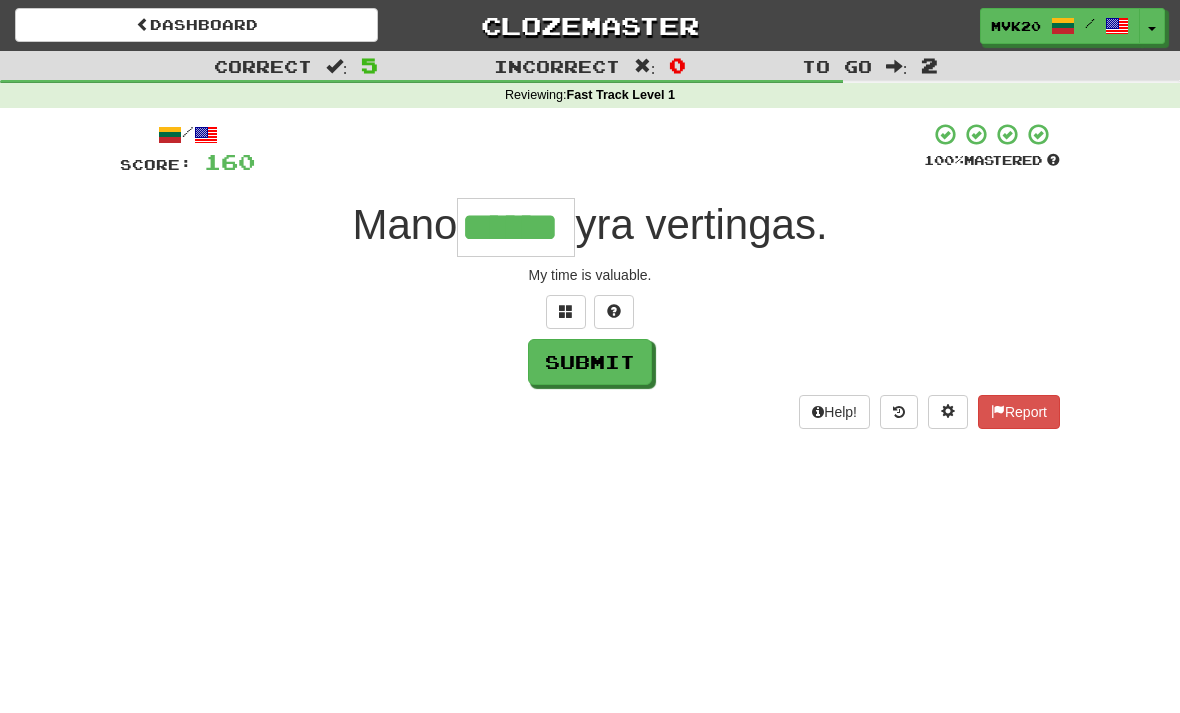 type on "******" 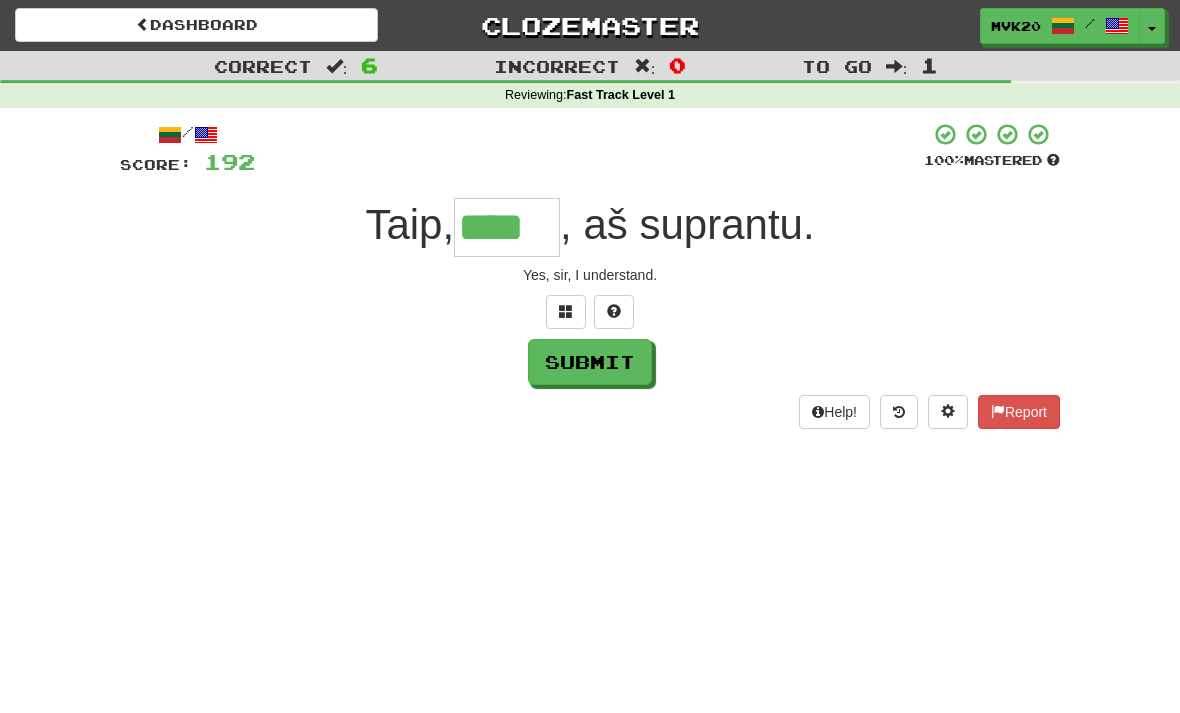 type on "****" 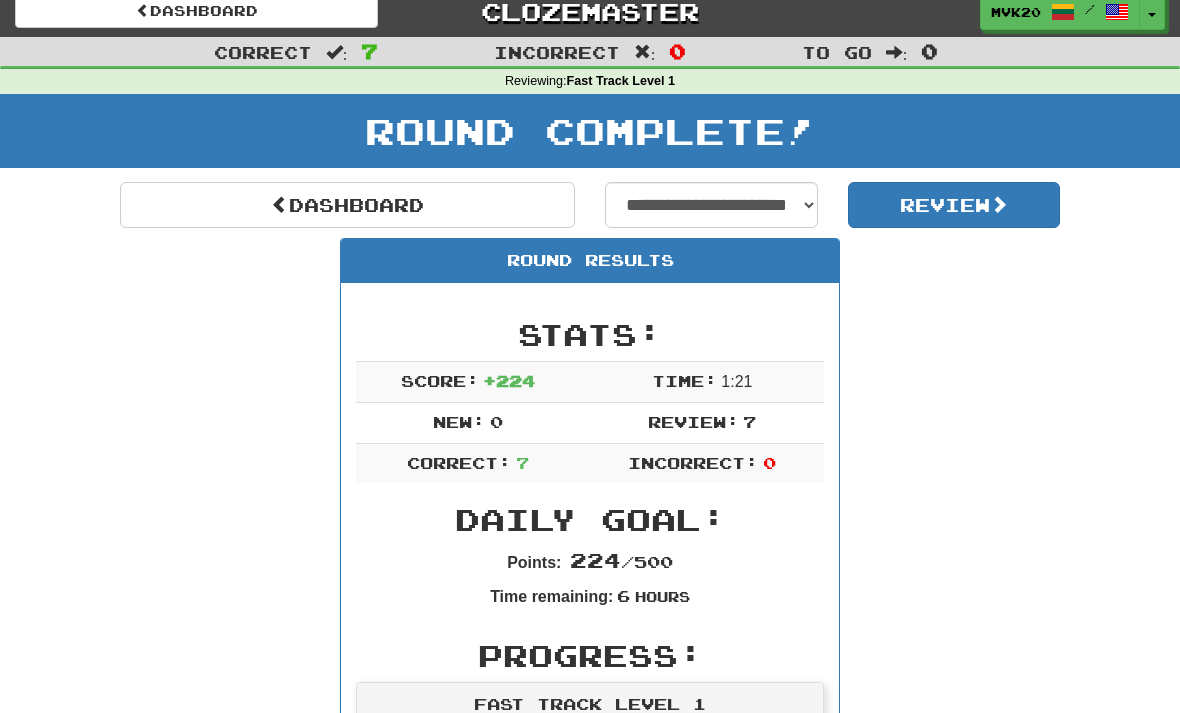 scroll, scrollTop: 0, scrollLeft: 0, axis: both 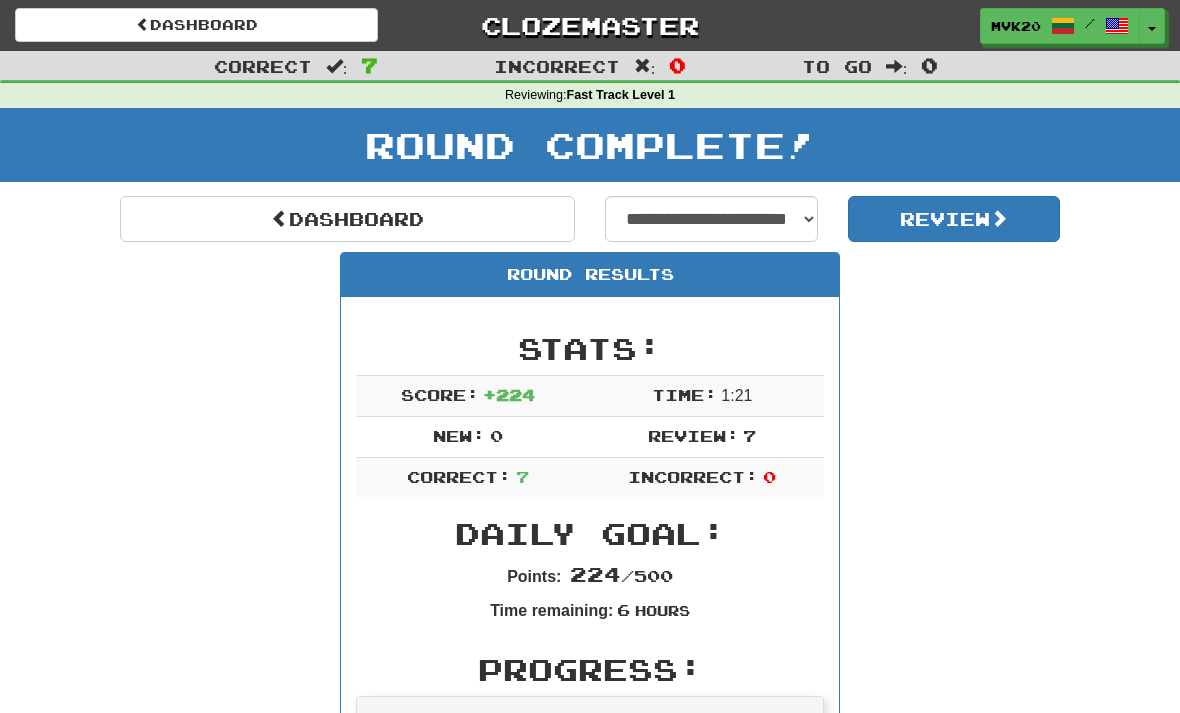 click on "Review" at bounding box center (954, 219) 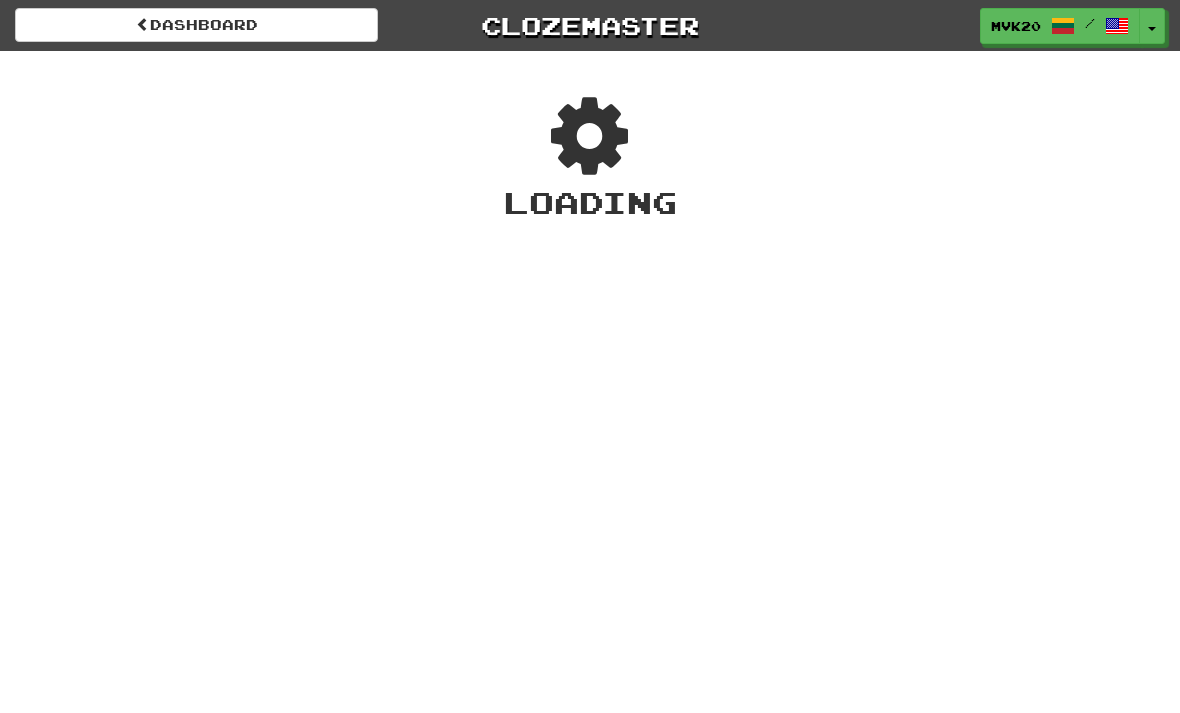 scroll, scrollTop: 0, scrollLeft: 0, axis: both 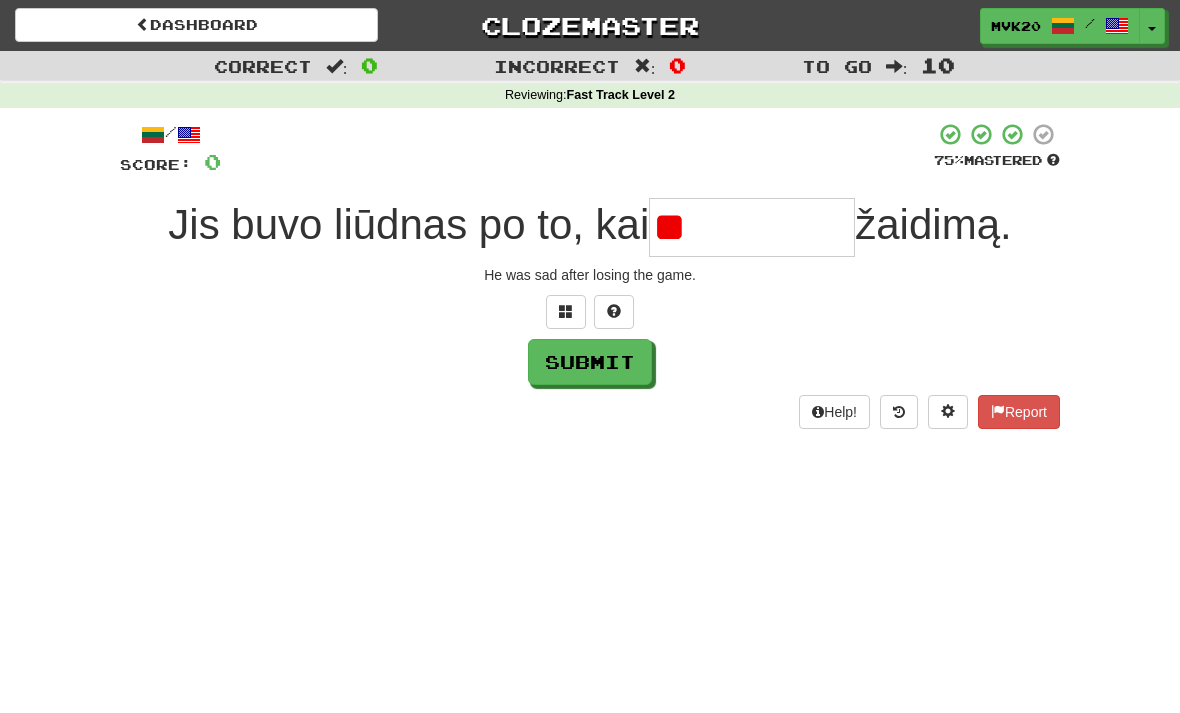 type on "*" 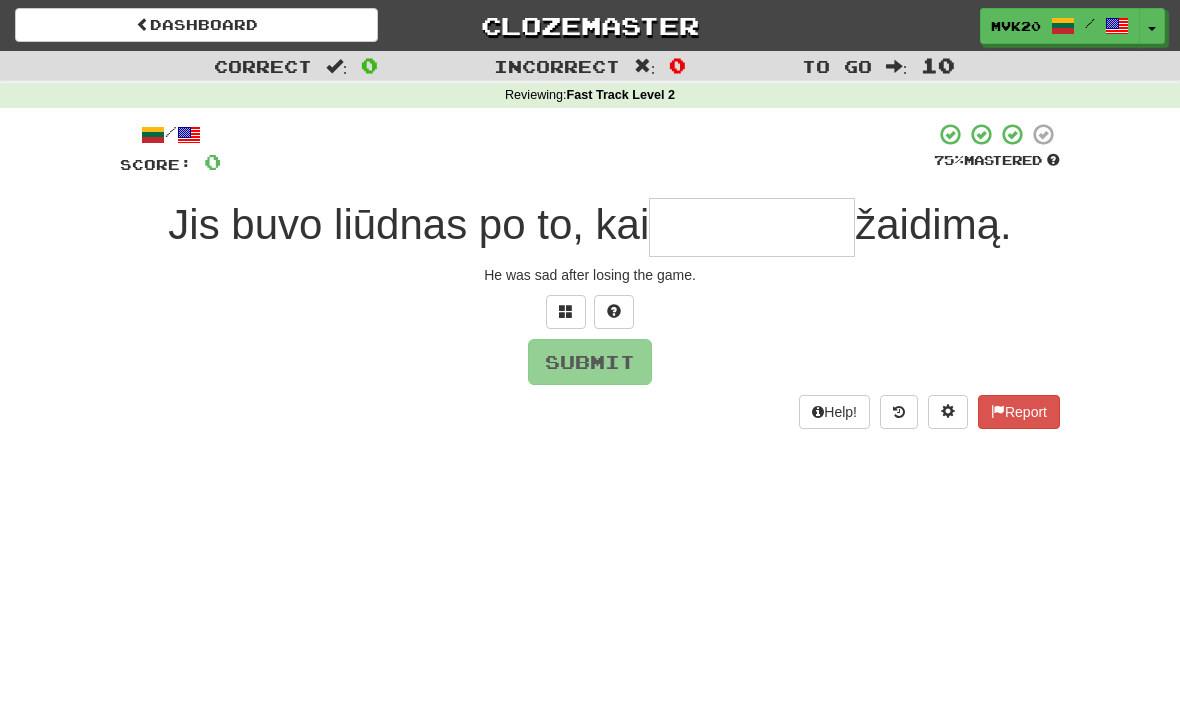 type on "*" 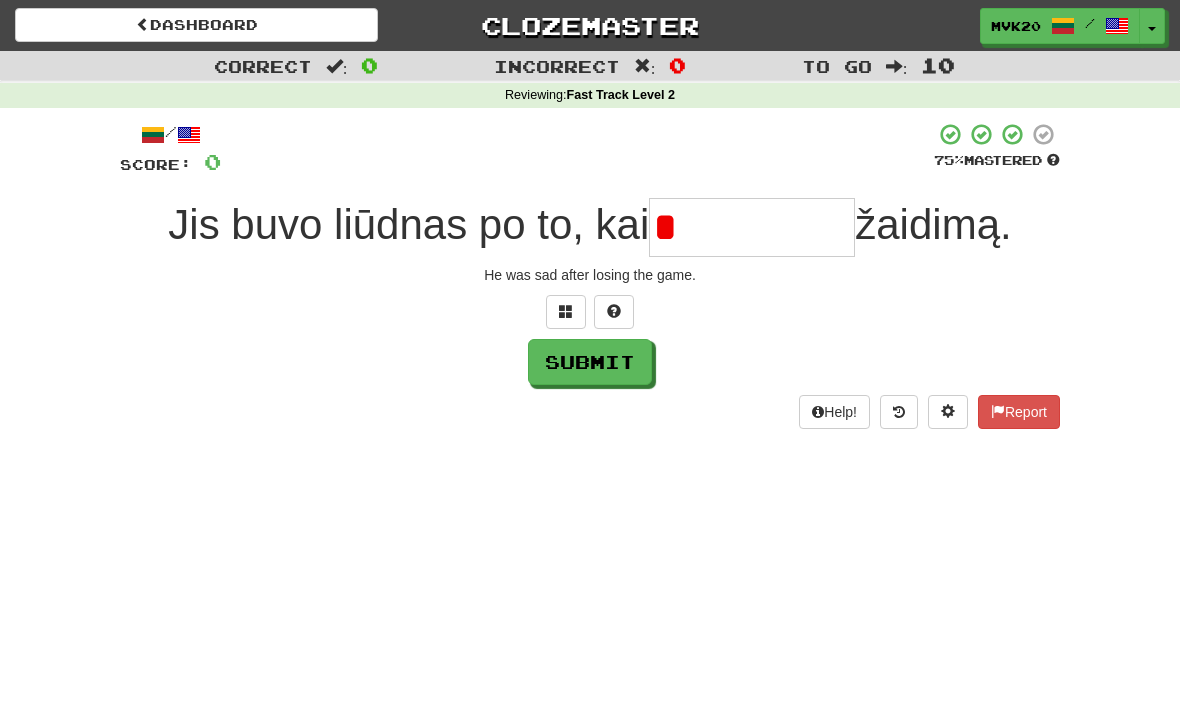 type on "**********" 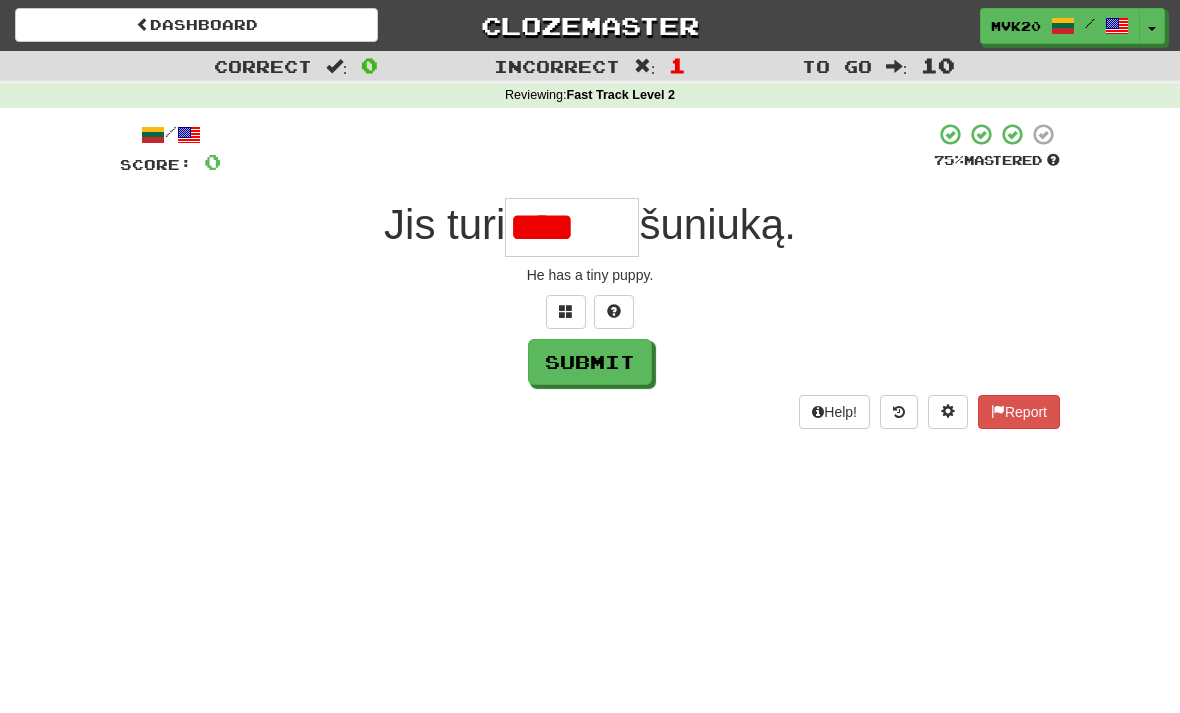 type on "******" 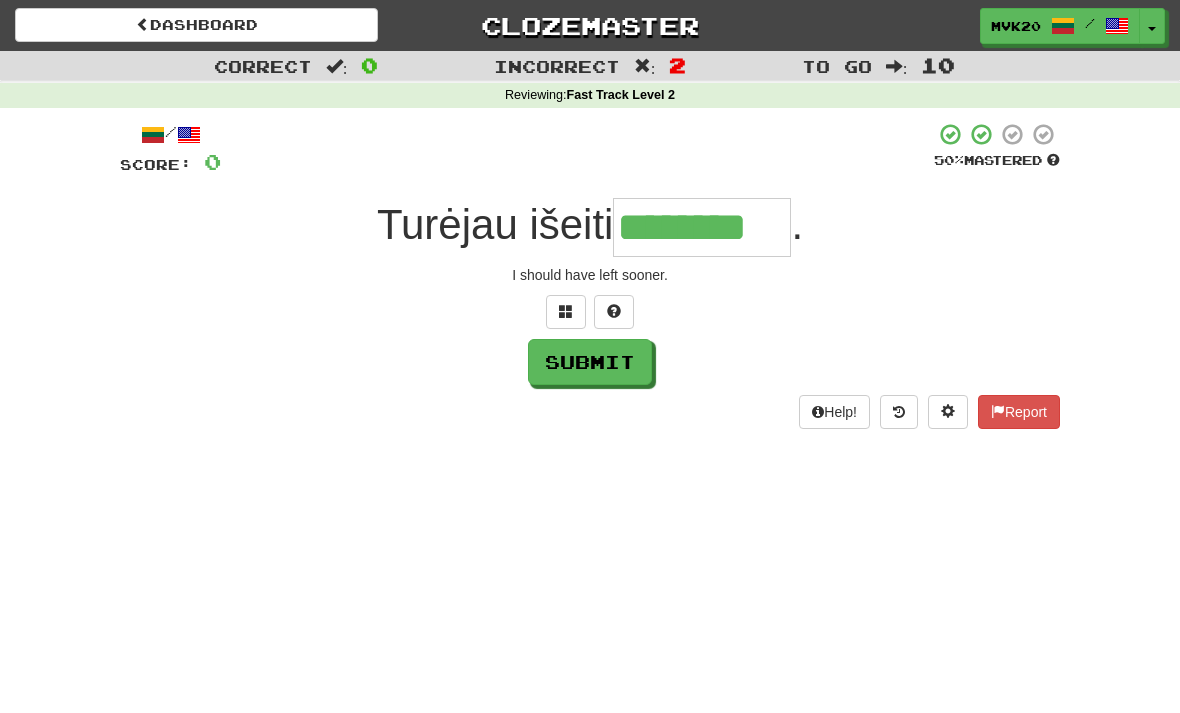 type on "********" 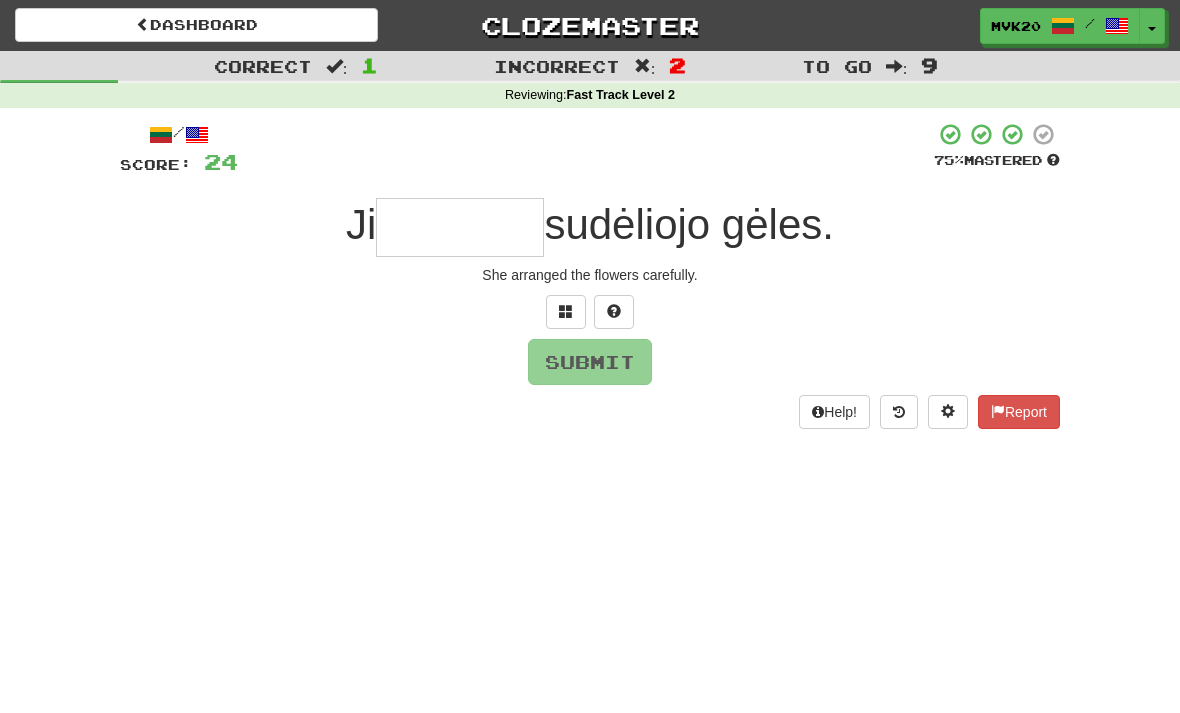 type on "*" 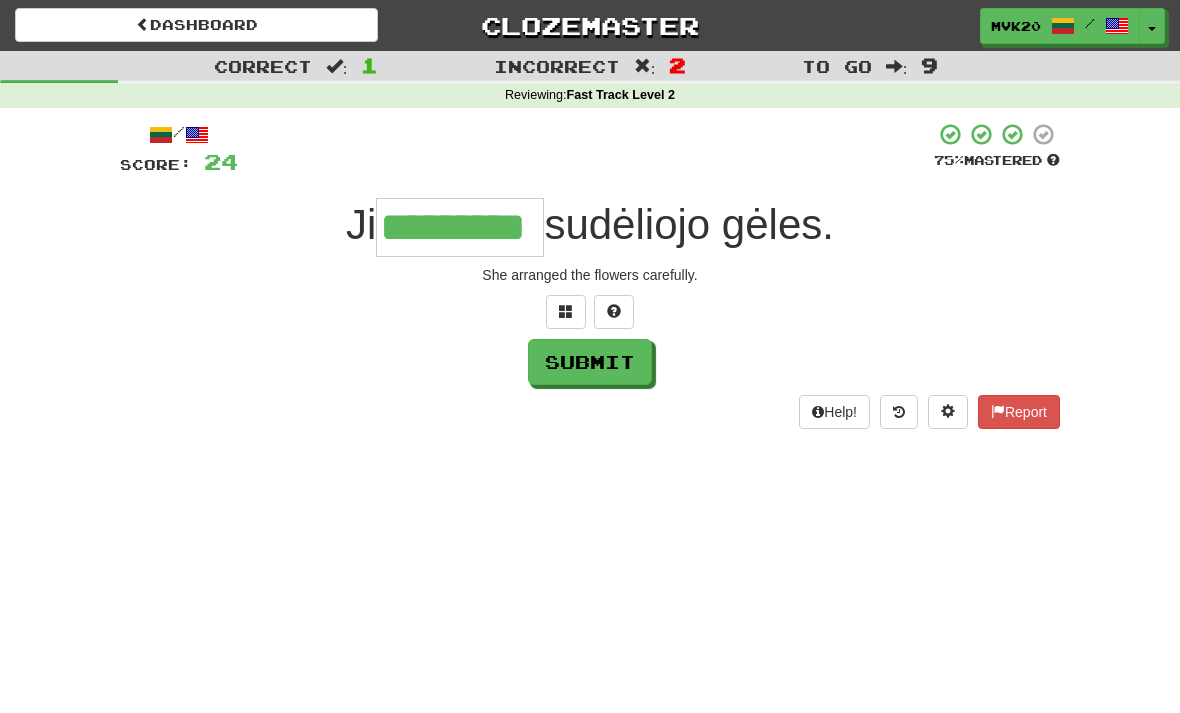 type on "*********" 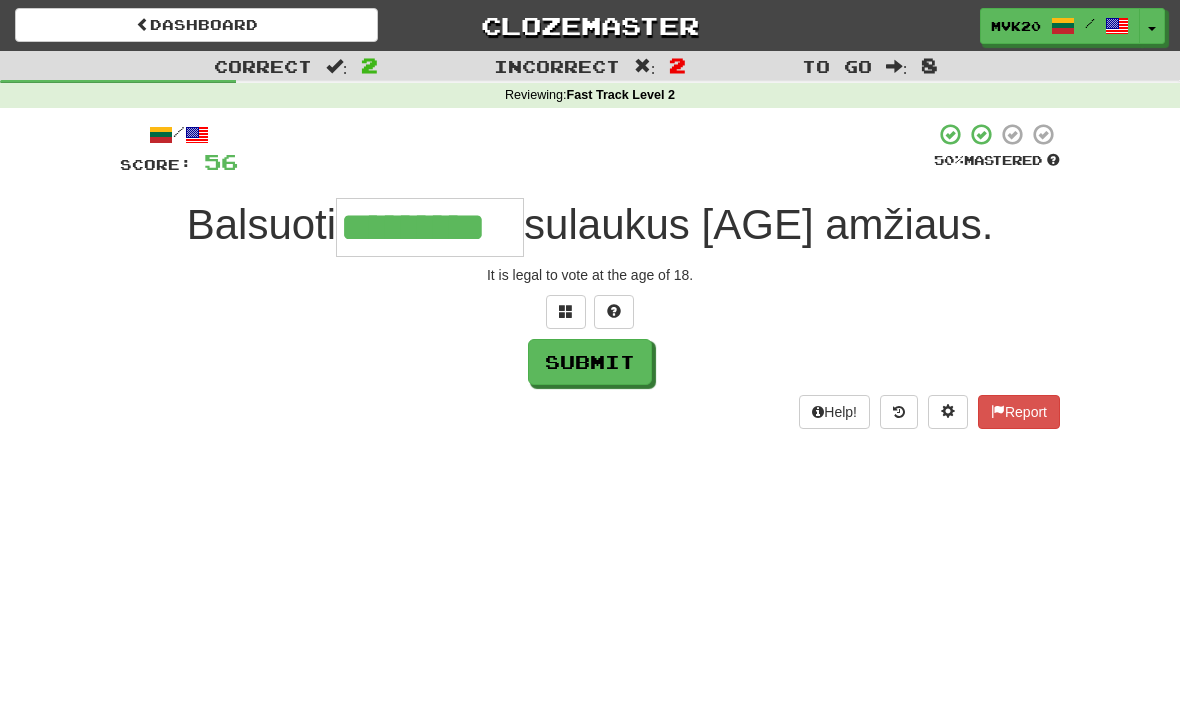 type on "*********" 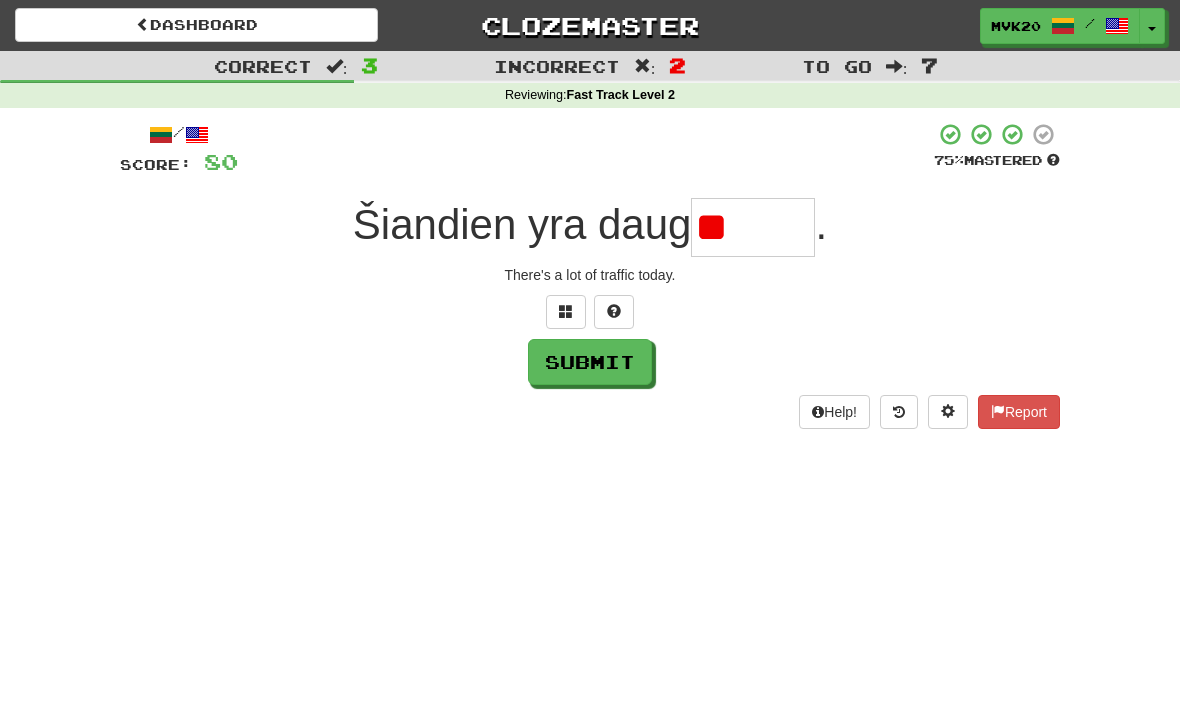 type on "*" 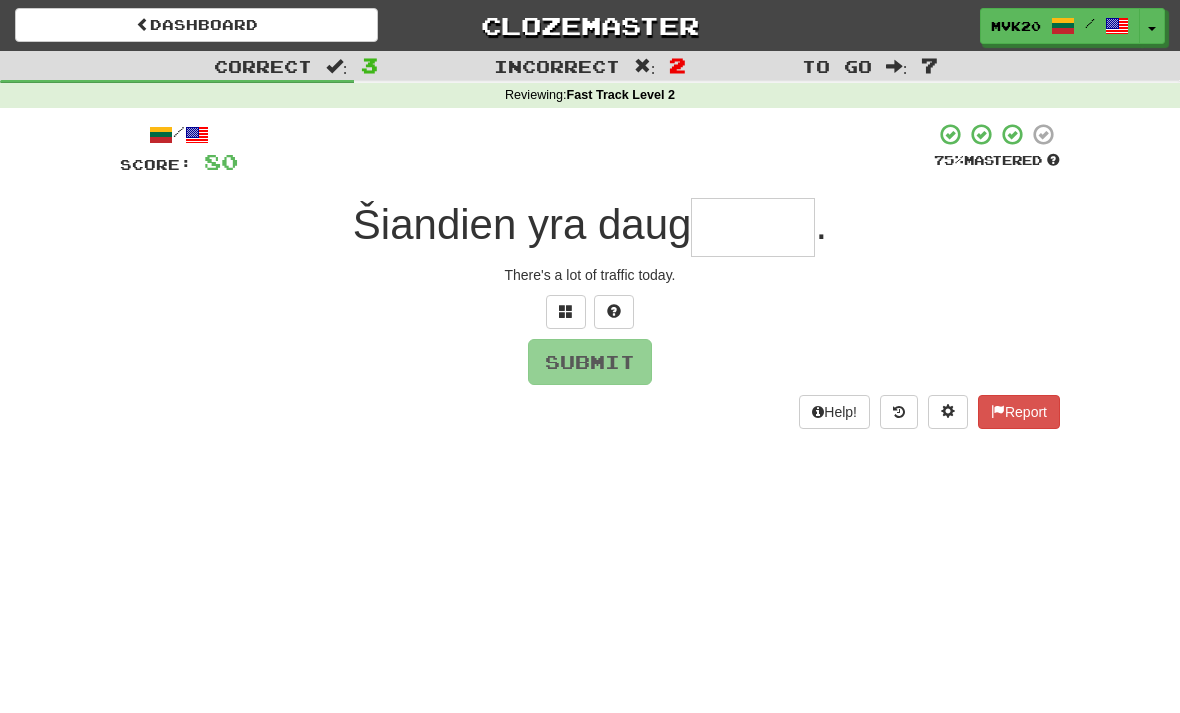 type on "*" 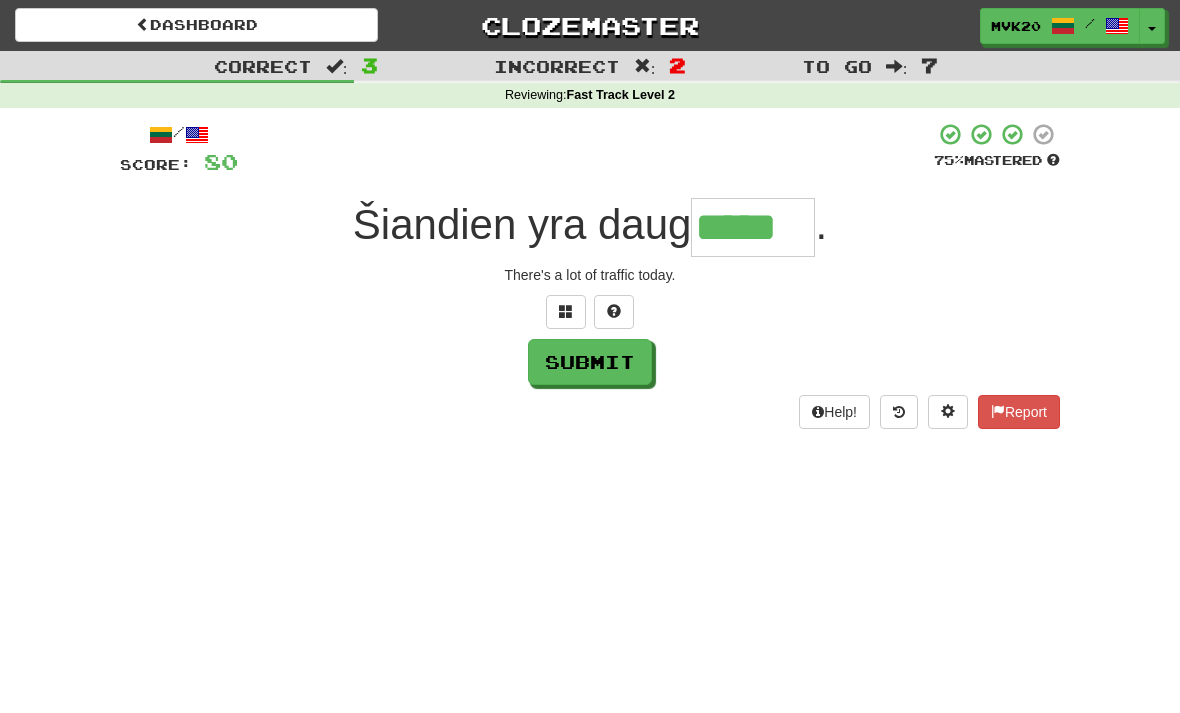 type on "*****" 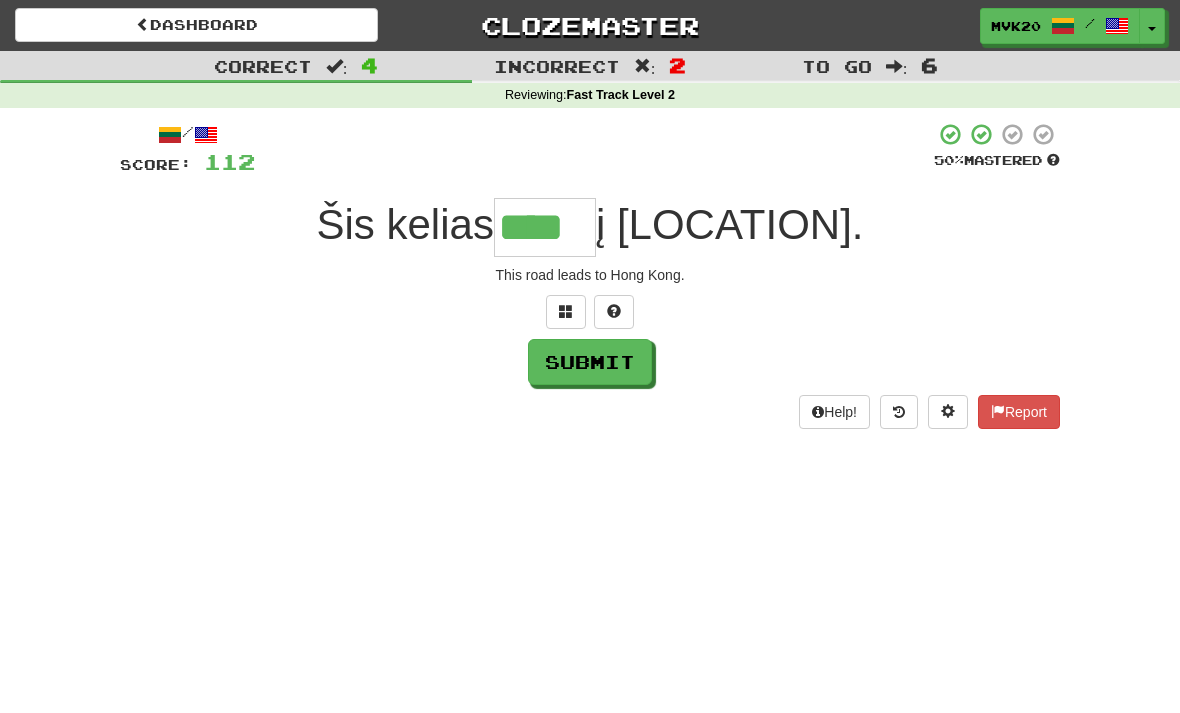 type on "****" 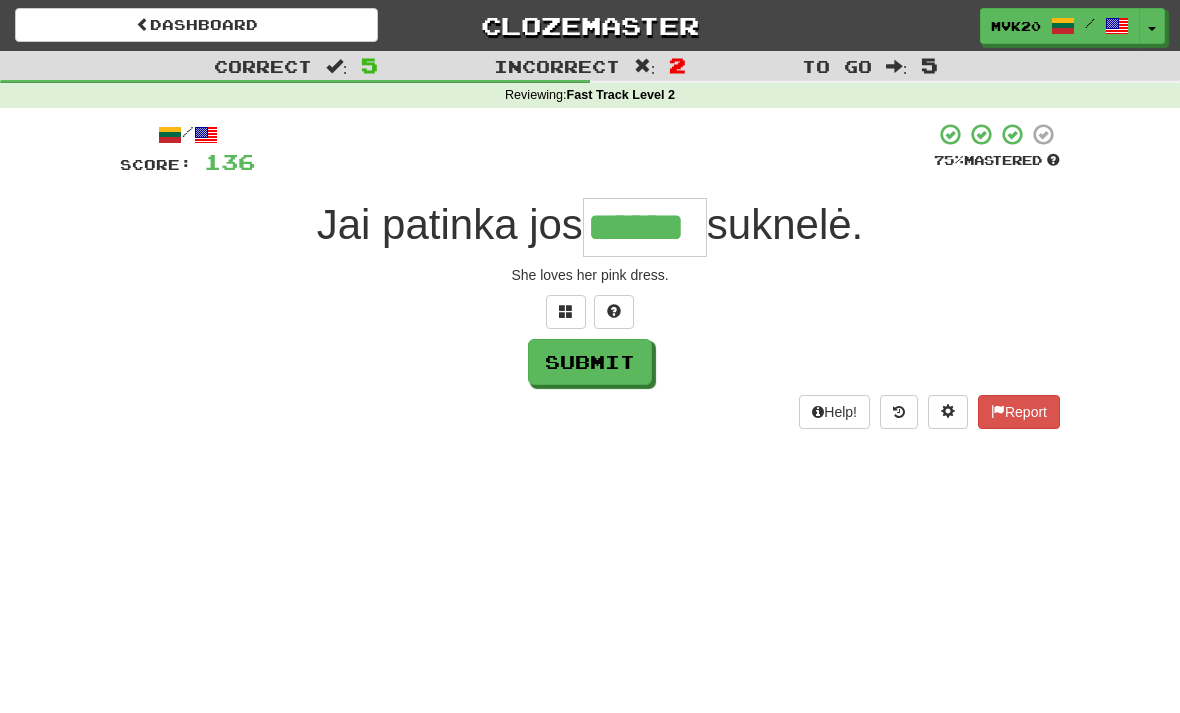 type on "******" 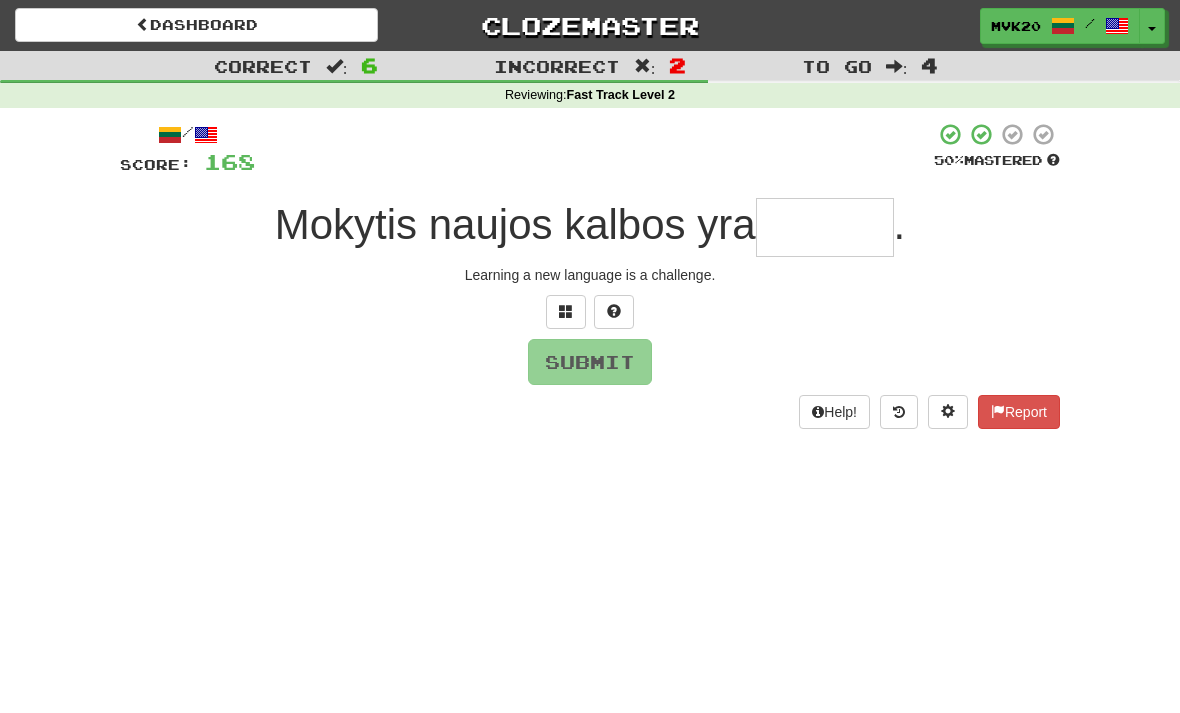 type on "*" 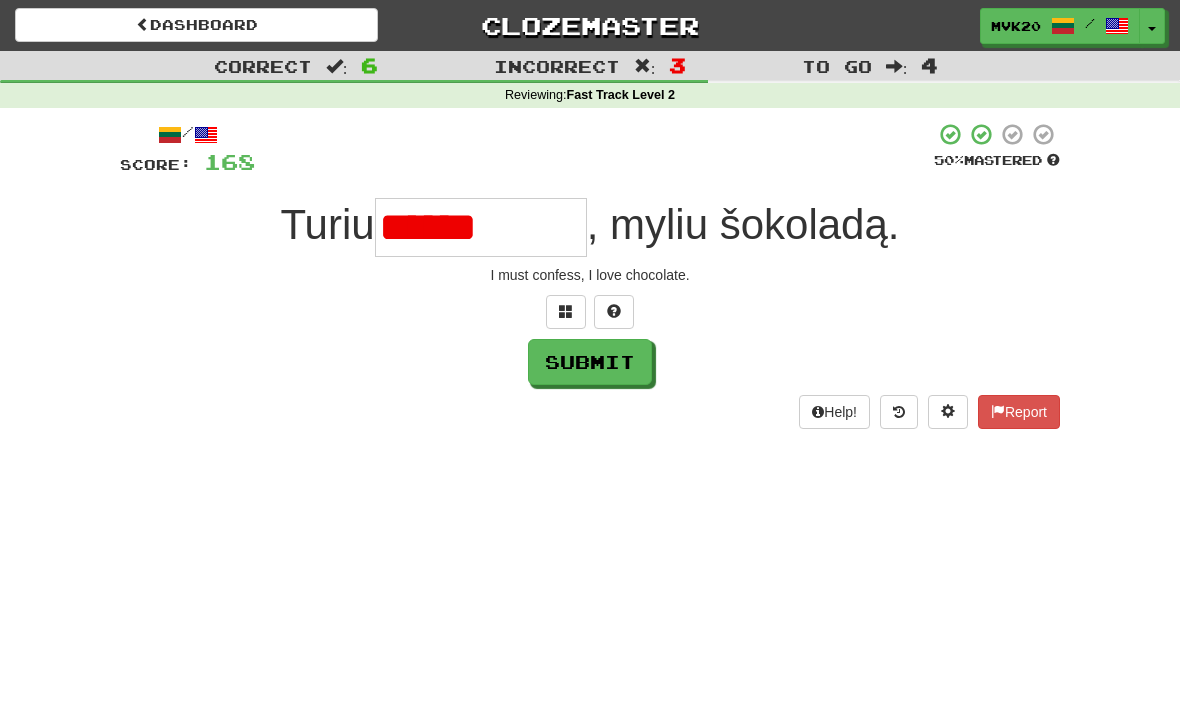 type on "**********" 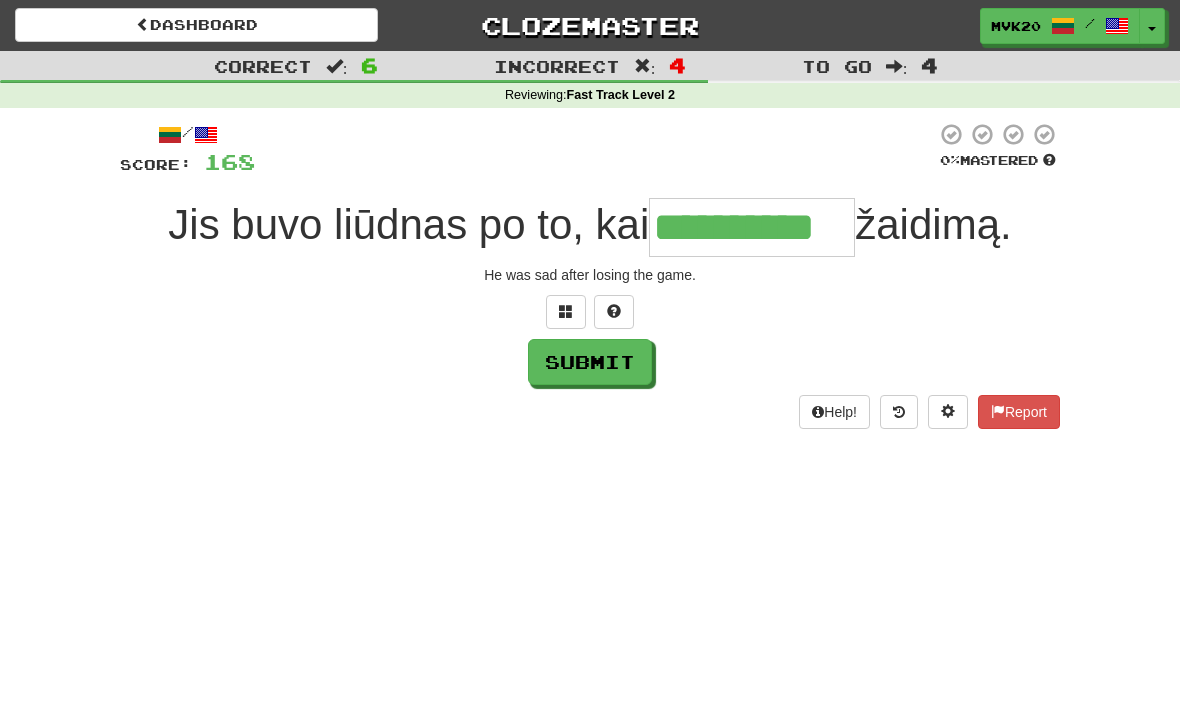 type on "**********" 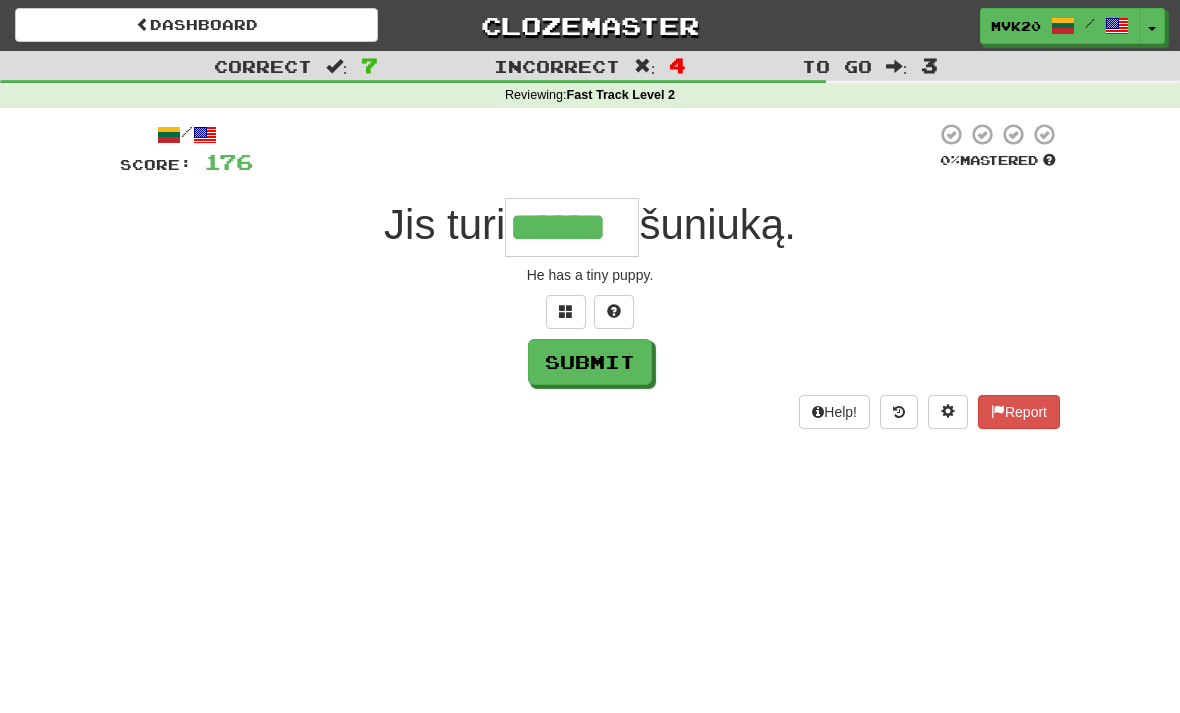 type on "******" 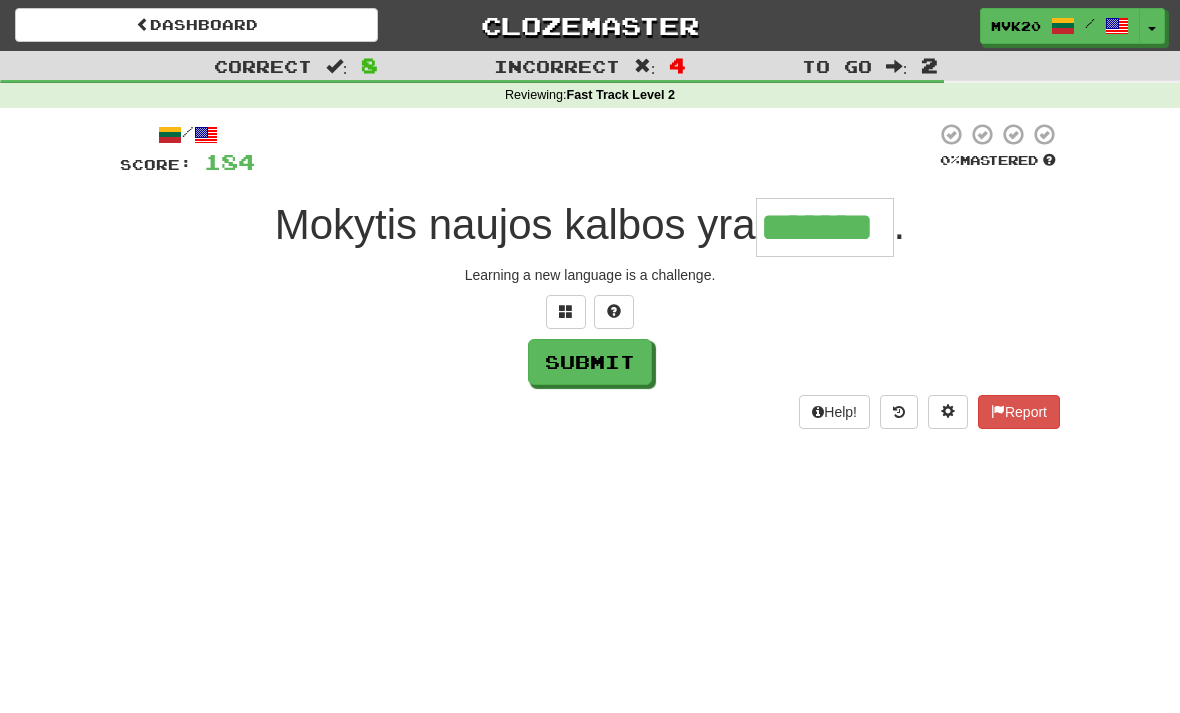 type on "*******" 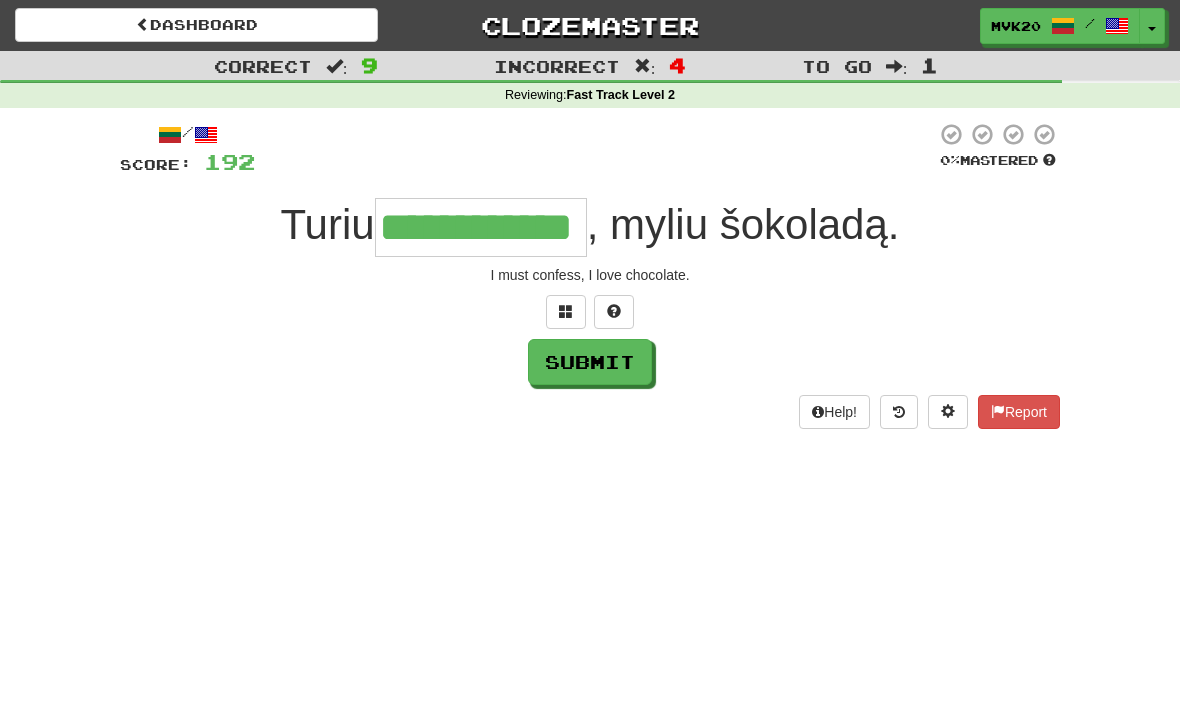 type on "**********" 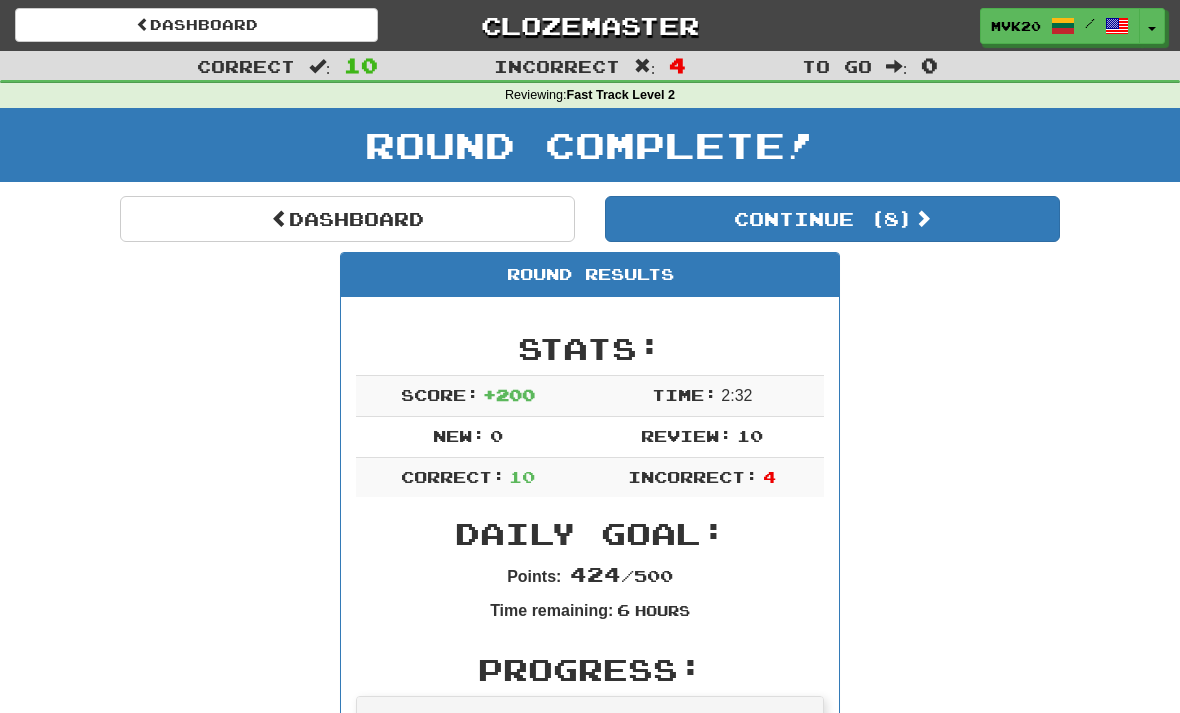 click on "Continue ( 8 )" at bounding box center [832, 219] 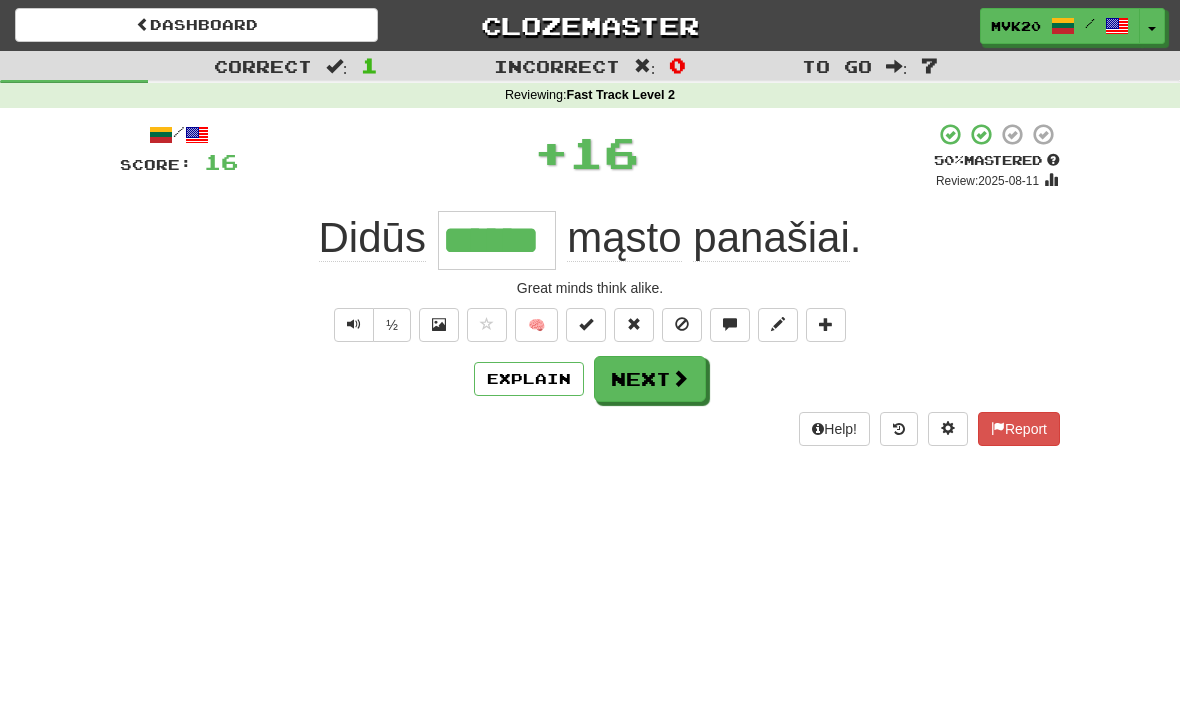 type on "******" 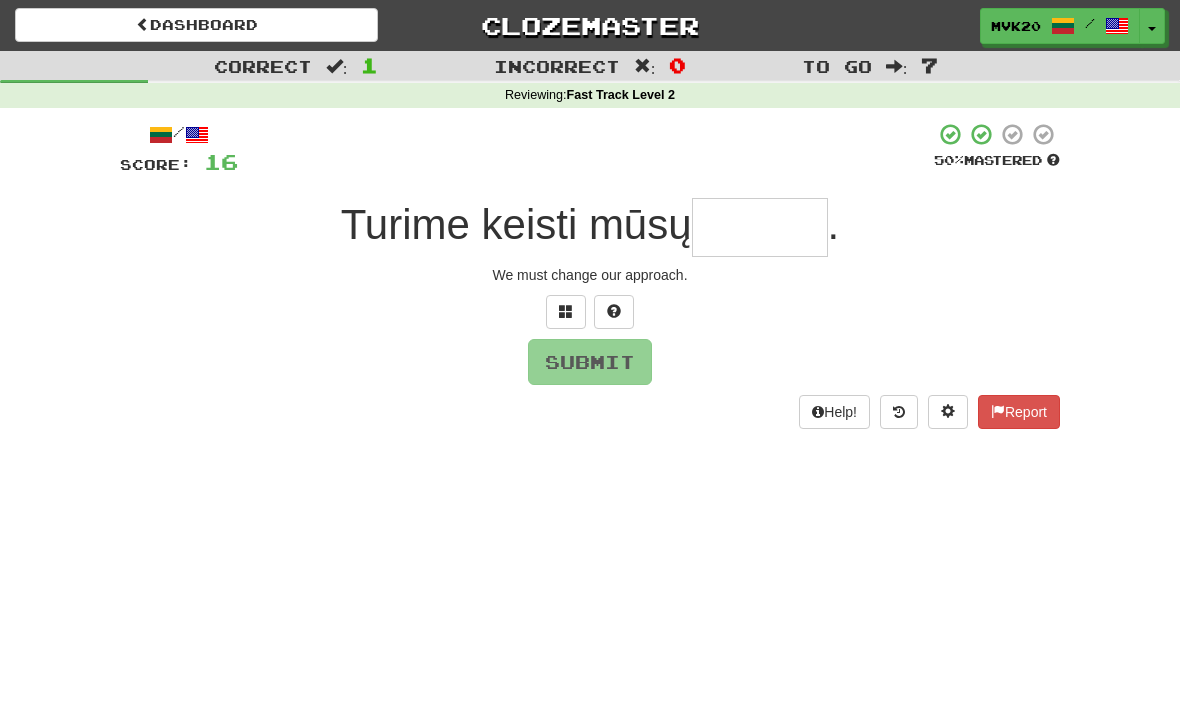 type on "*" 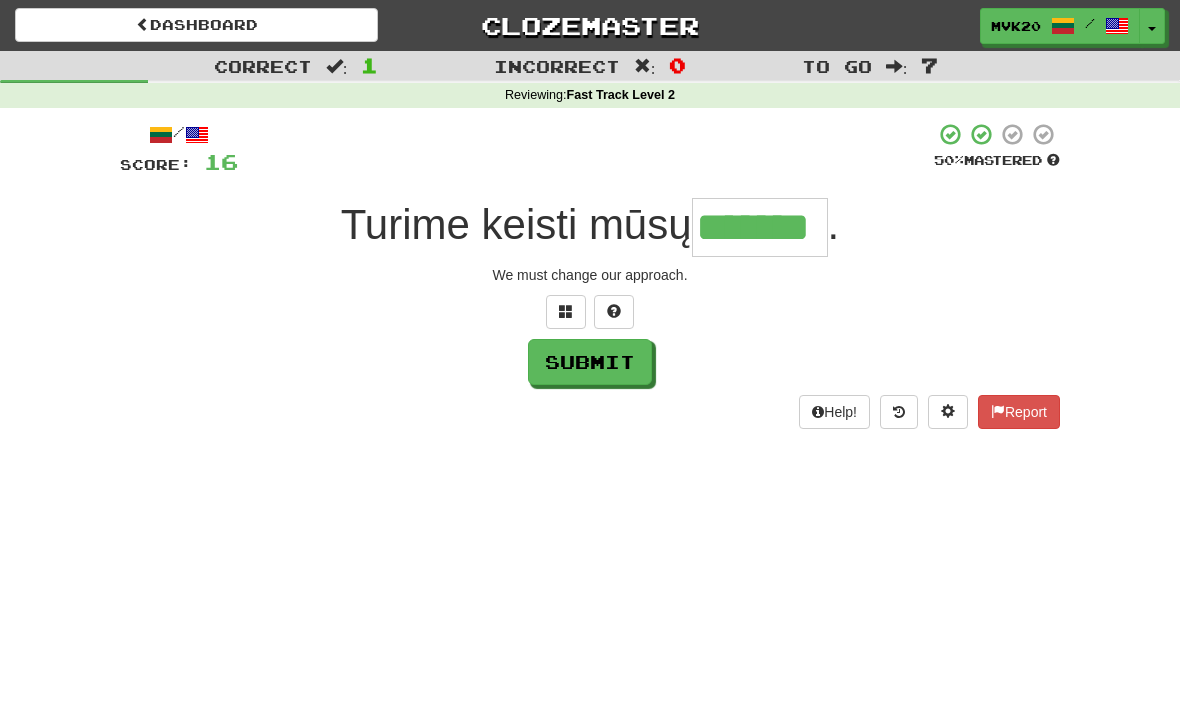 type on "*******" 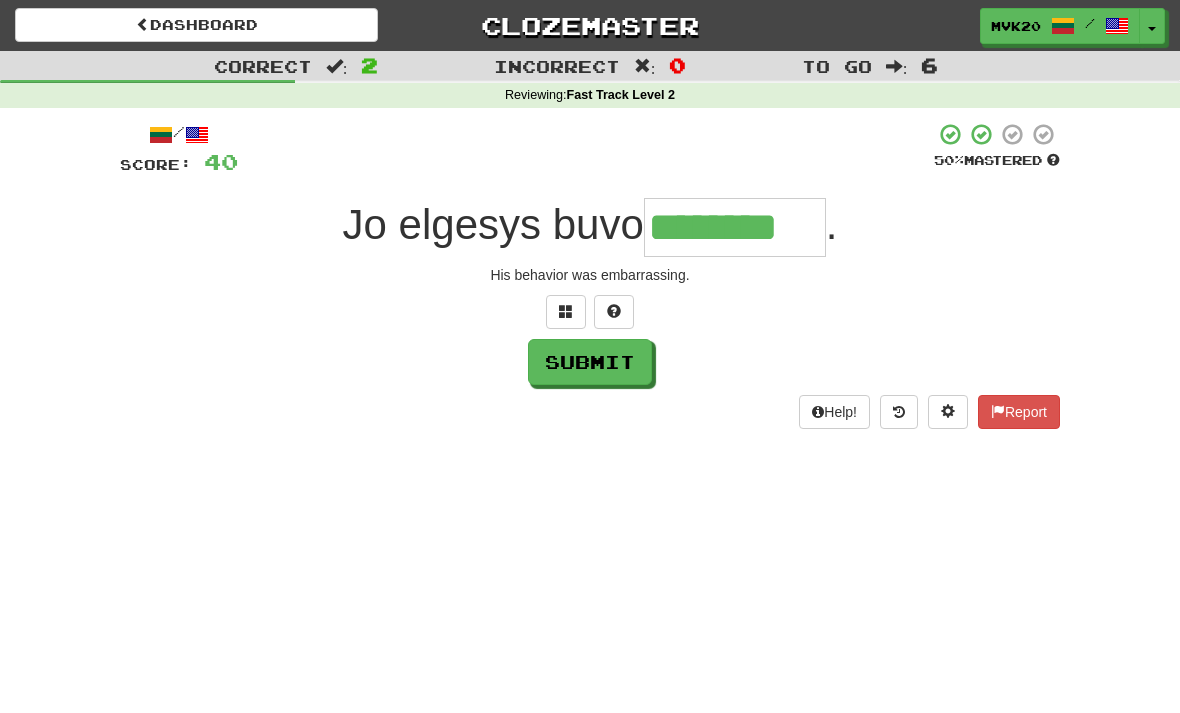 type on "********" 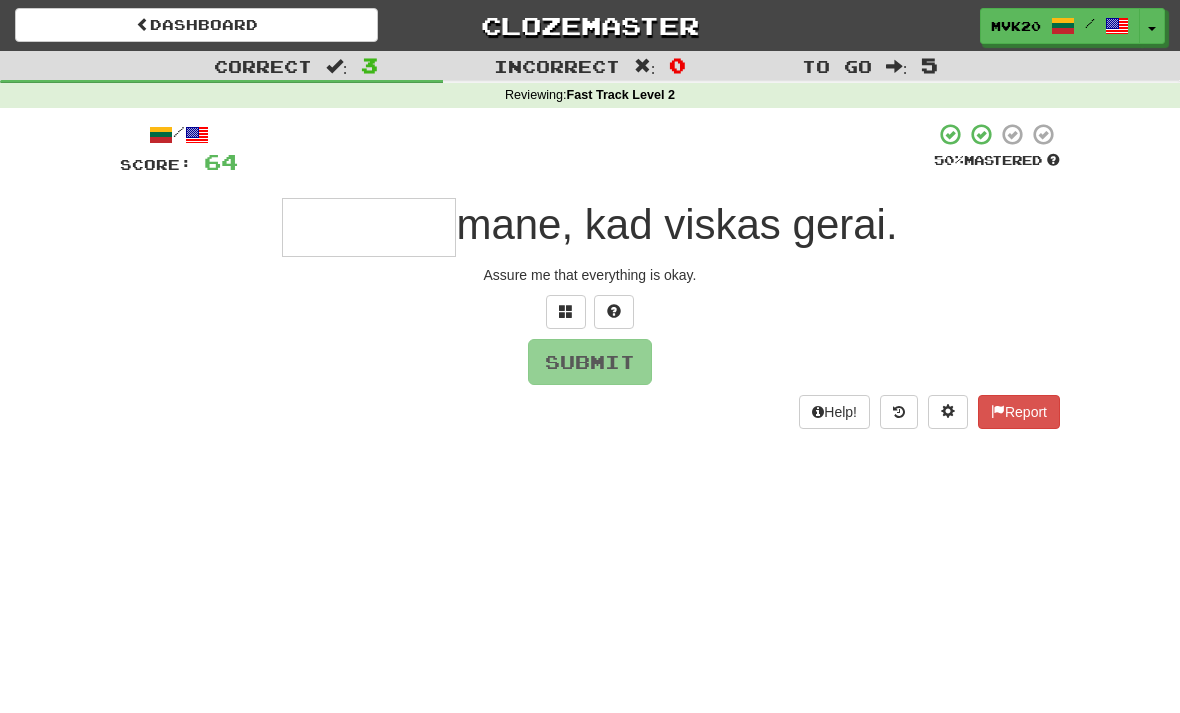 type on "*" 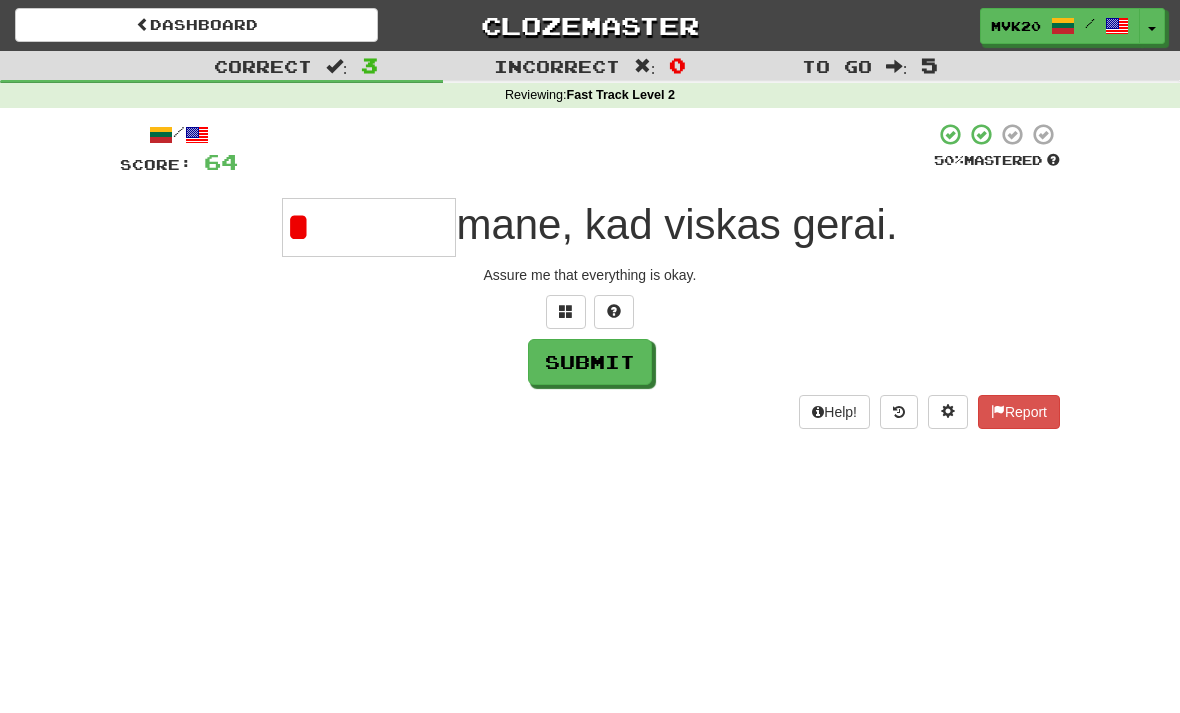 type on "*********" 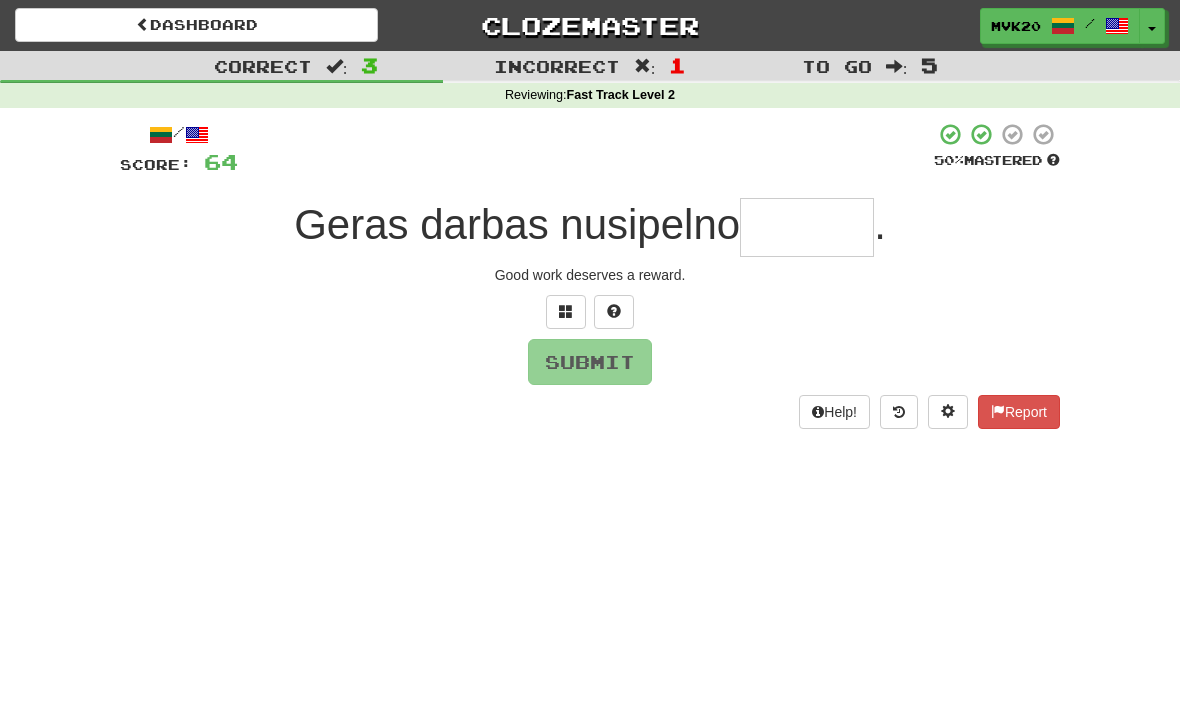 type on "*******" 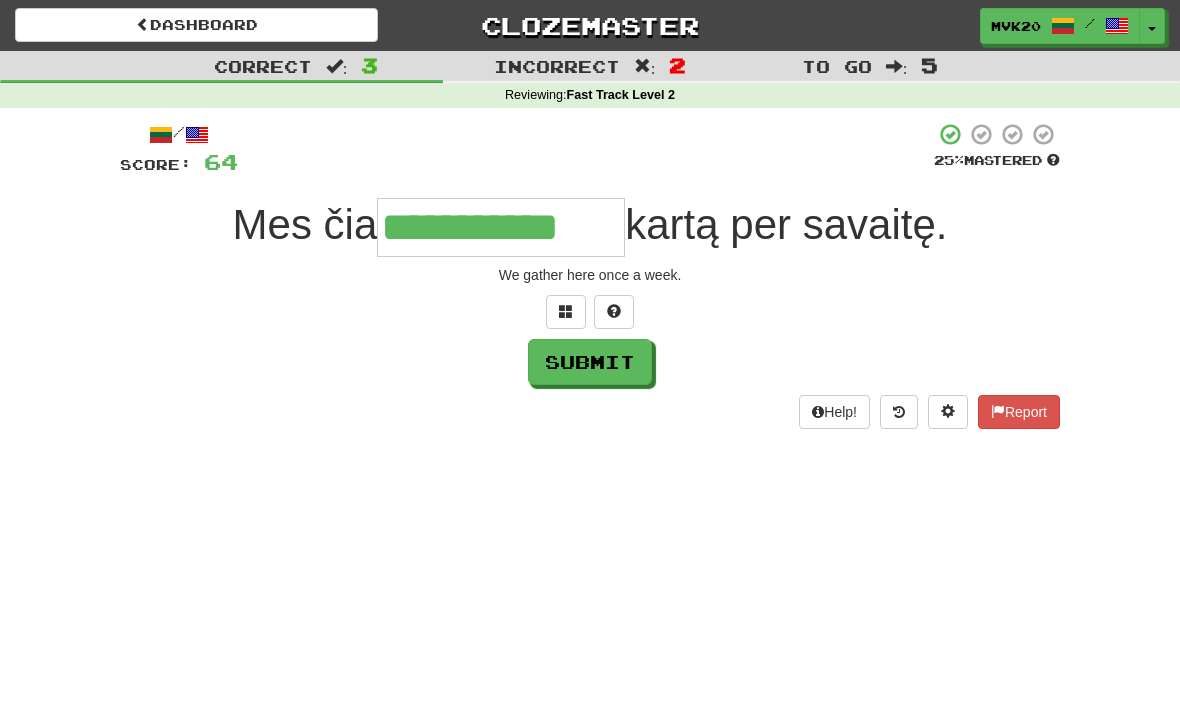 type on "**********" 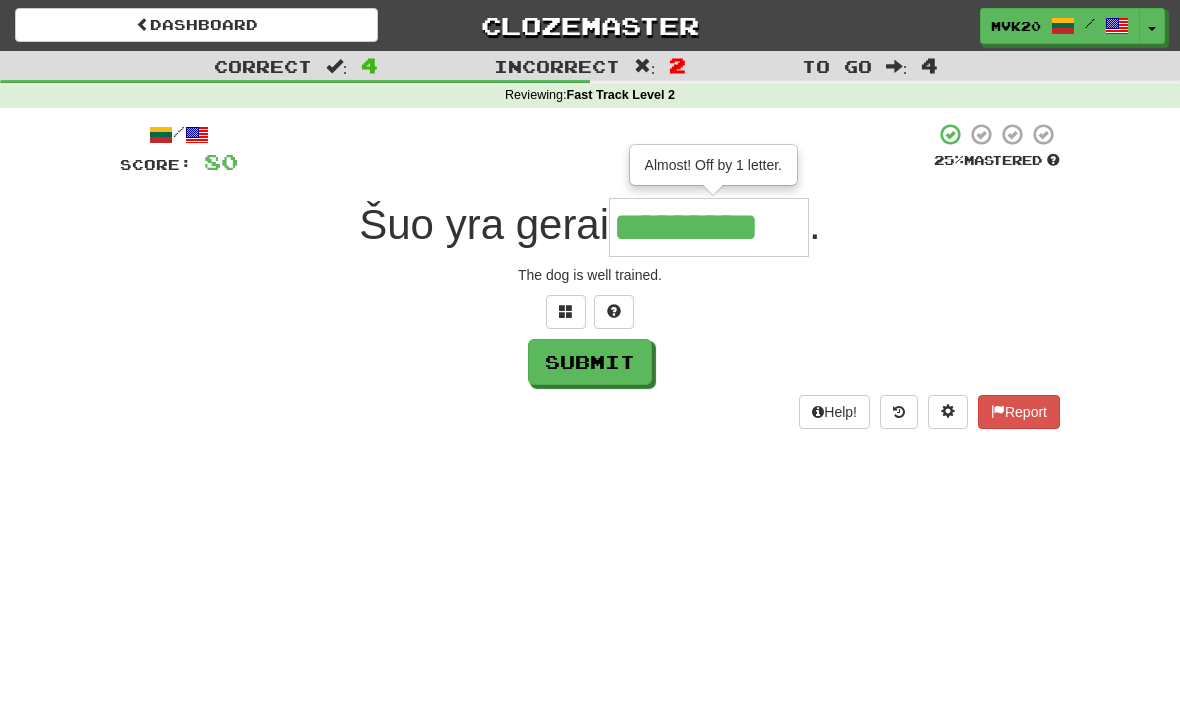 type on "*********" 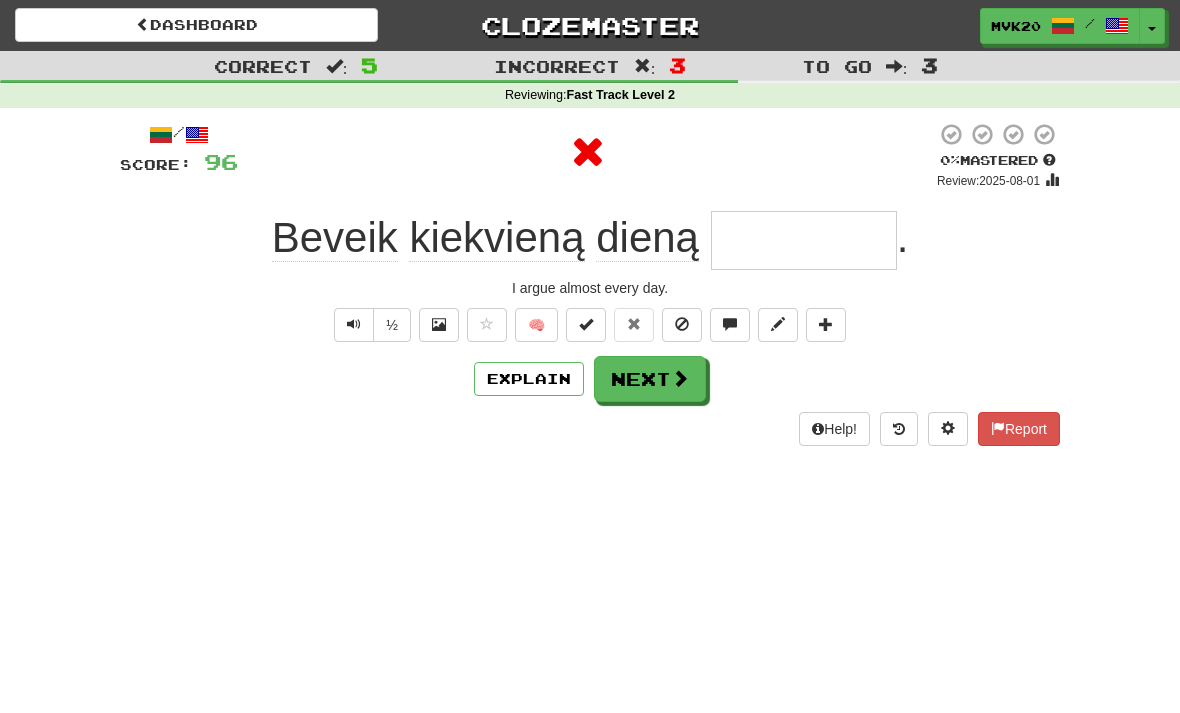 type on "**********" 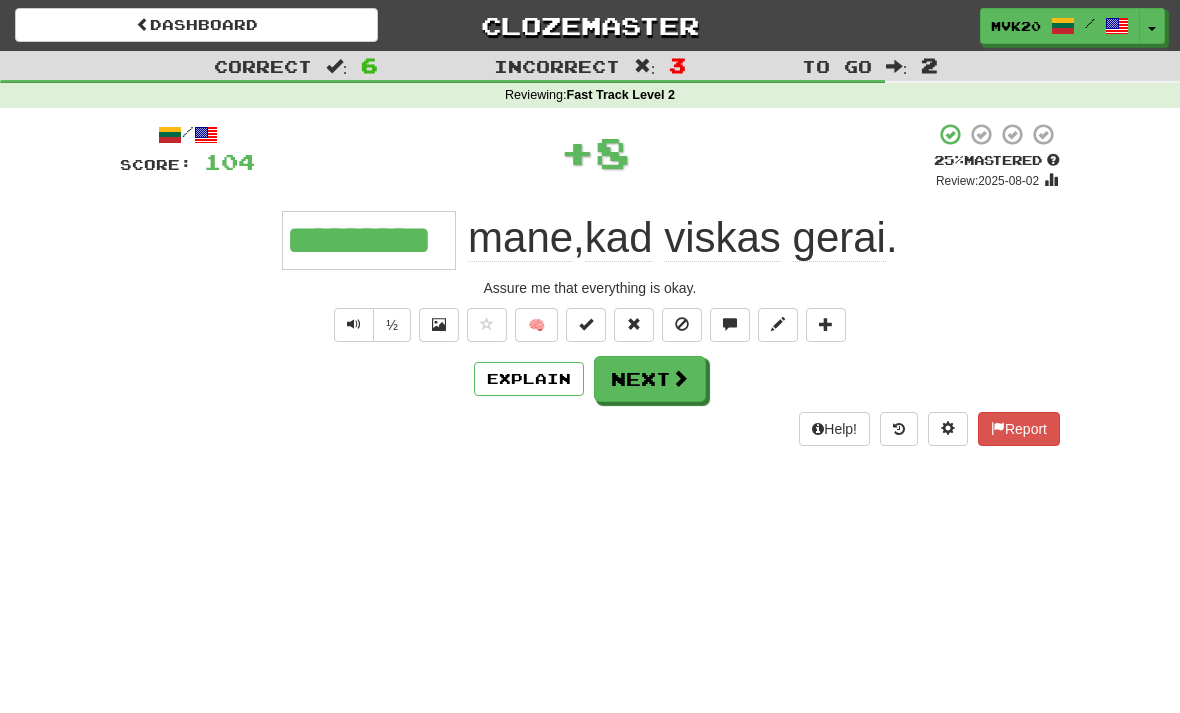 type on "*********" 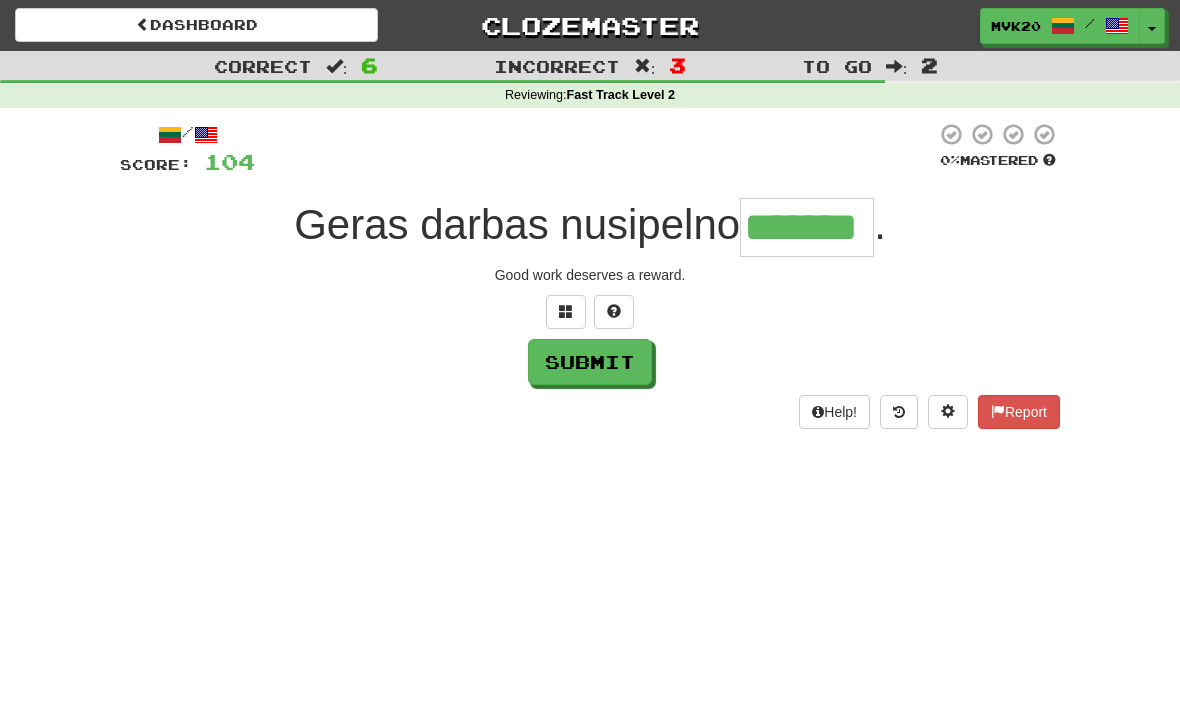 type on "*******" 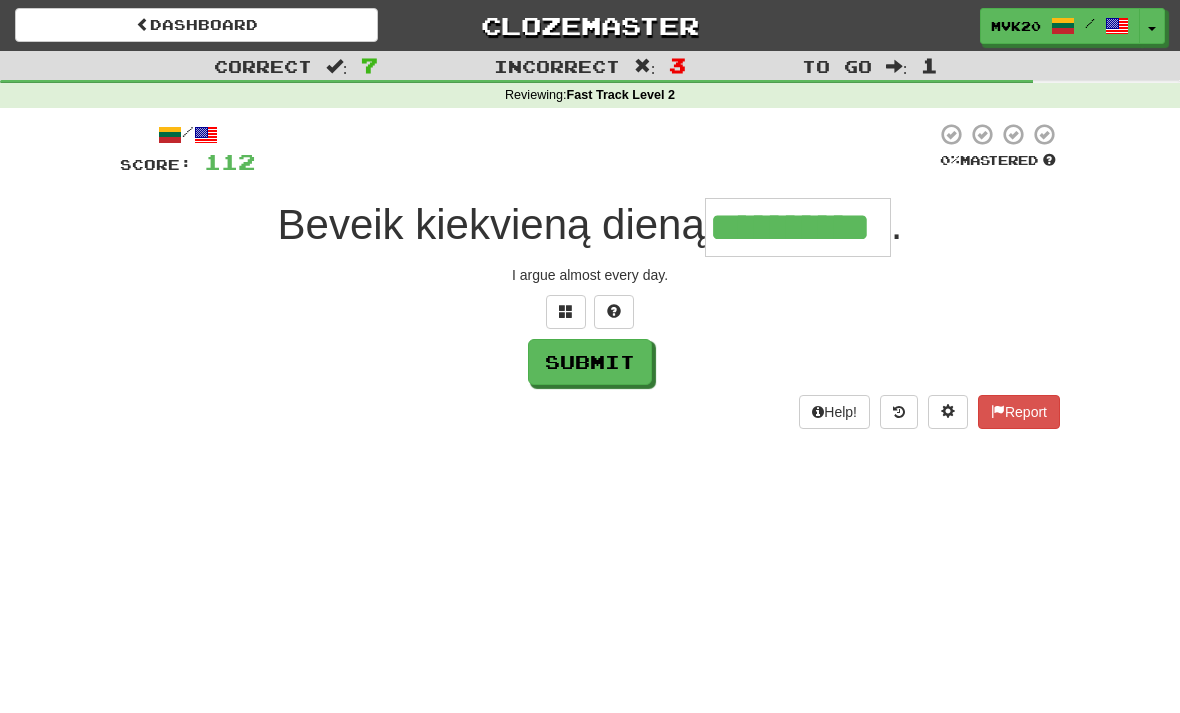 type on "**********" 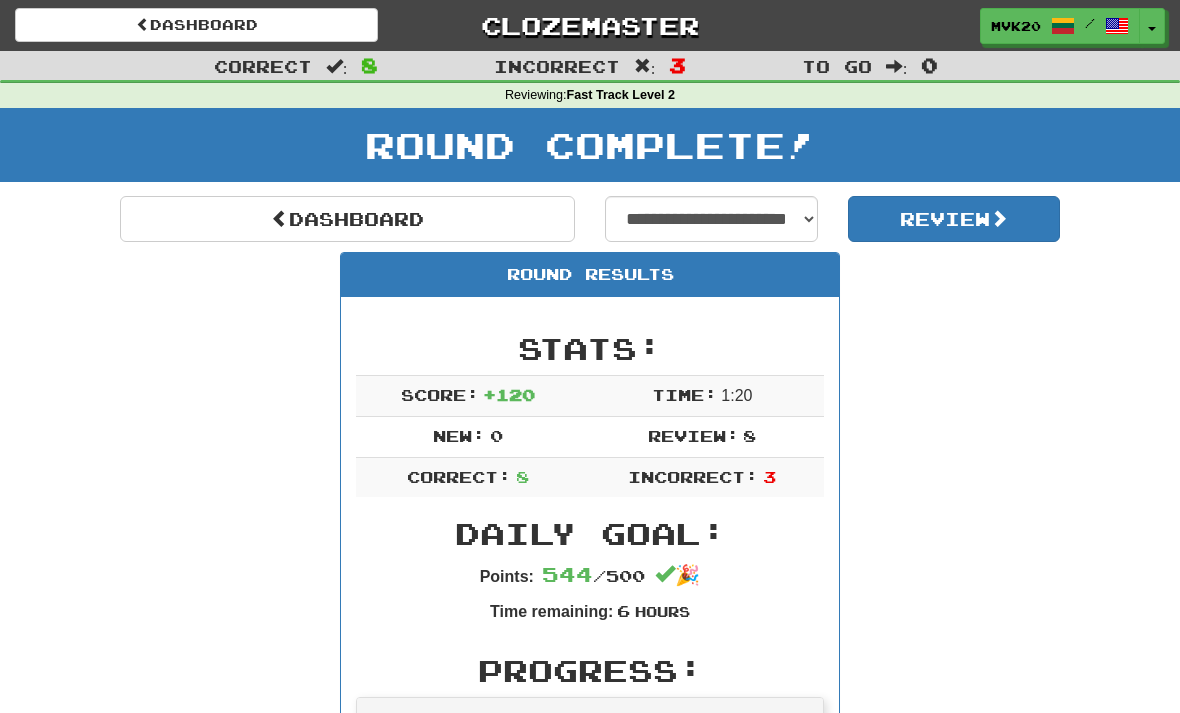click on "Dashboard" at bounding box center (347, 219) 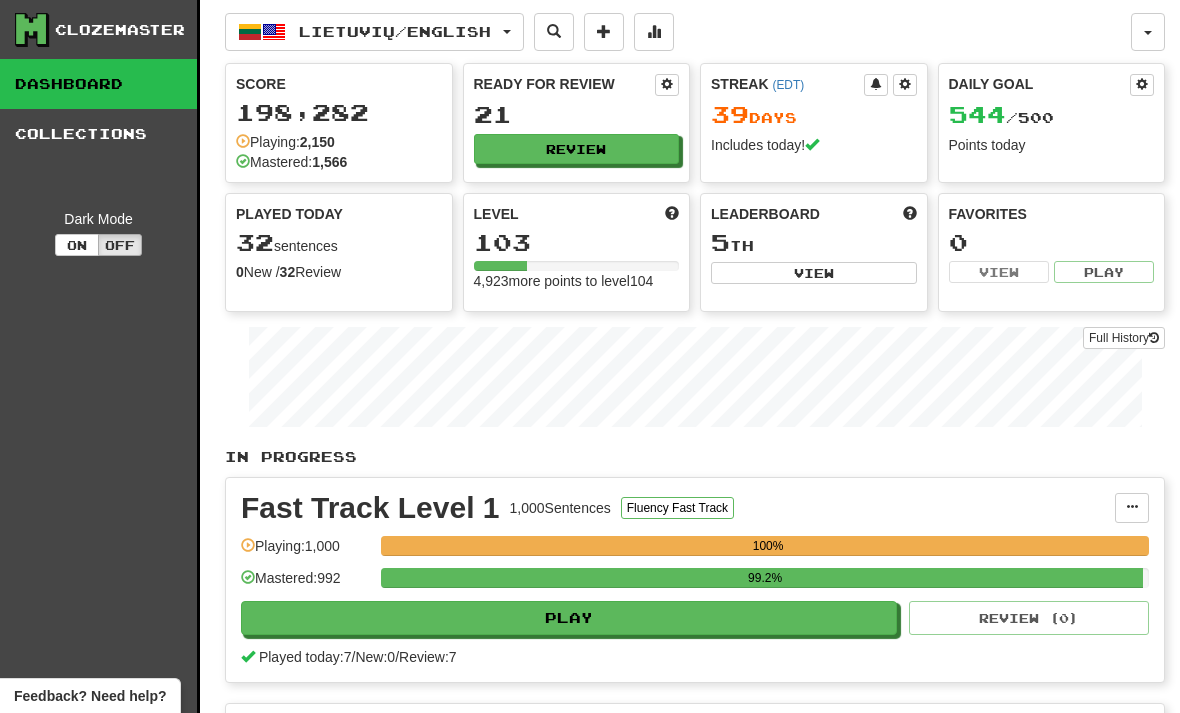 scroll, scrollTop: 0, scrollLeft: 0, axis: both 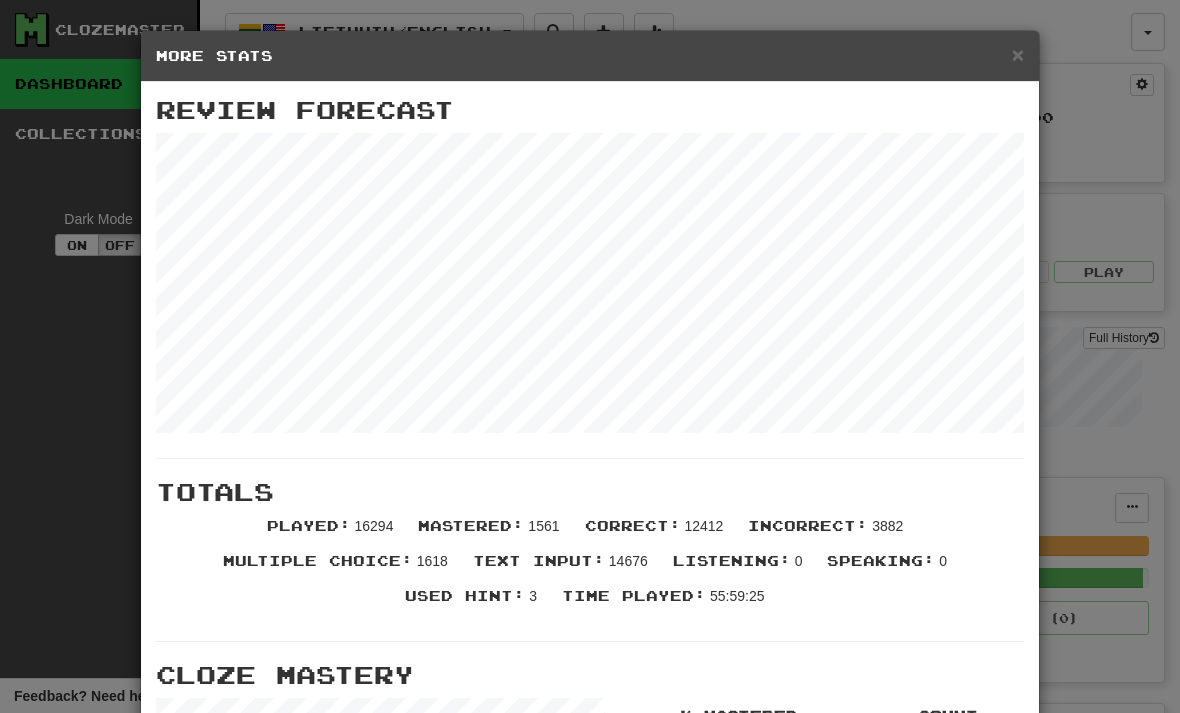 click on "×" at bounding box center (1018, 54) 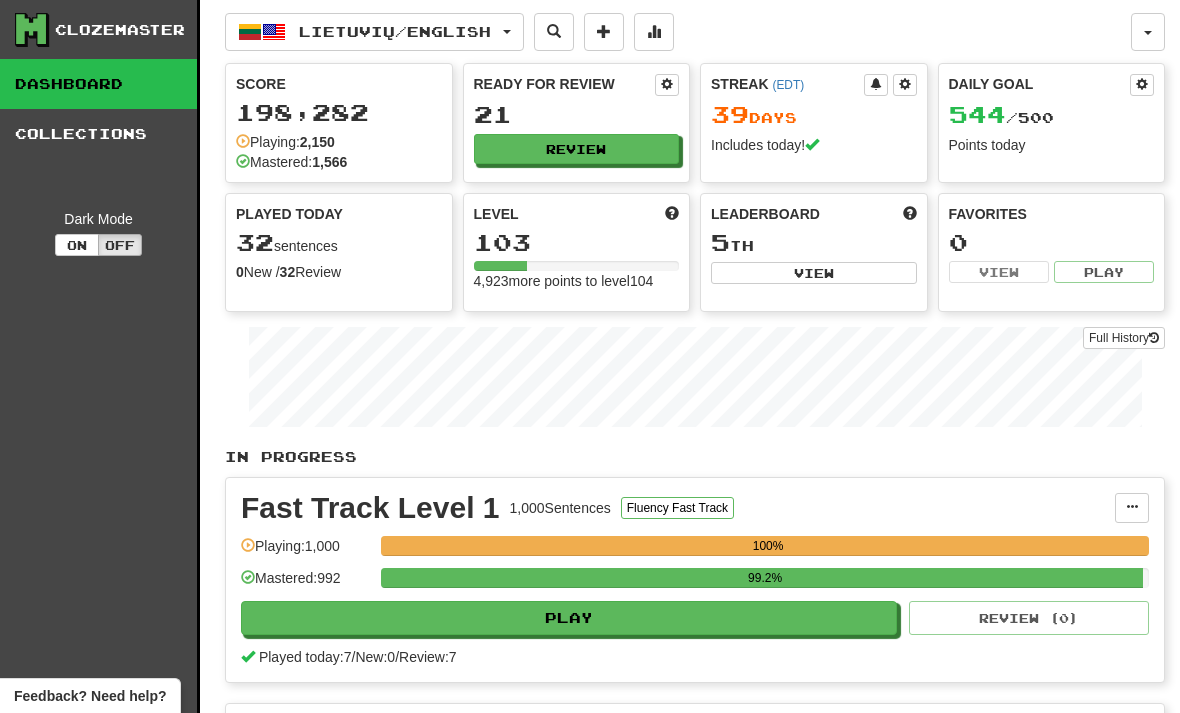 click on "Review" at bounding box center [577, 149] 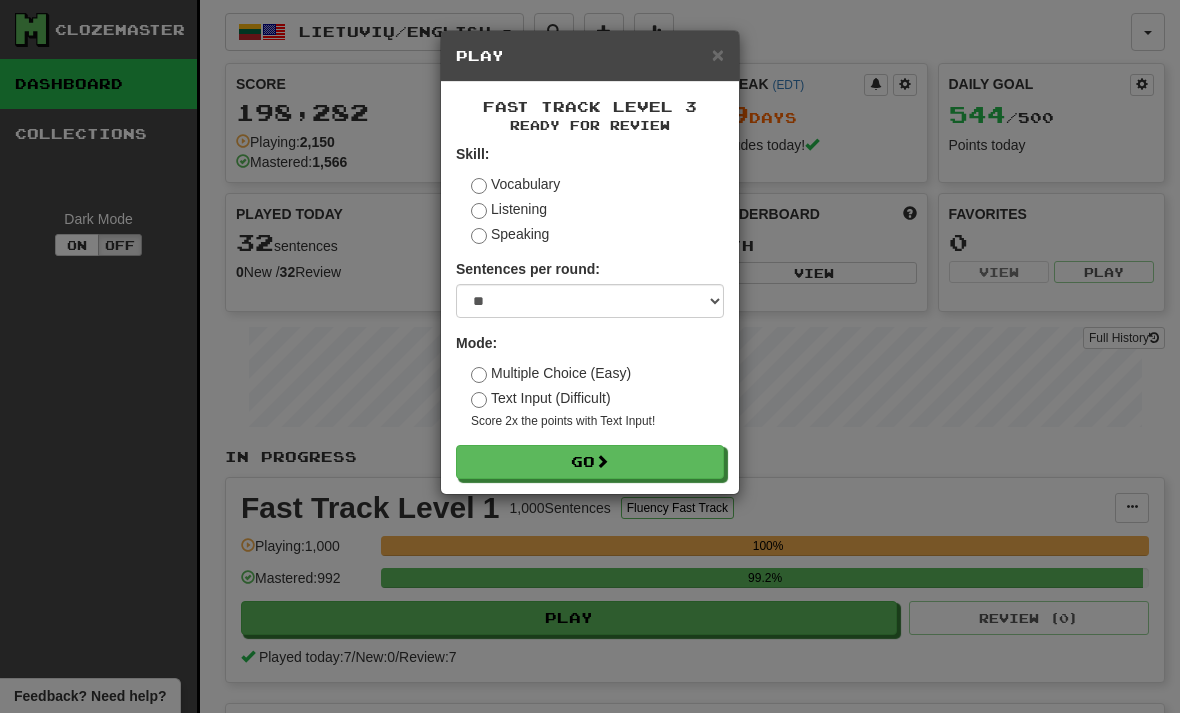 click on "Go" at bounding box center (590, 462) 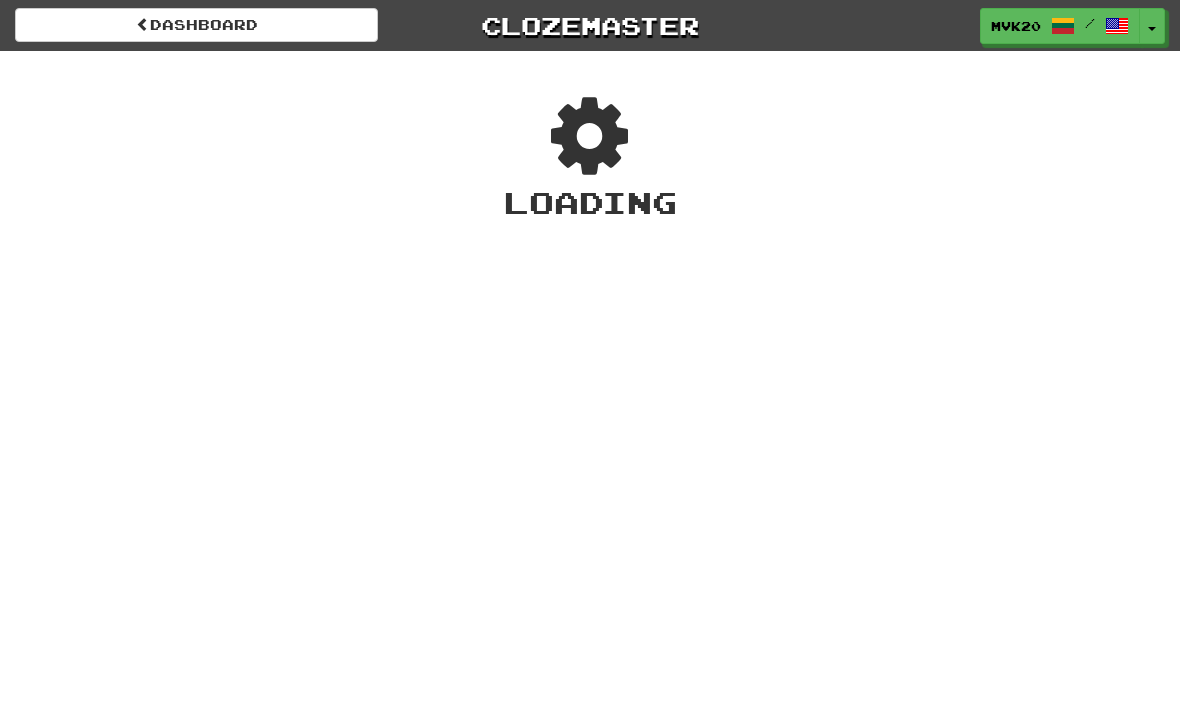 scroll, scrollTop: 0, scrollLeft: 0, axis: both 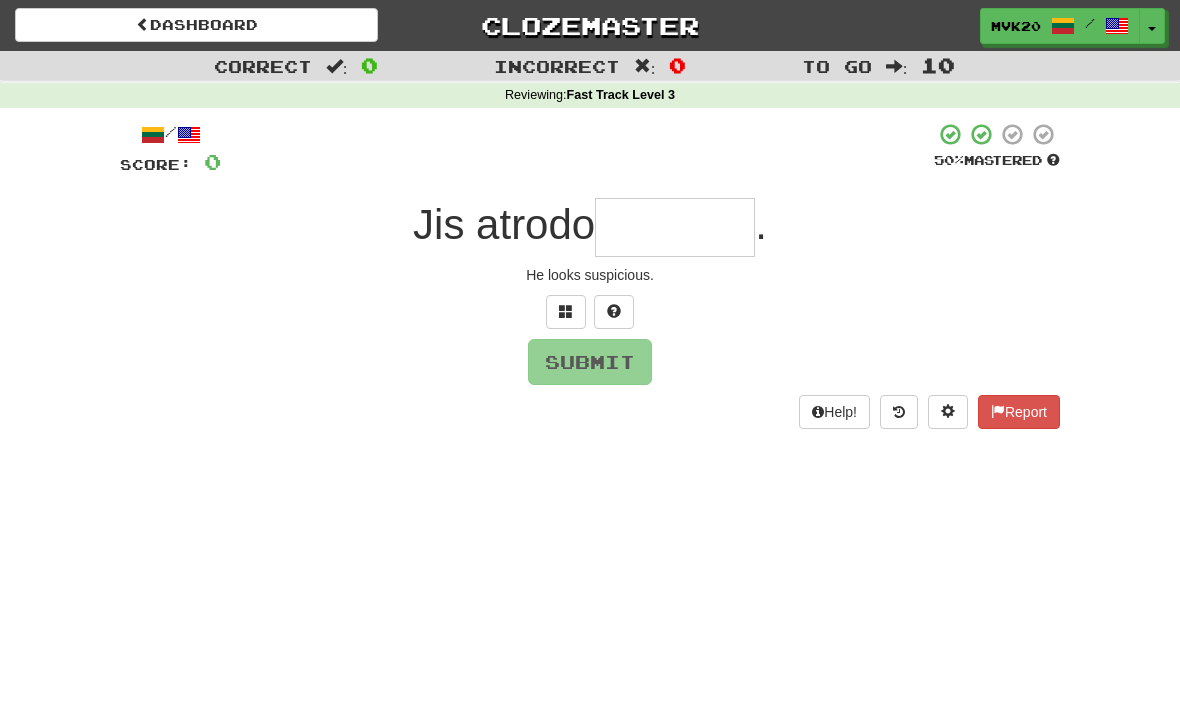 type on "*********" 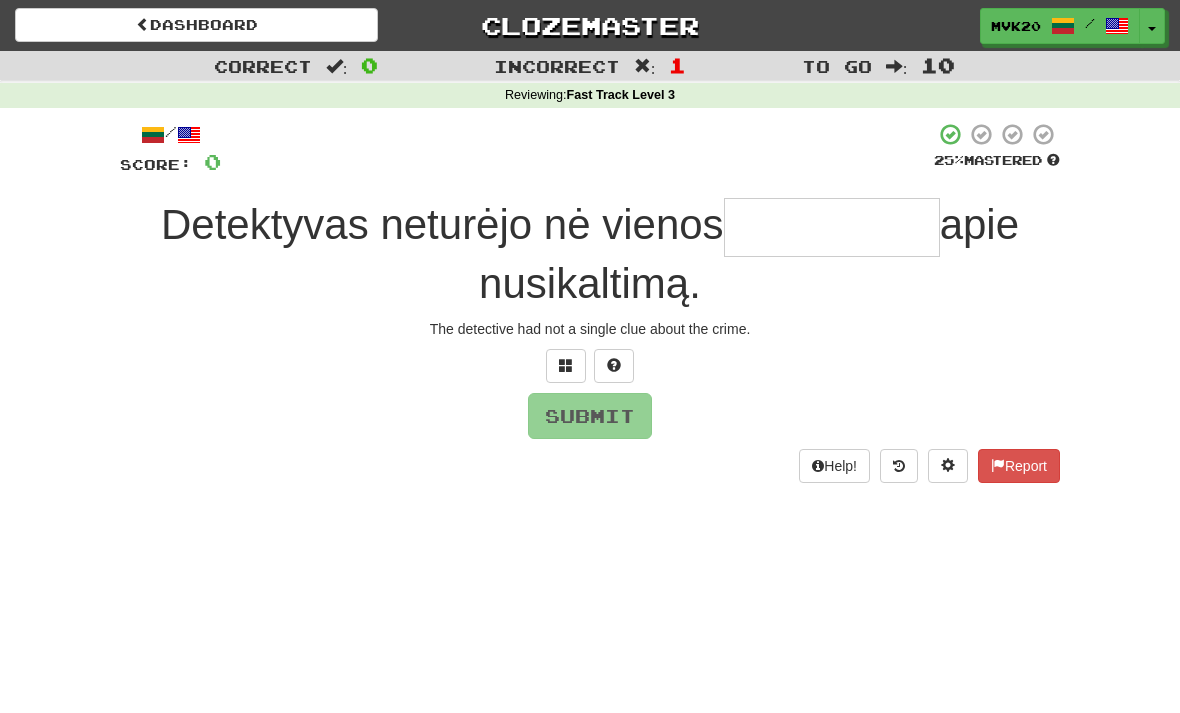 type on "*" 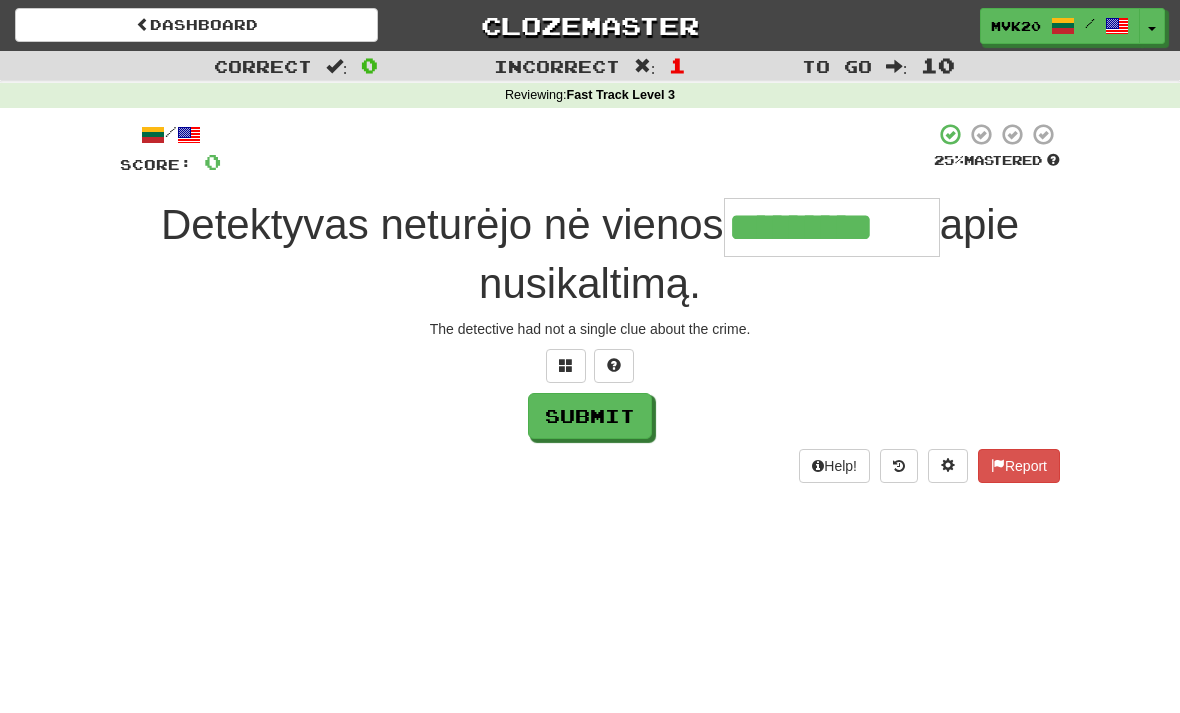 type on "*********" 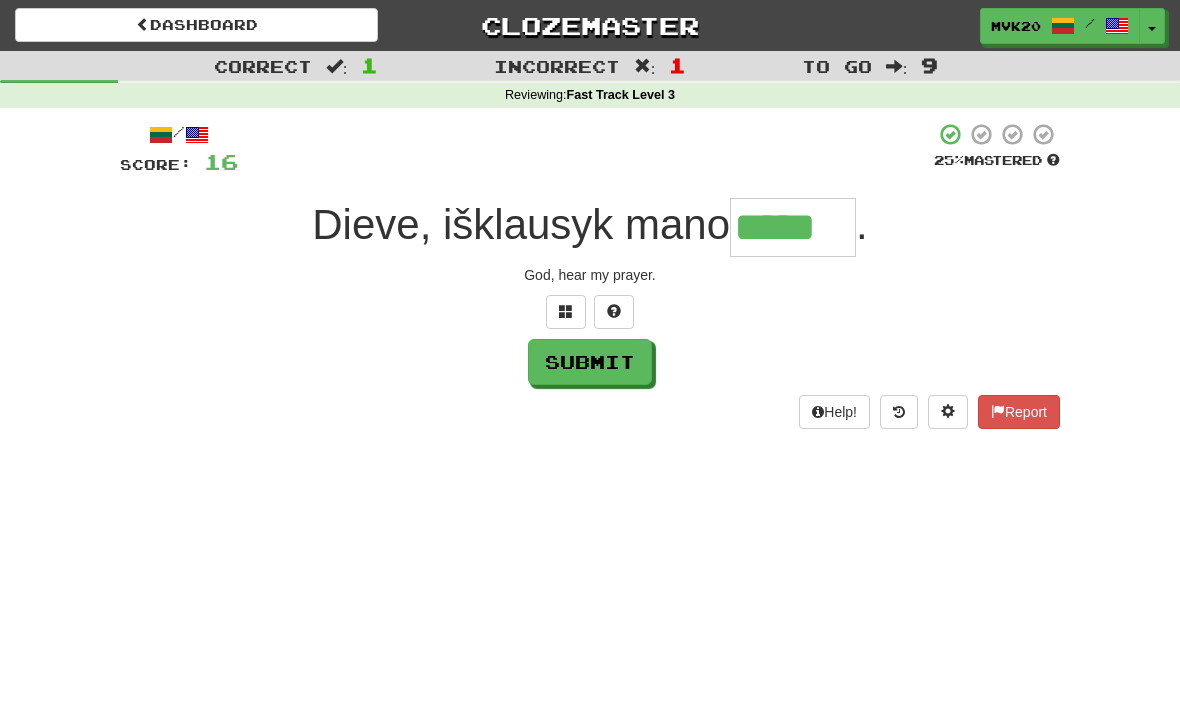 type on "*****" 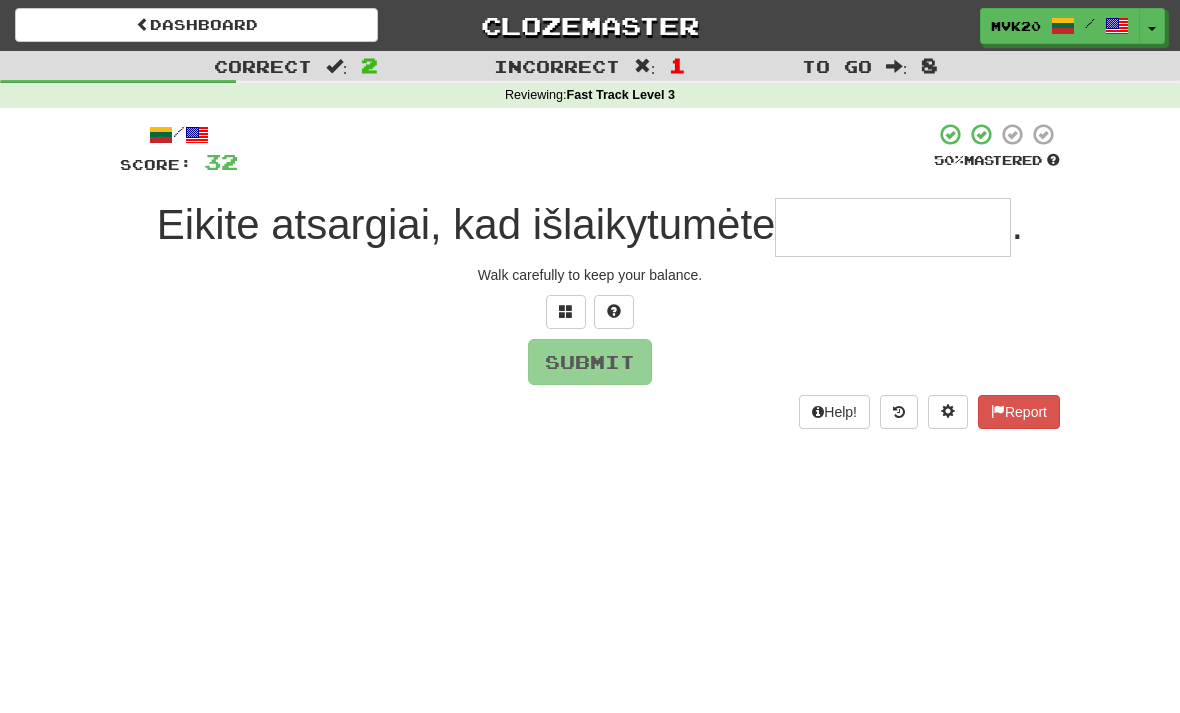 type on "**********" 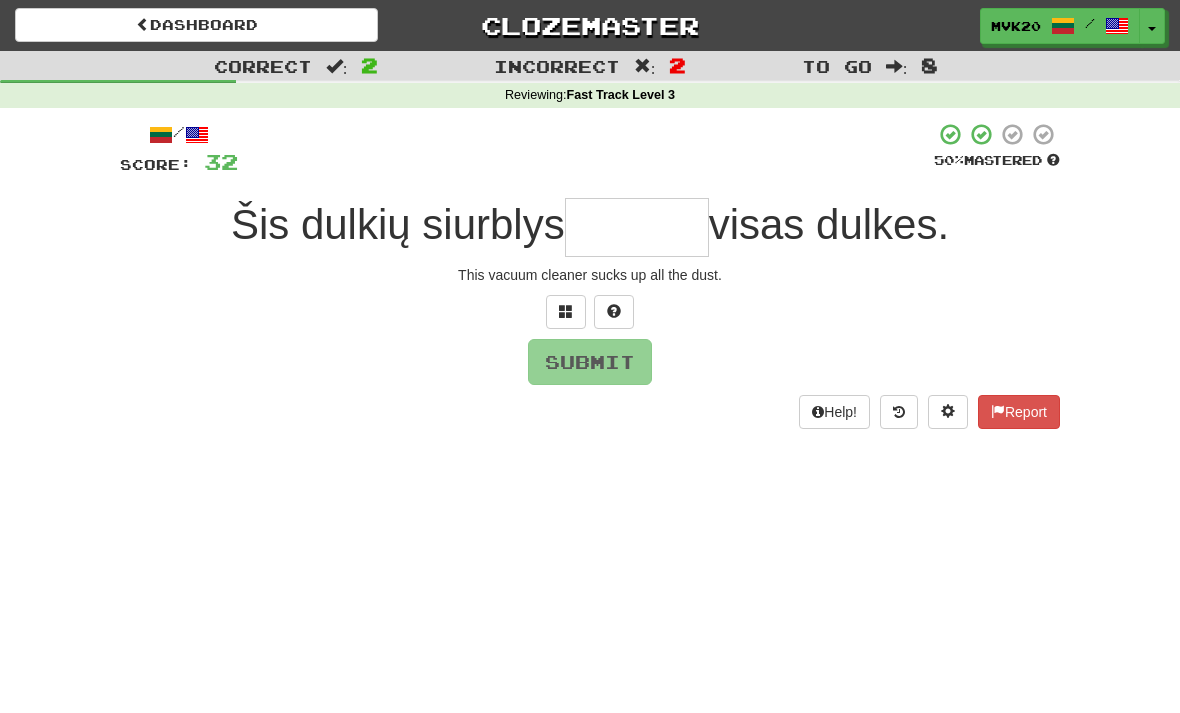 type on "*" 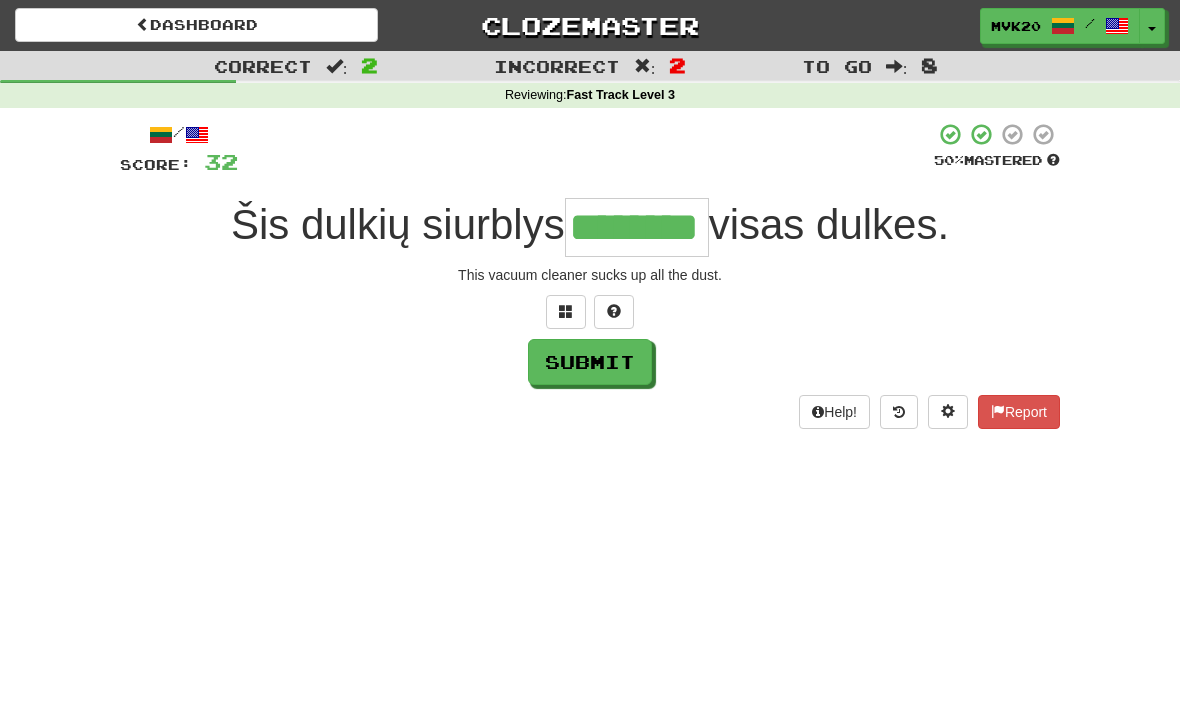 type on "********" 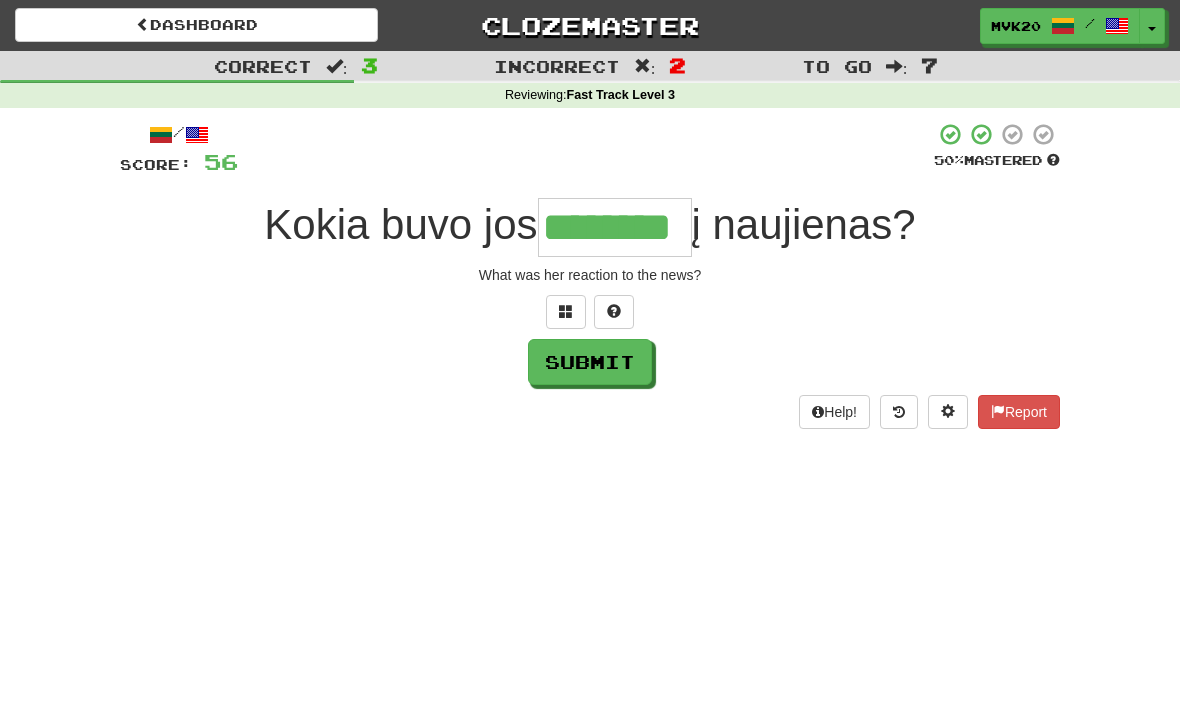 type on "********" 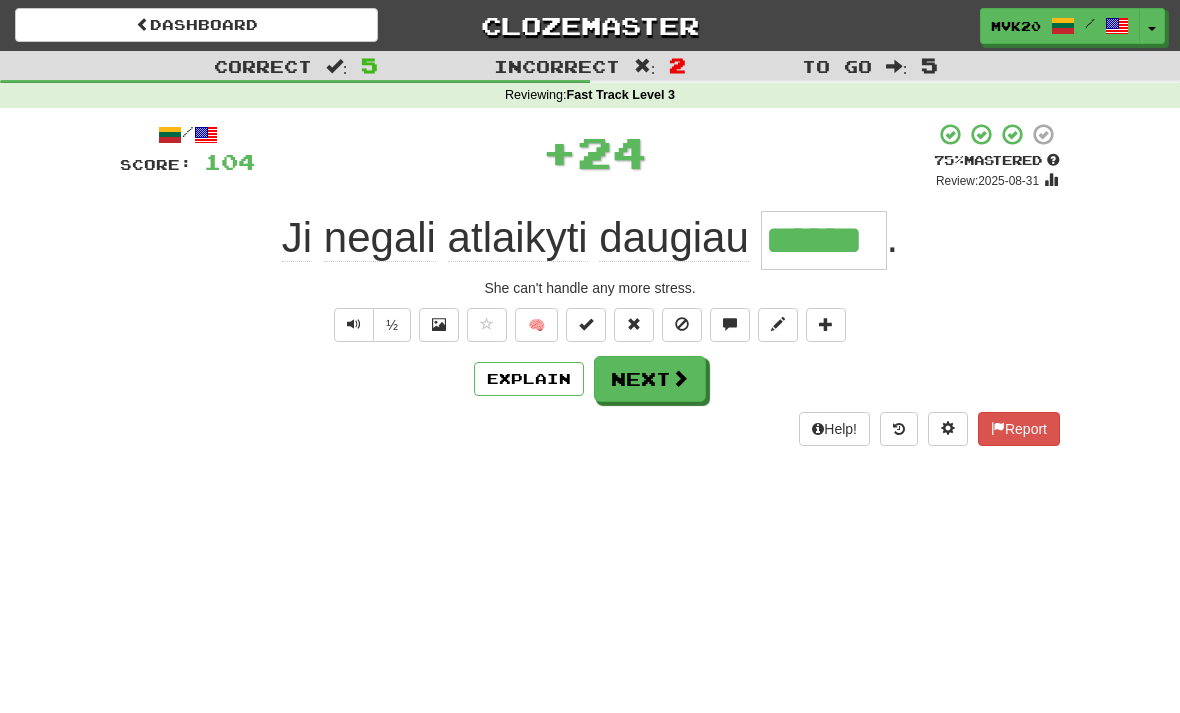 type on "******" 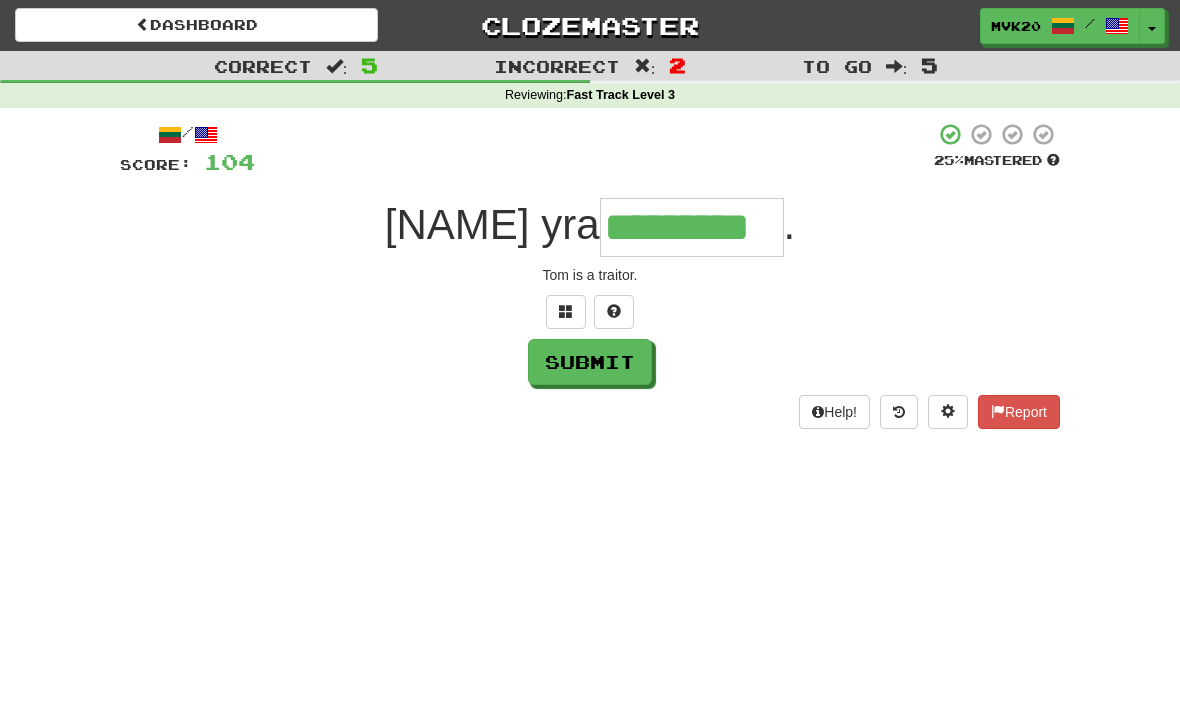 type on "*********" 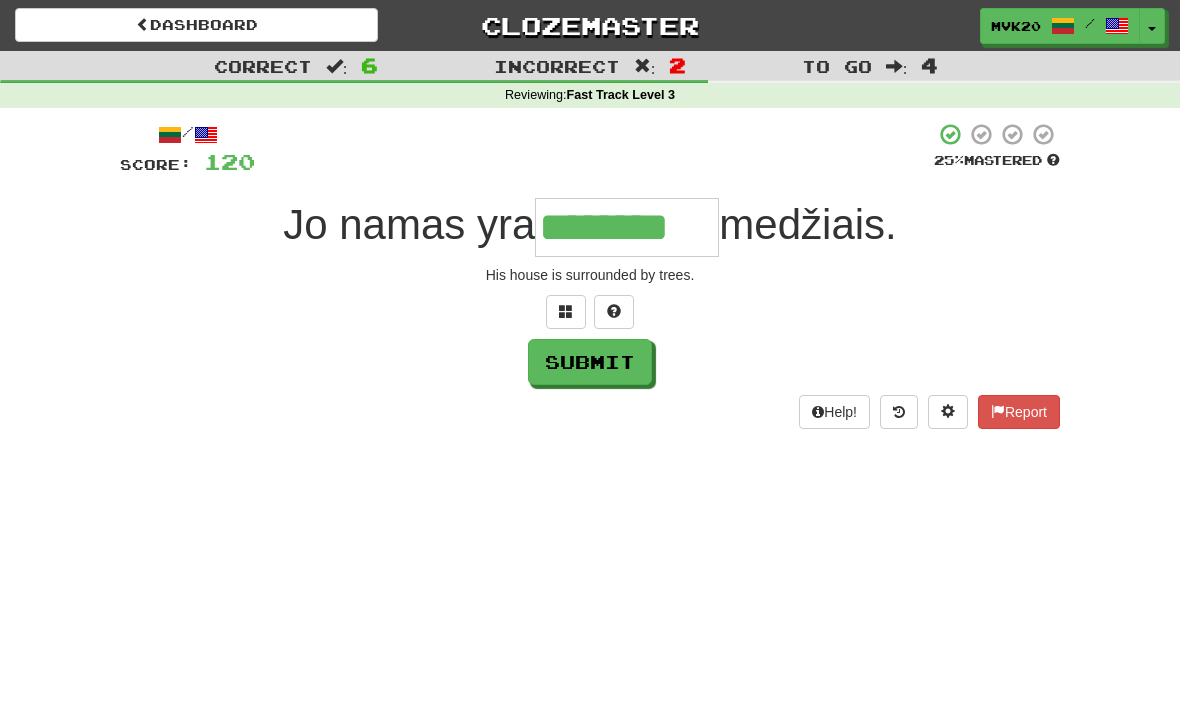 type on "********" 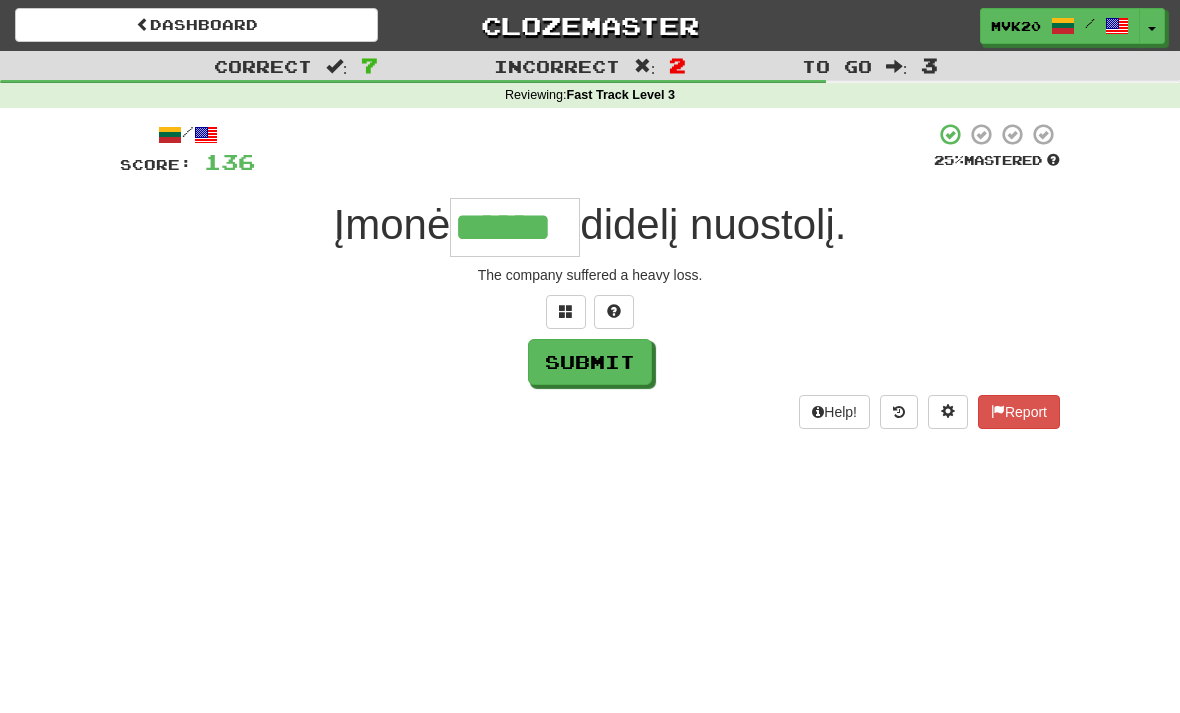 type on "******" 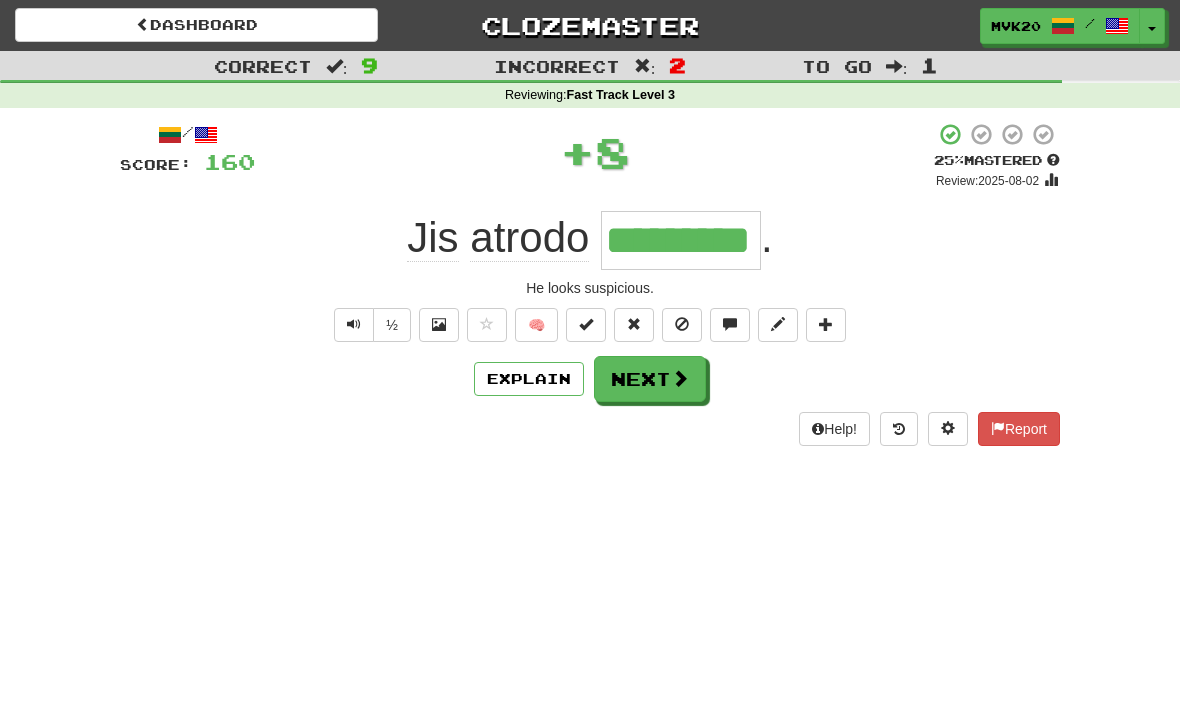 type on "*********" 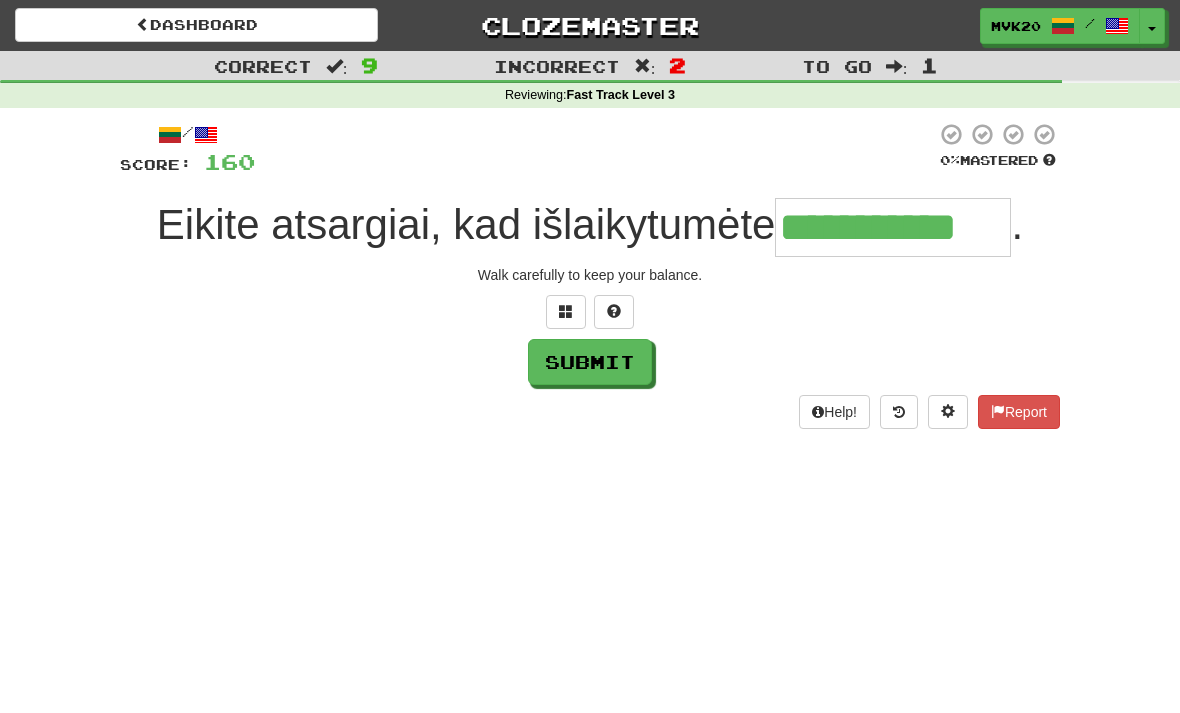 type on "**********" 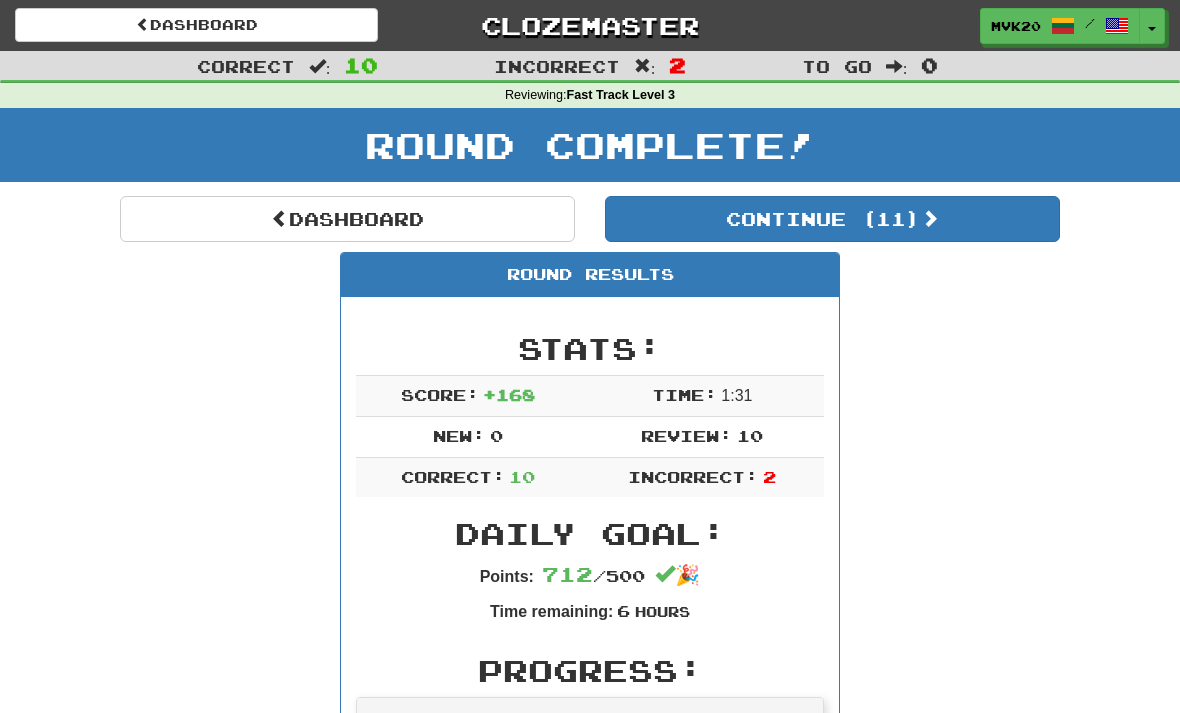 click on "Dashboard" at bounding box center [347, 219] 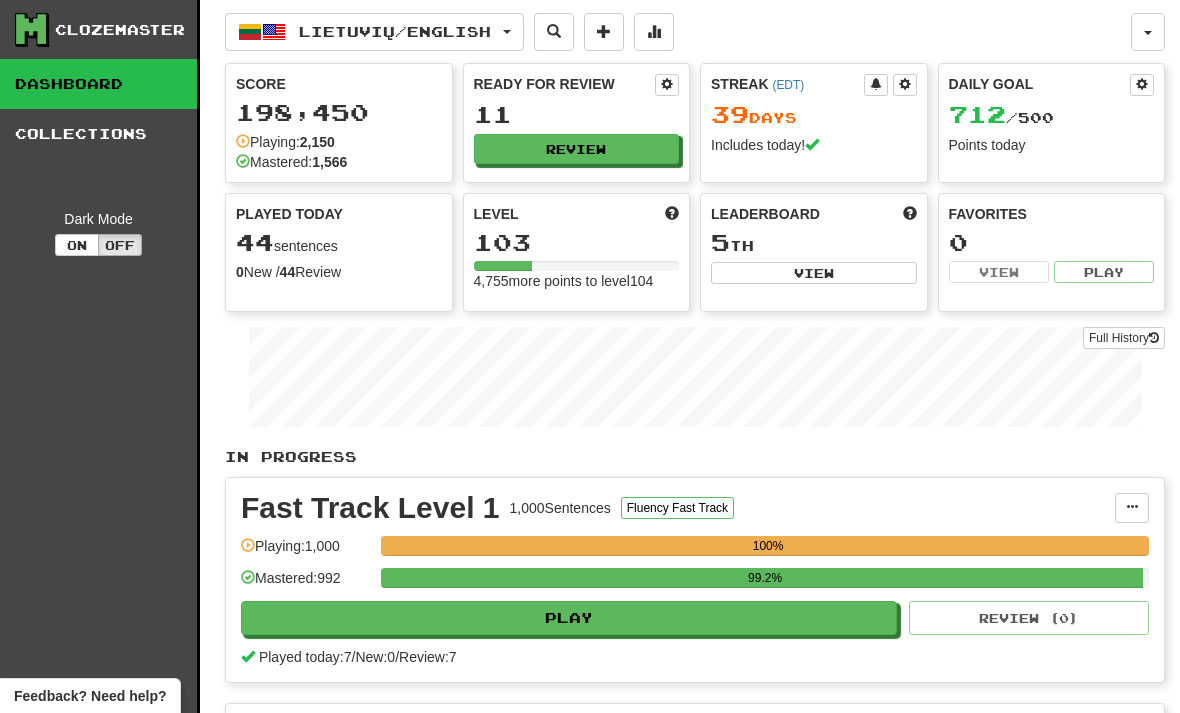 scroll, scrollTop: 0, scrollLeft: 0, axis: both 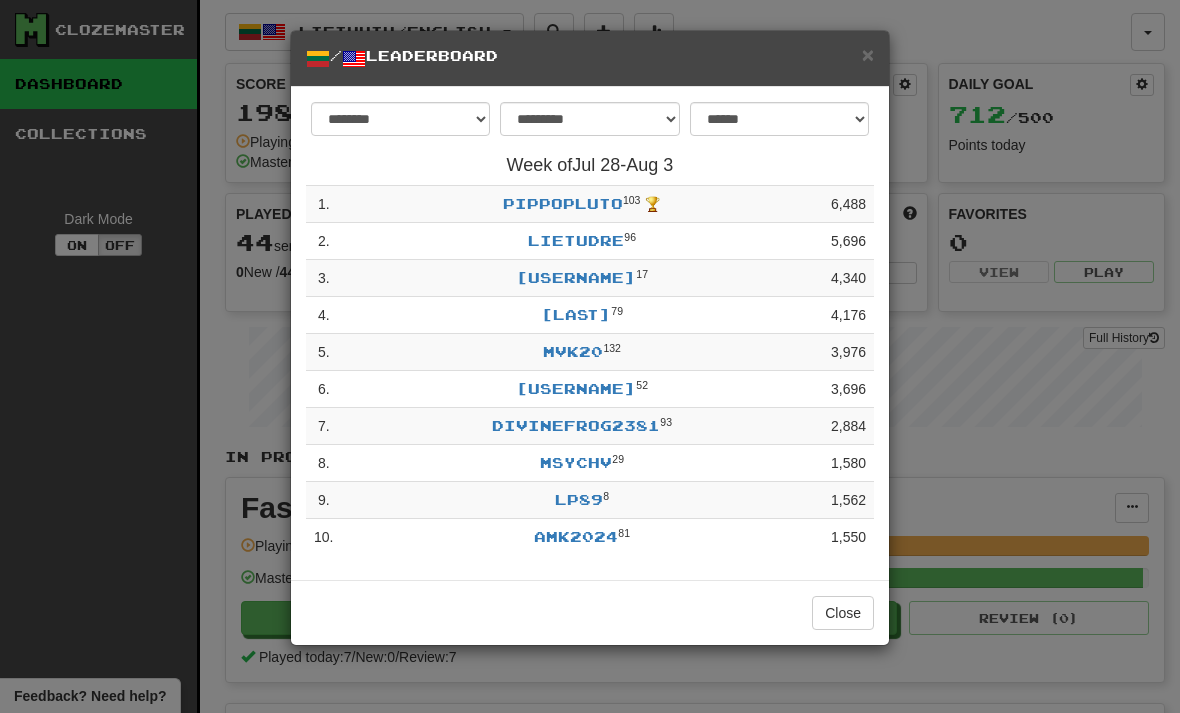 click on "×" at bounding box center (868, 54) 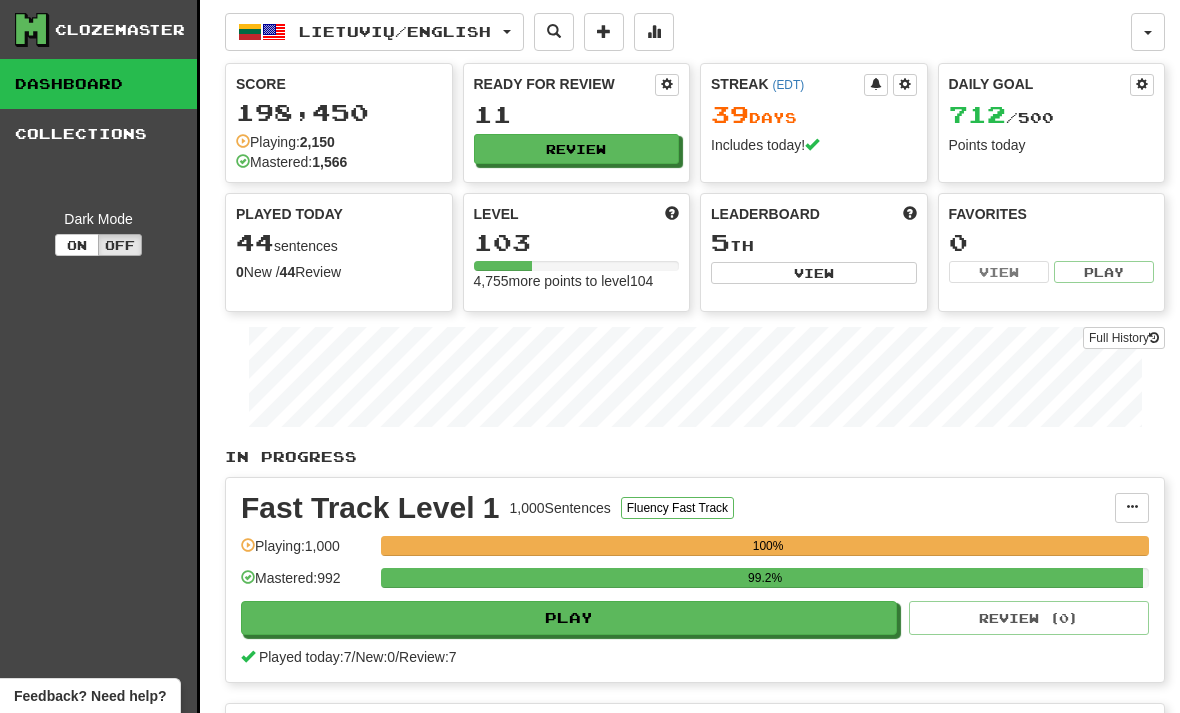 click on "Review" at bounding box center [577, 149] 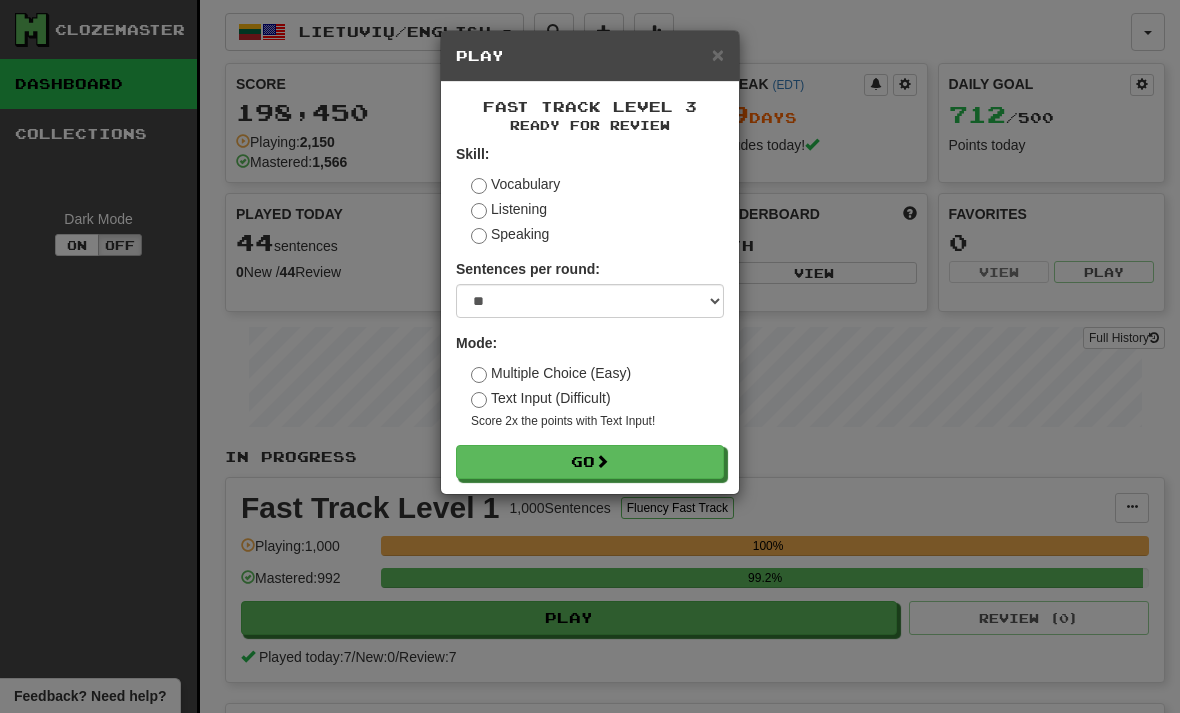 click on "Go" at bounding box center [590, 462] 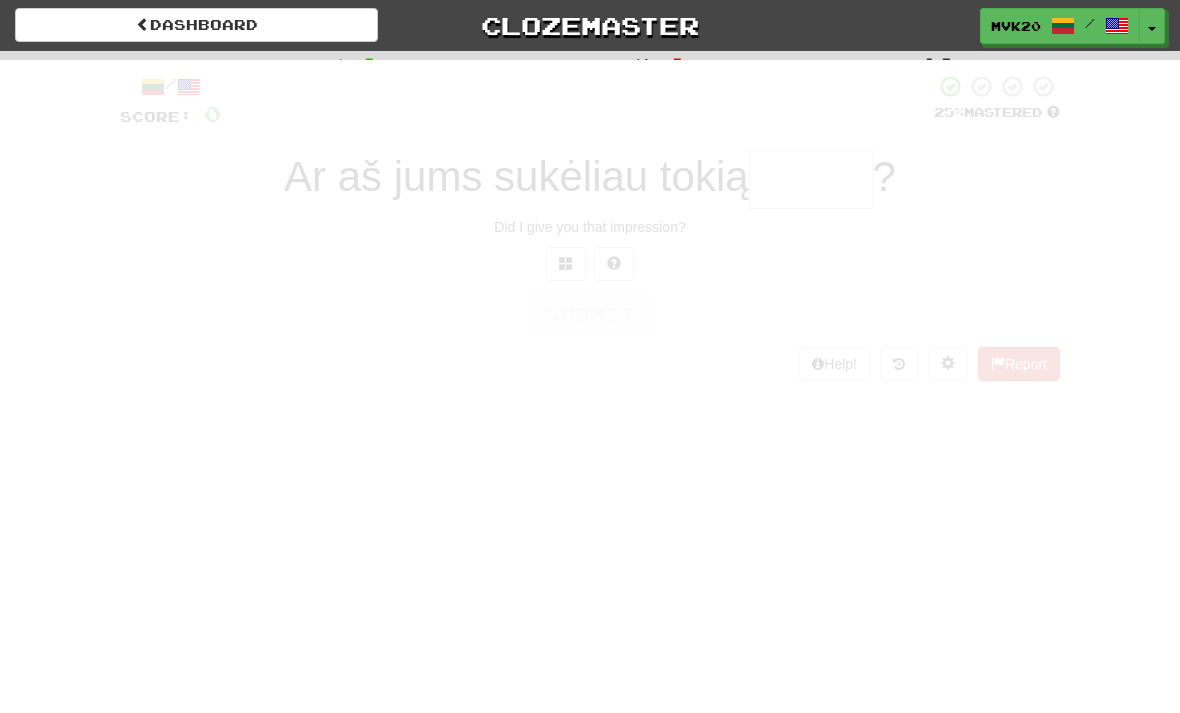 scroll, scrollTop: 0, scrollLeft: 0, axis: both 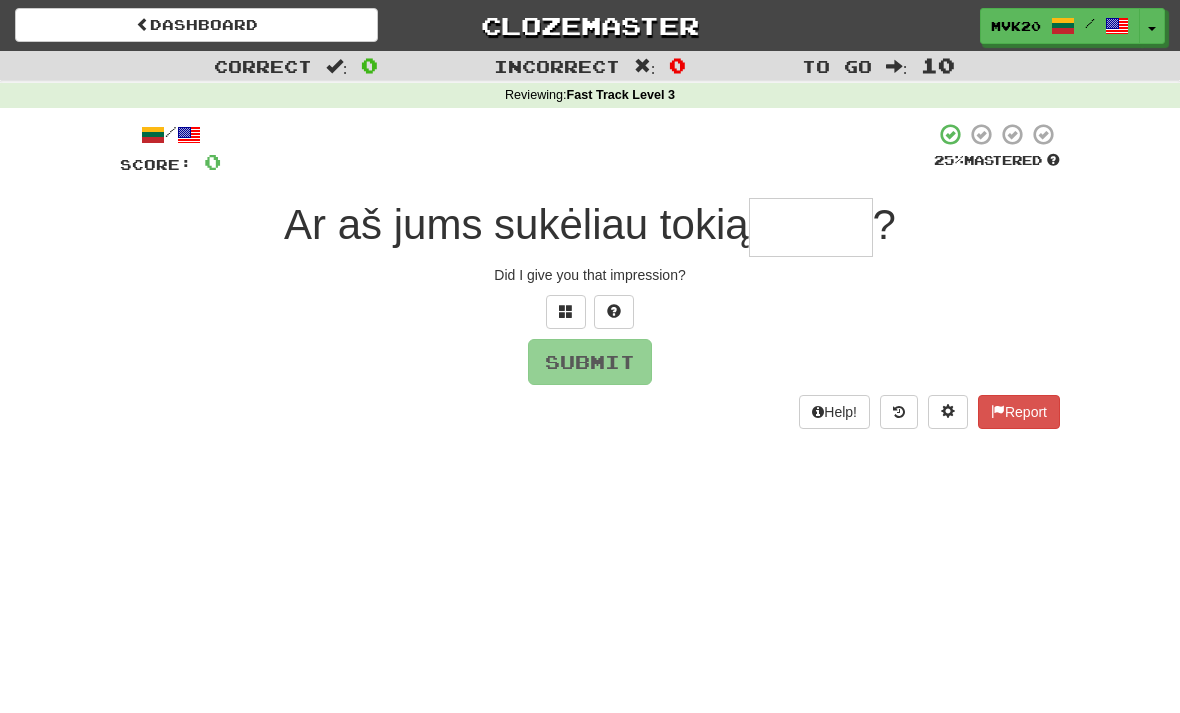 type on "*" 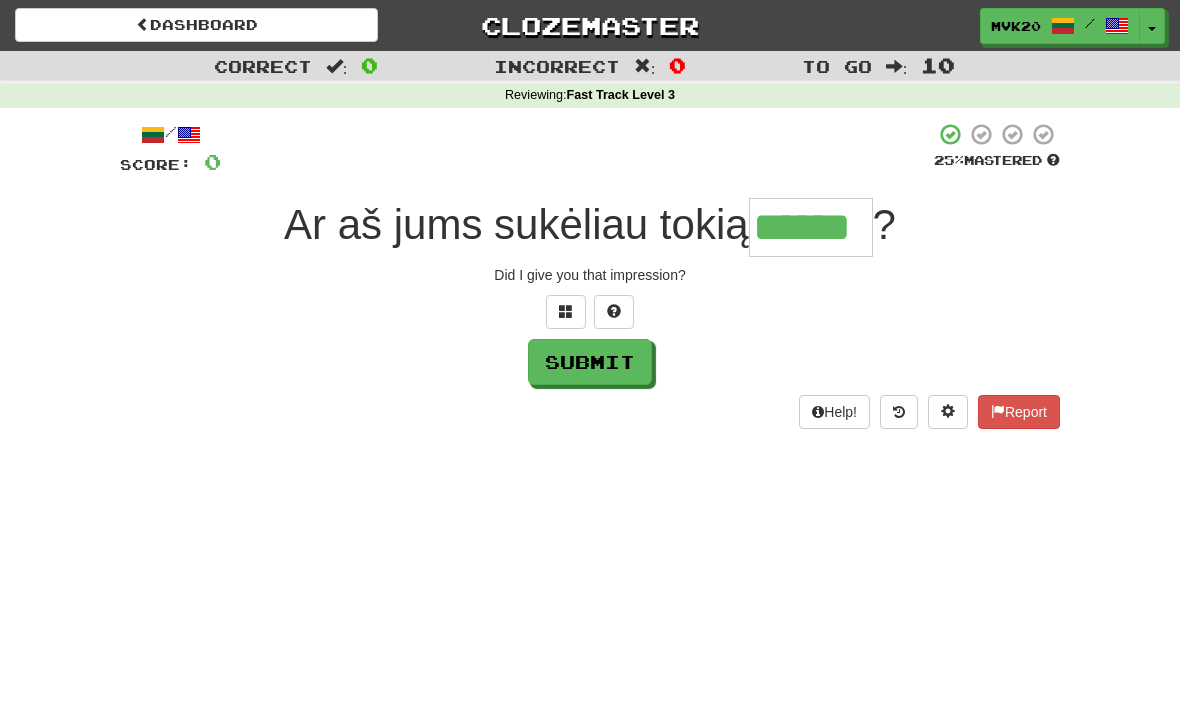 type on "******" 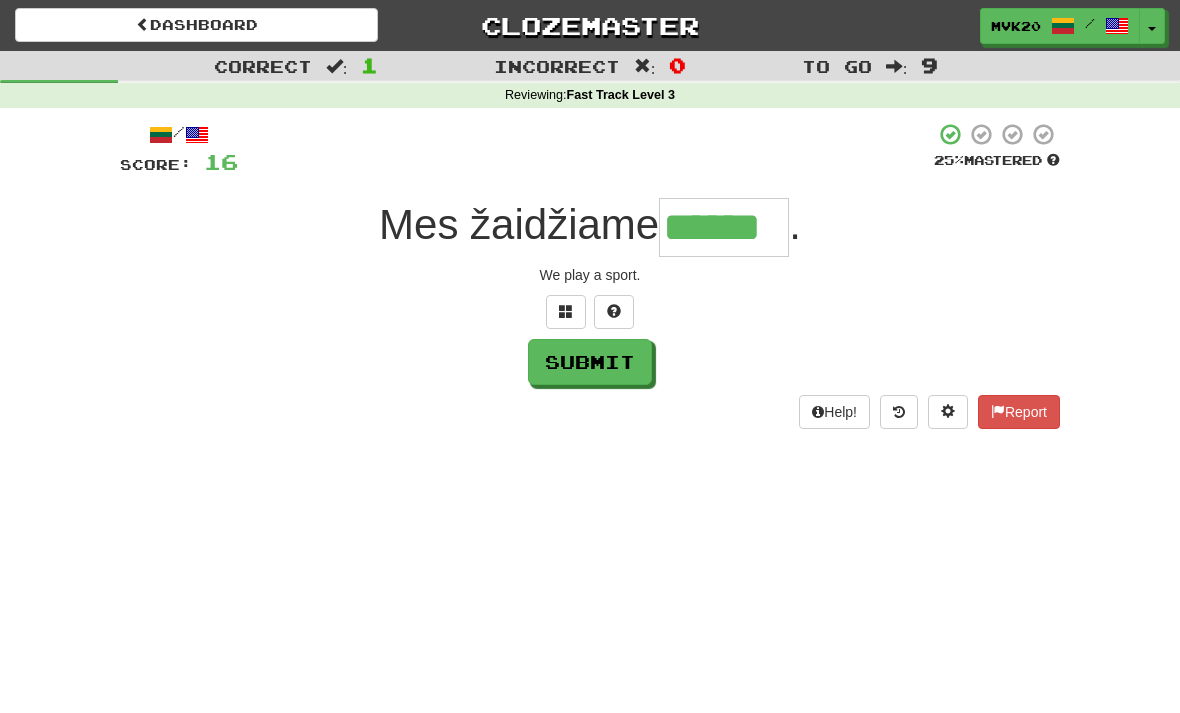 type on "******" 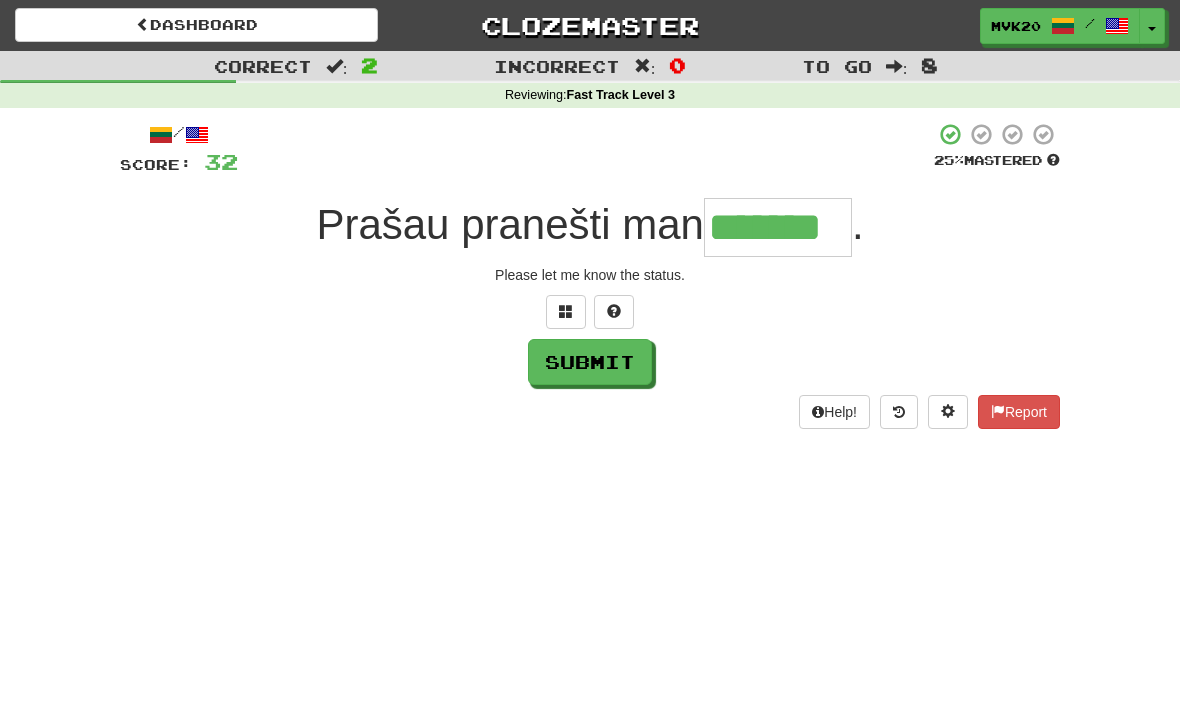 type on "*******" 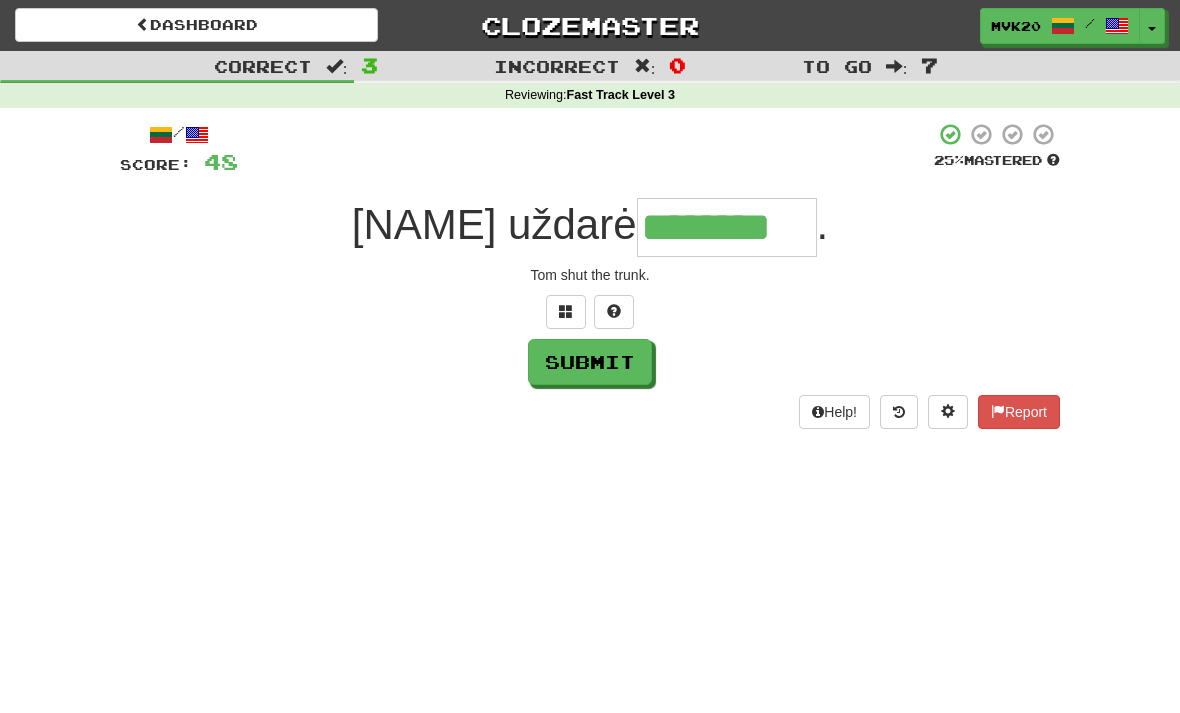 type on "********" 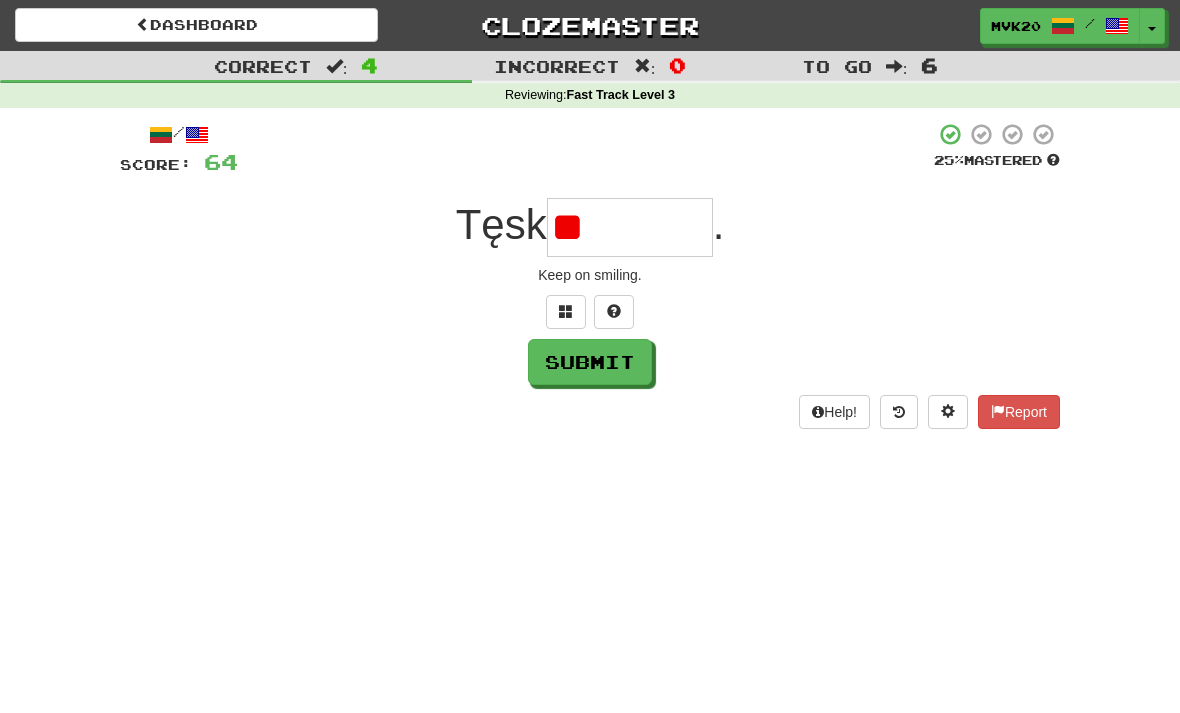 type on "*" 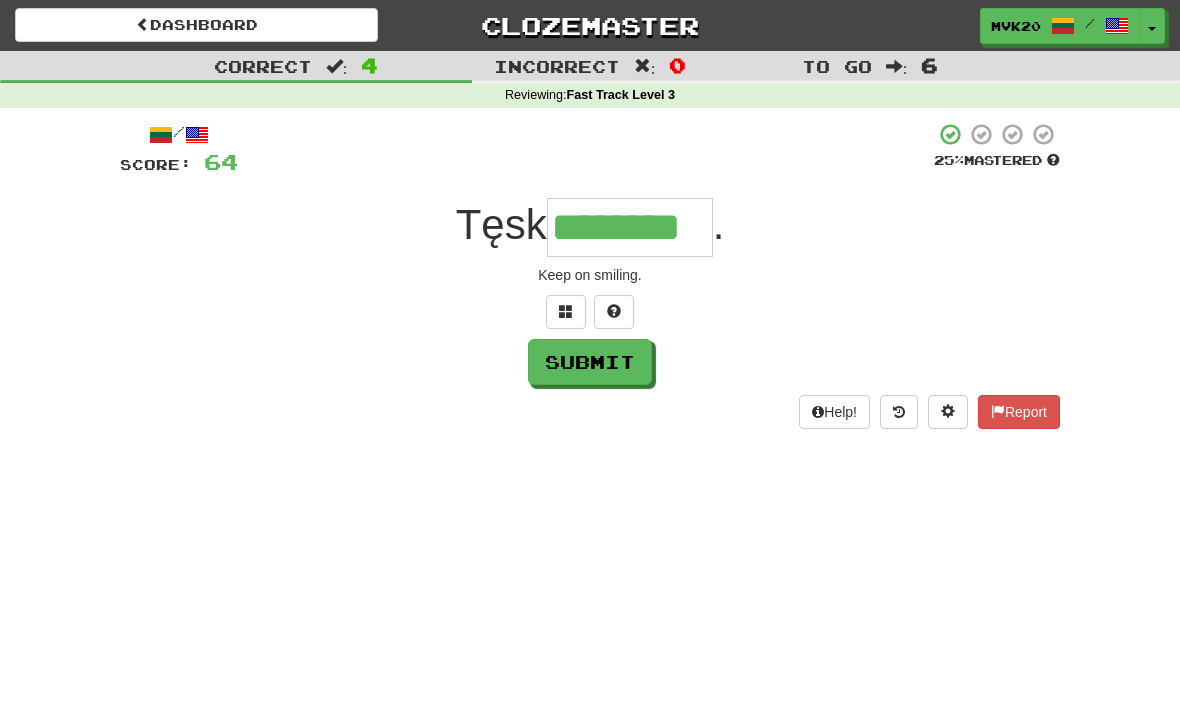 type on "********" 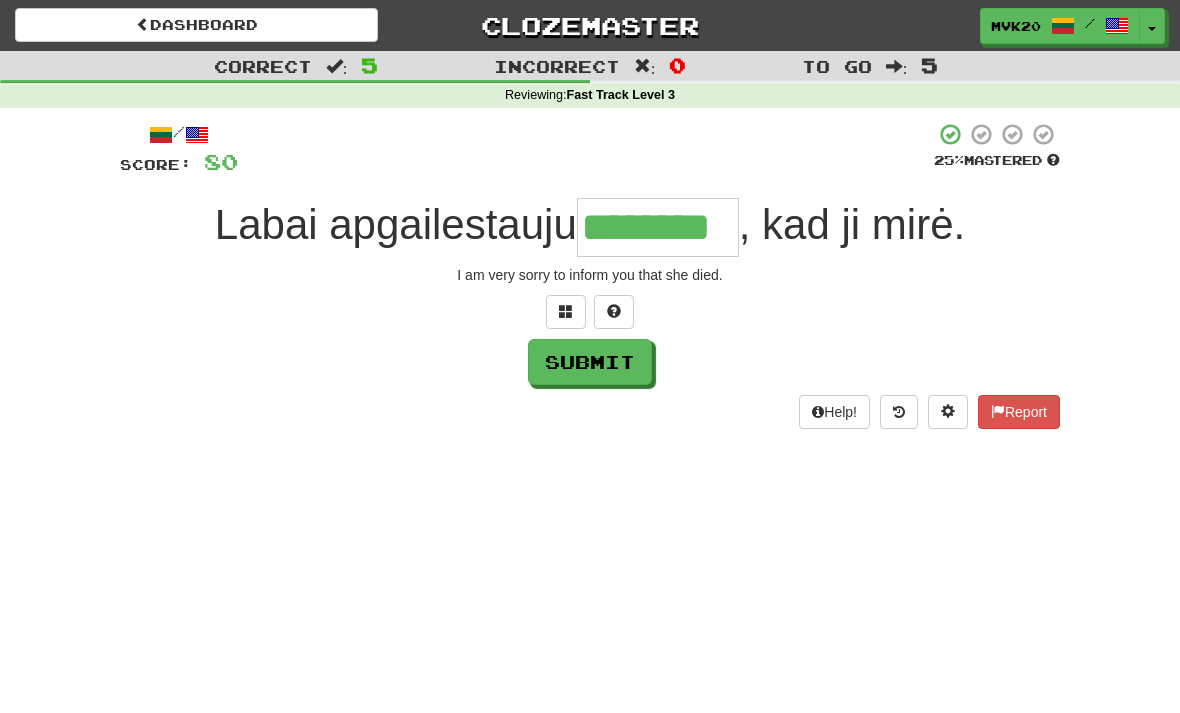 type on "********" 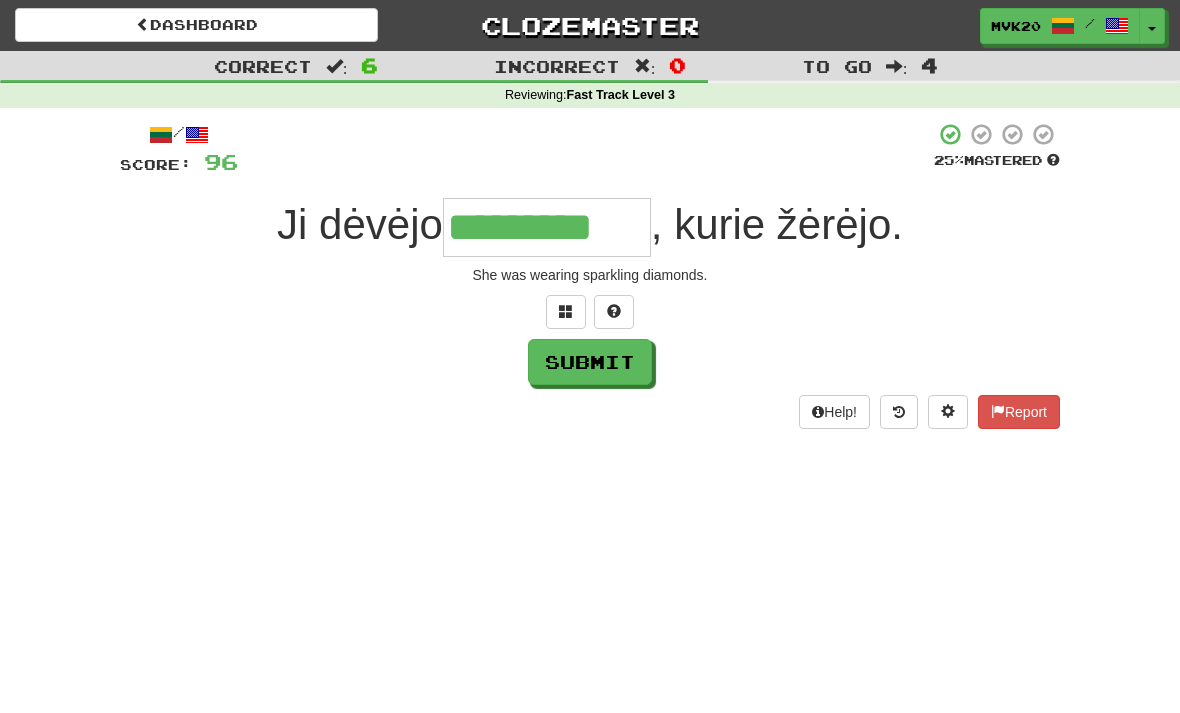 type on "*********" 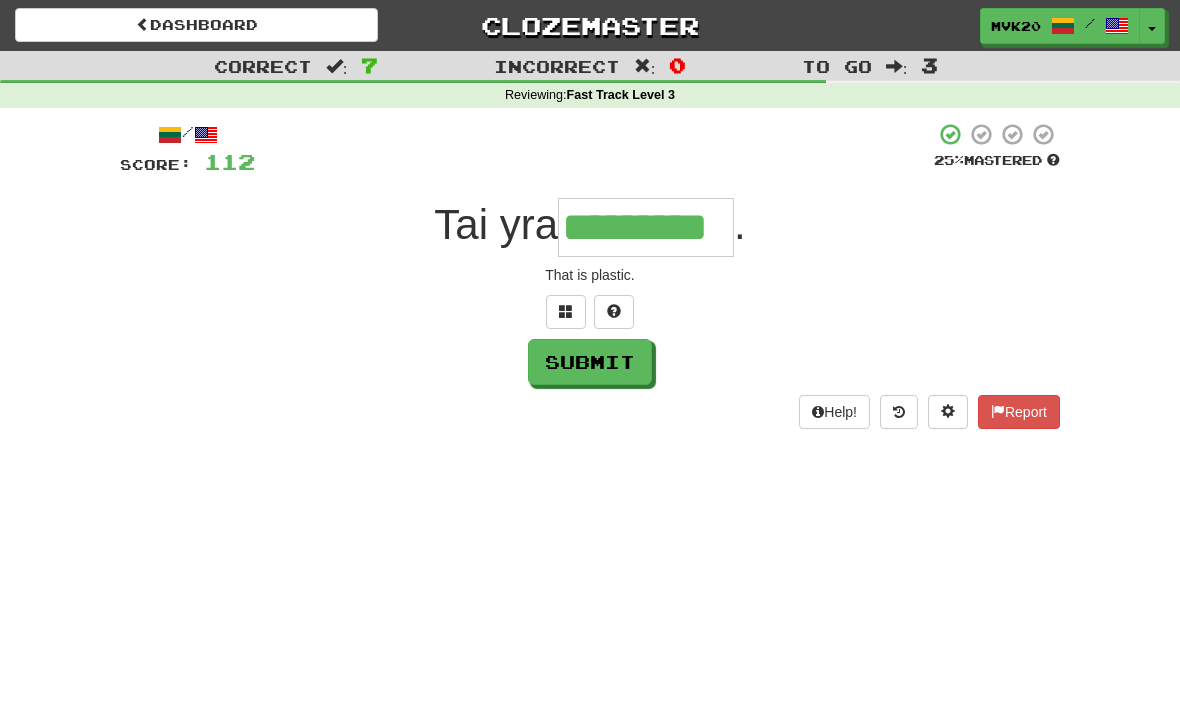 type on "*********" 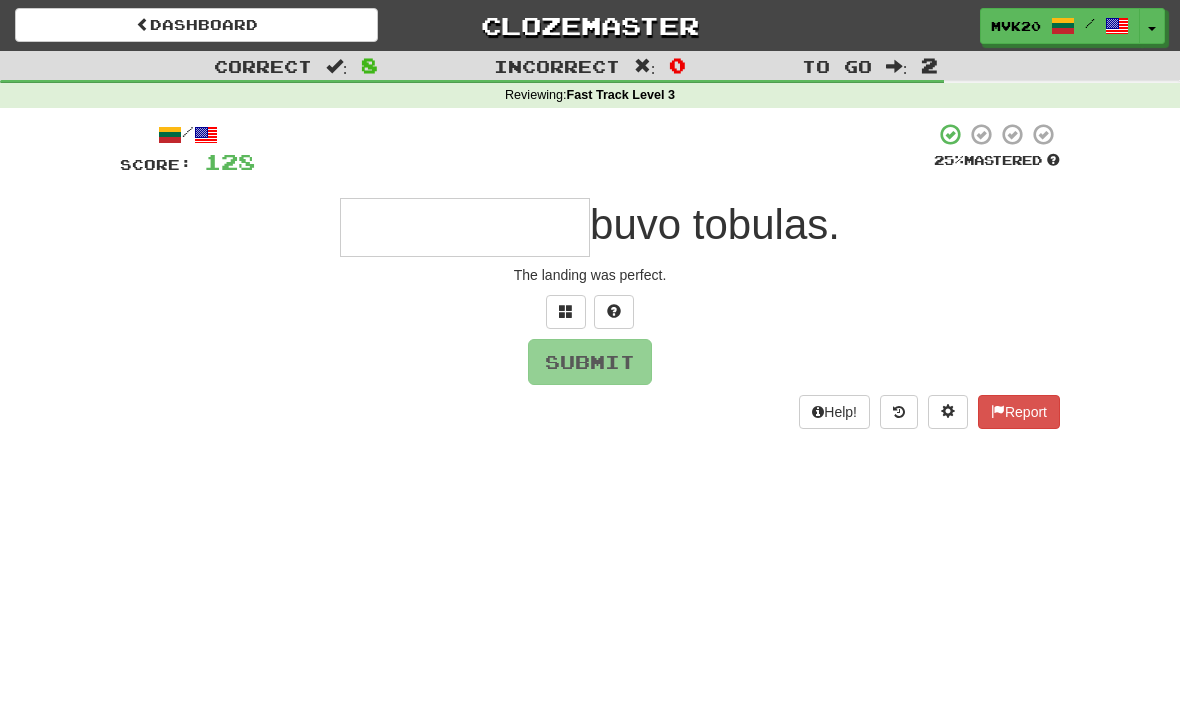 type on "*" 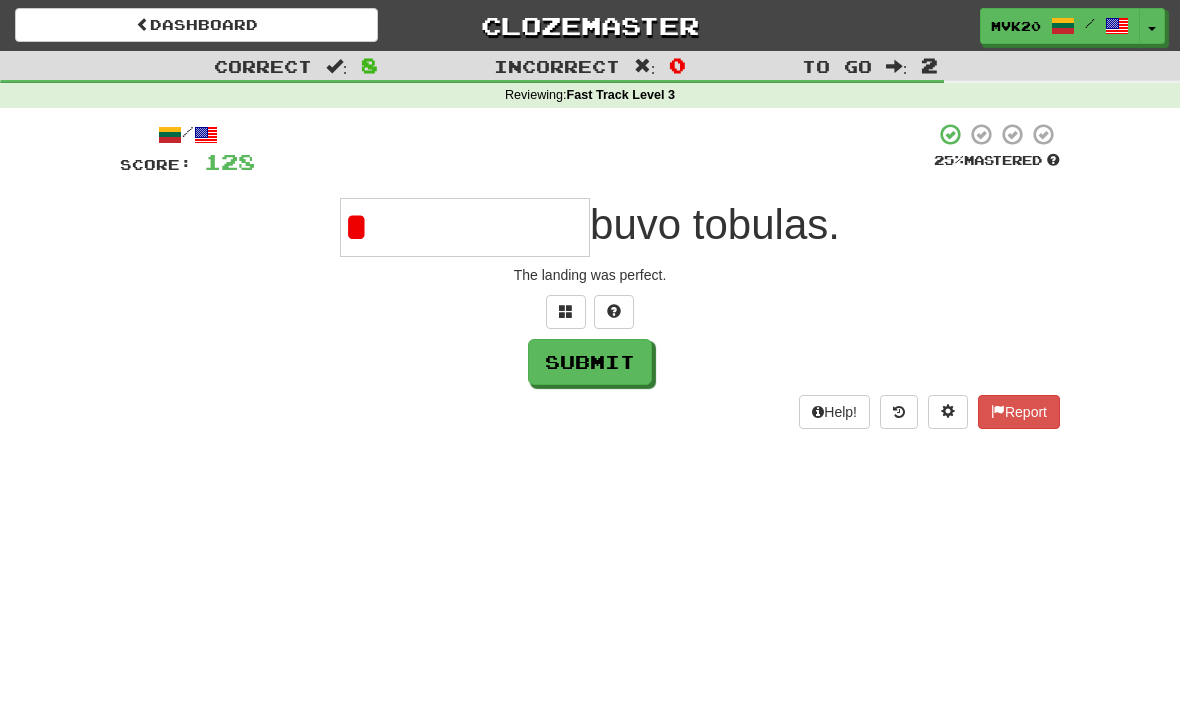 type on "**********" 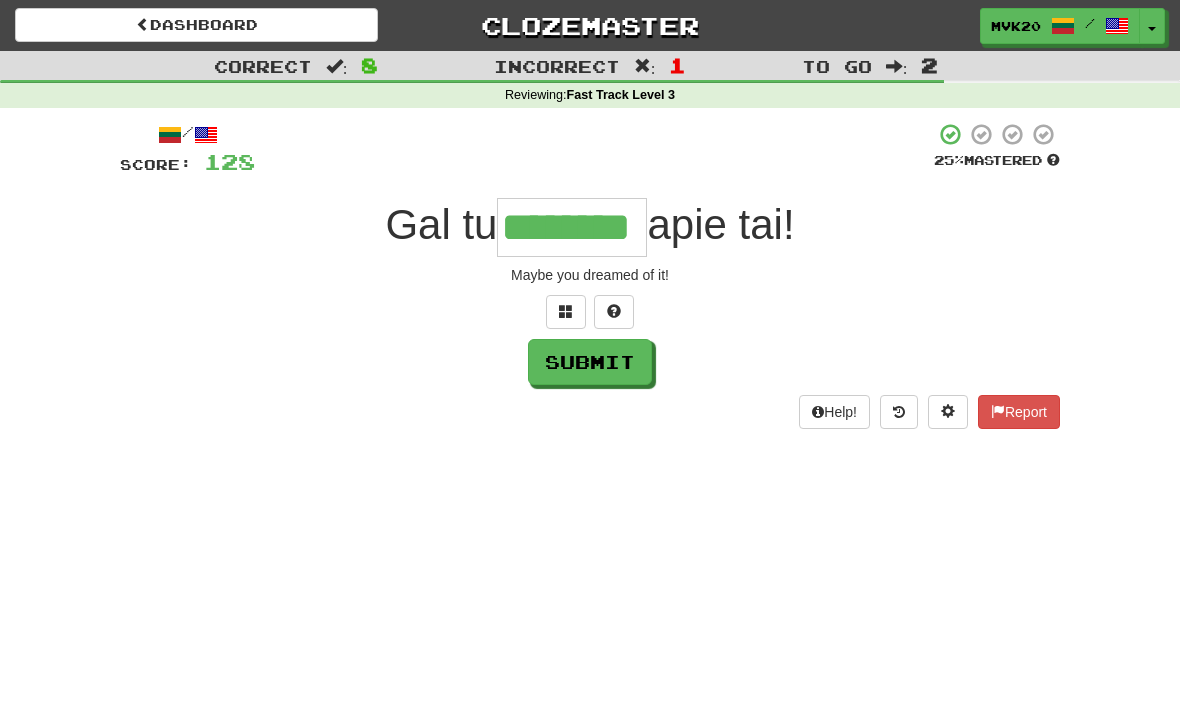 type on "********" 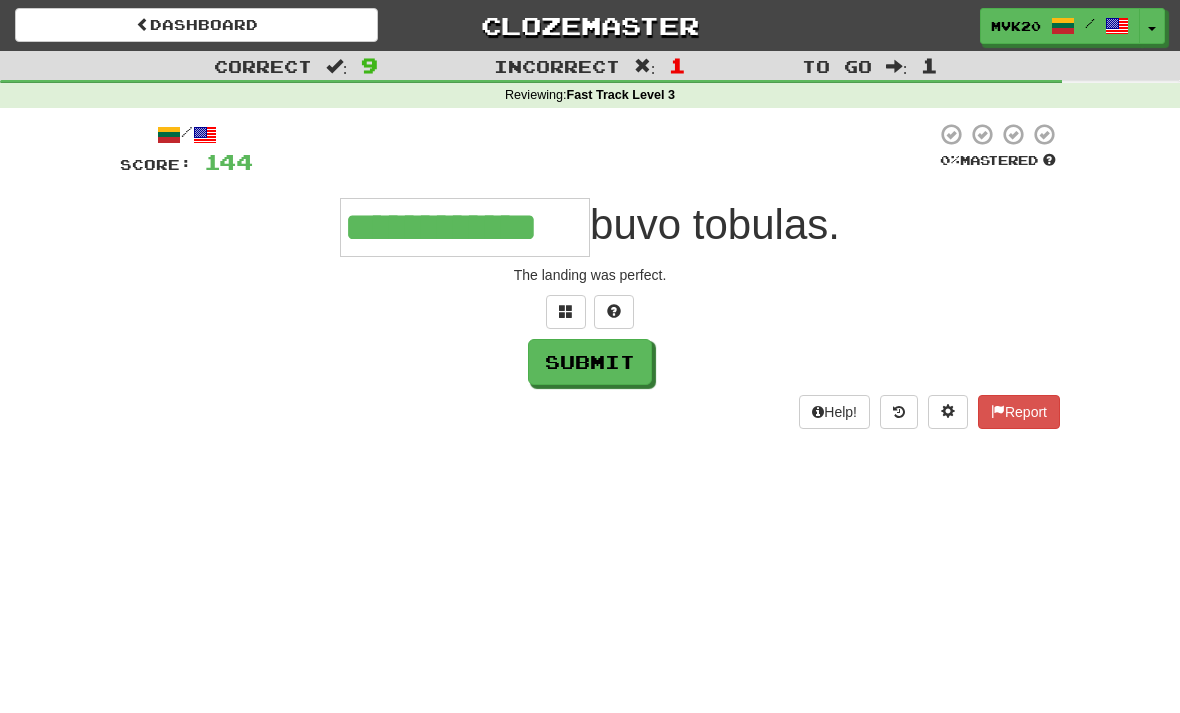 type on "**********" 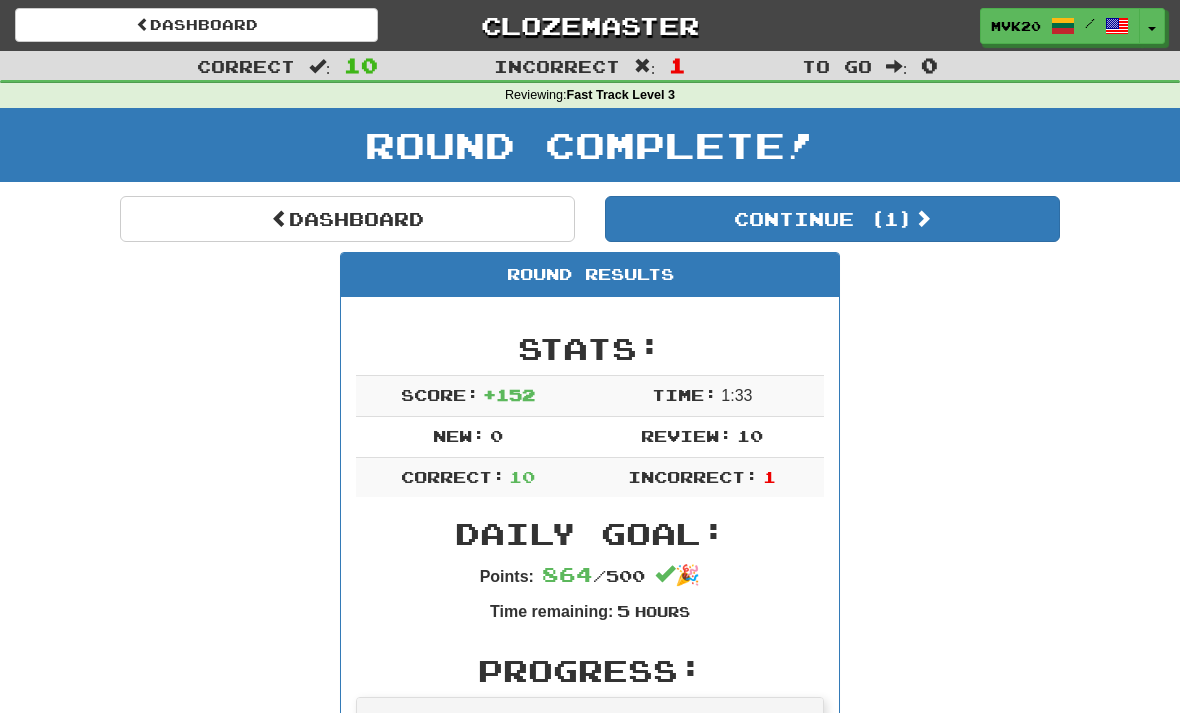 click on "Continue ( 1 )" at bounding box center (832, 219) 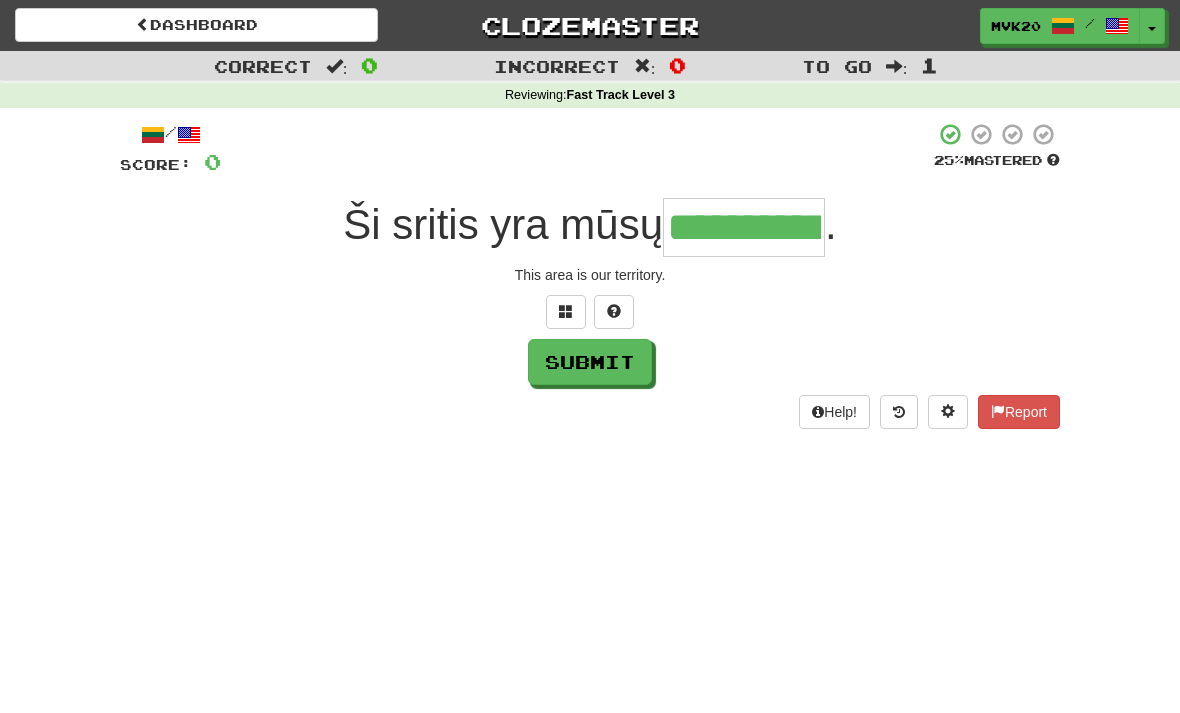 type on "**********" 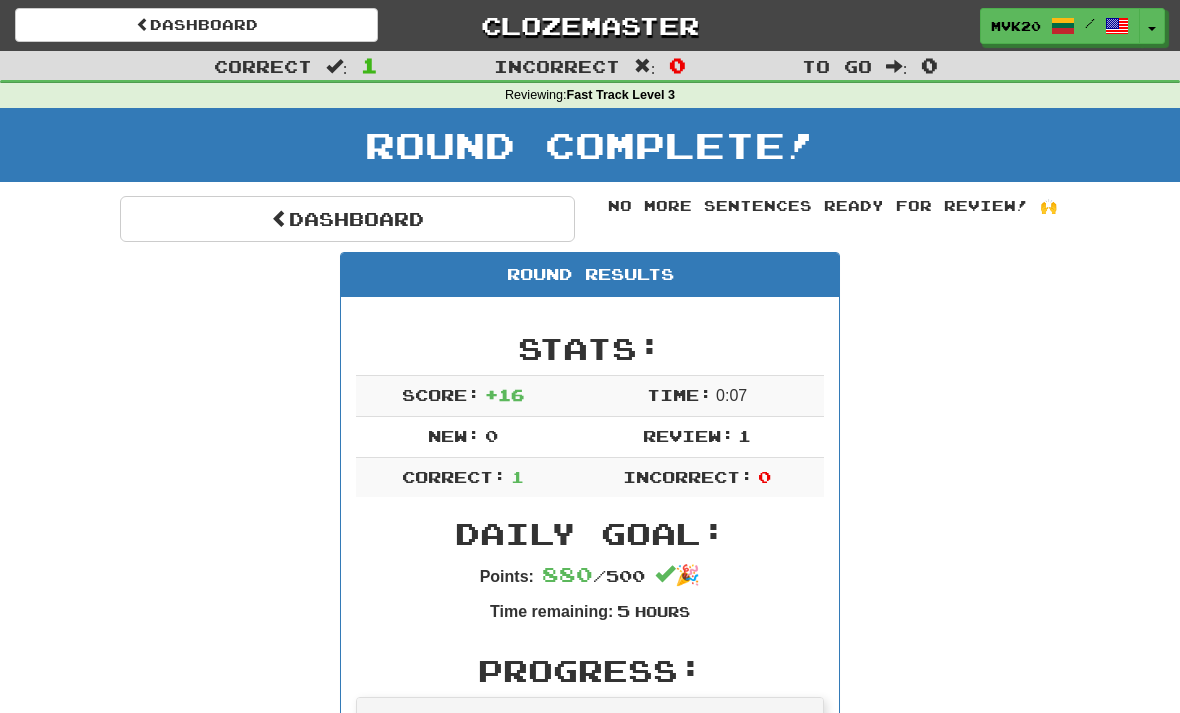 click on "Dashboard" at bounding box center [347, 219] 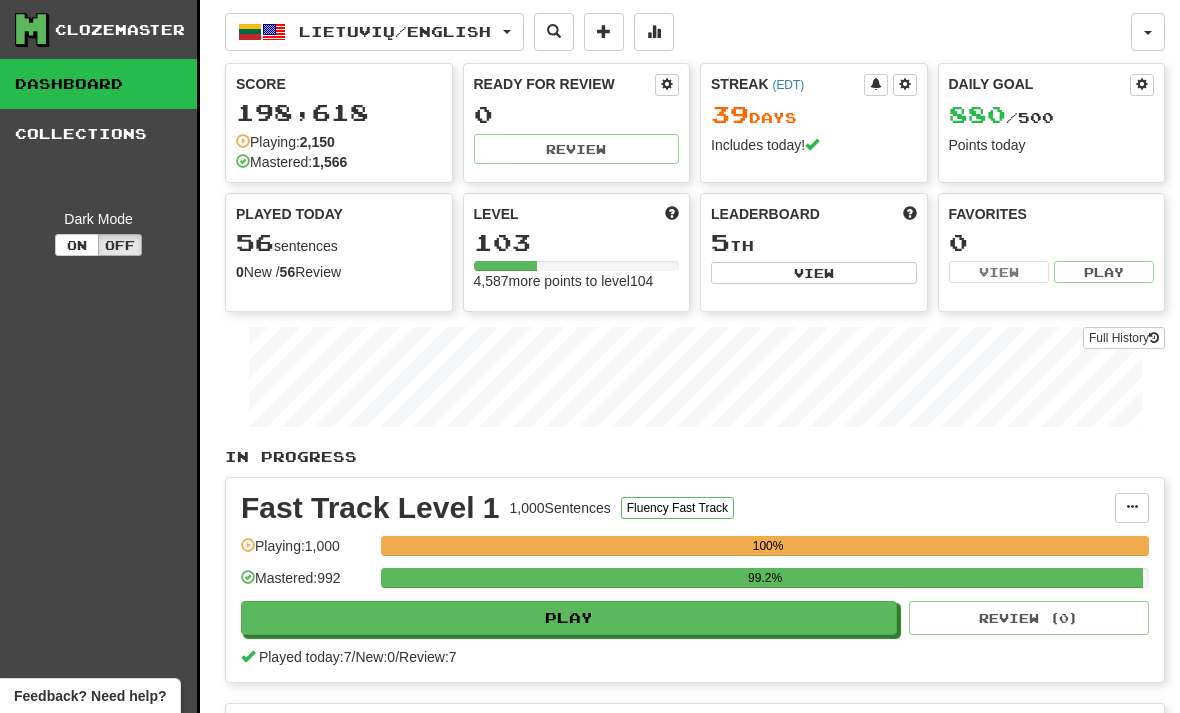 scroll, scrollTop: 0, scrollLeft: 0, axis: both 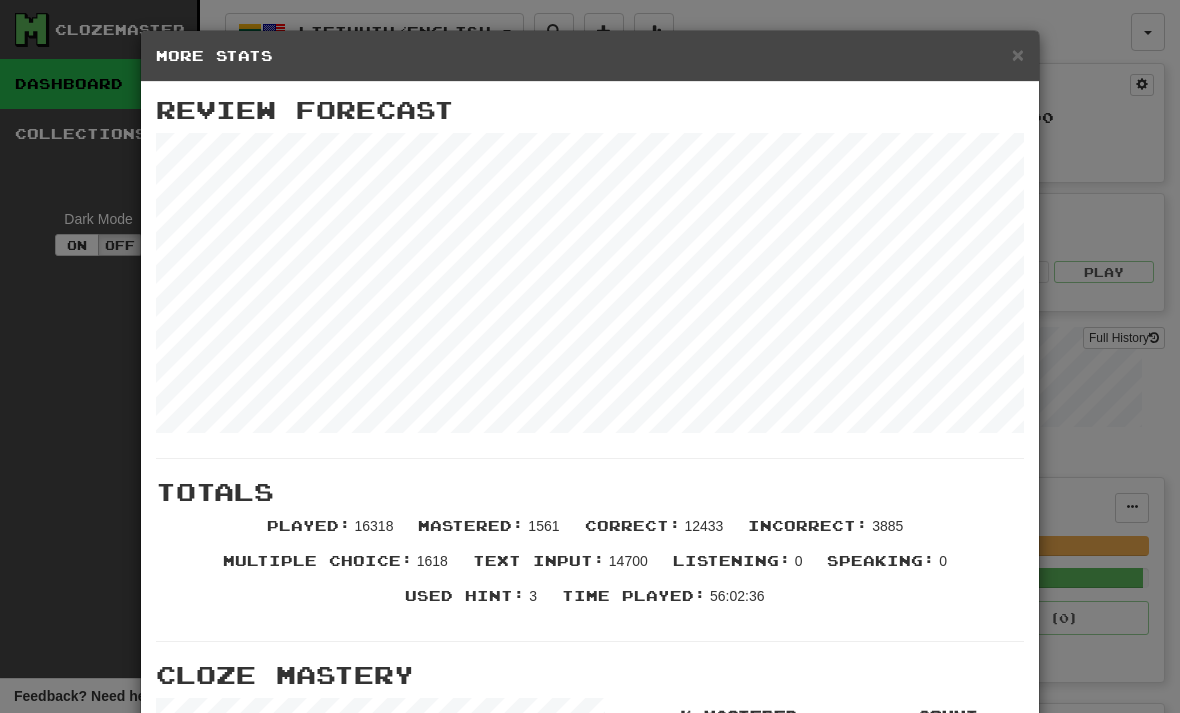 click on "×" at bounding box center (1018, 54) 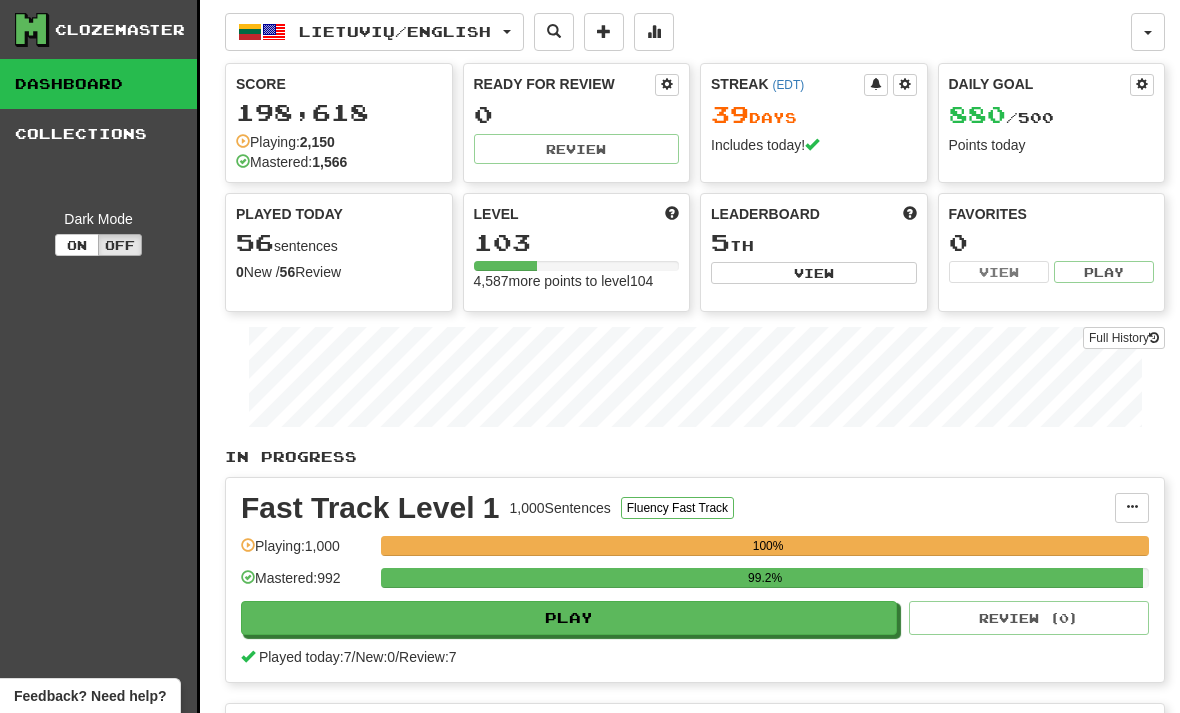 click at bounding box center (654, 31) 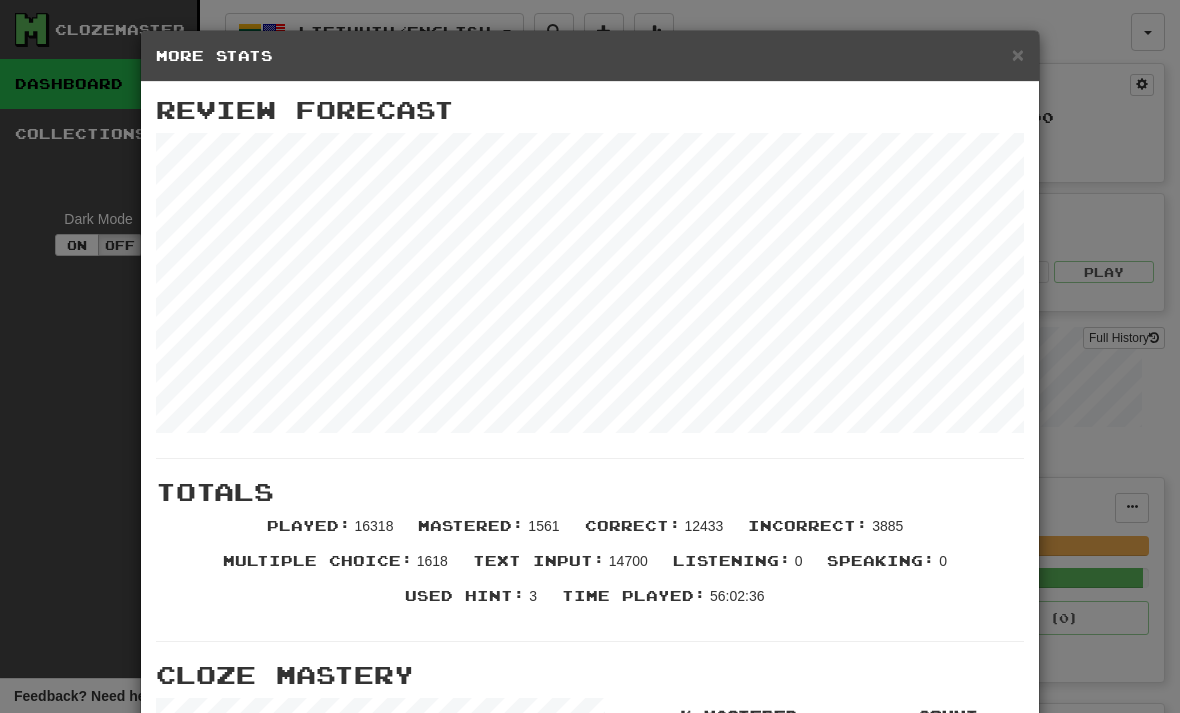 click on "×" at bounding box center [1018, 54] 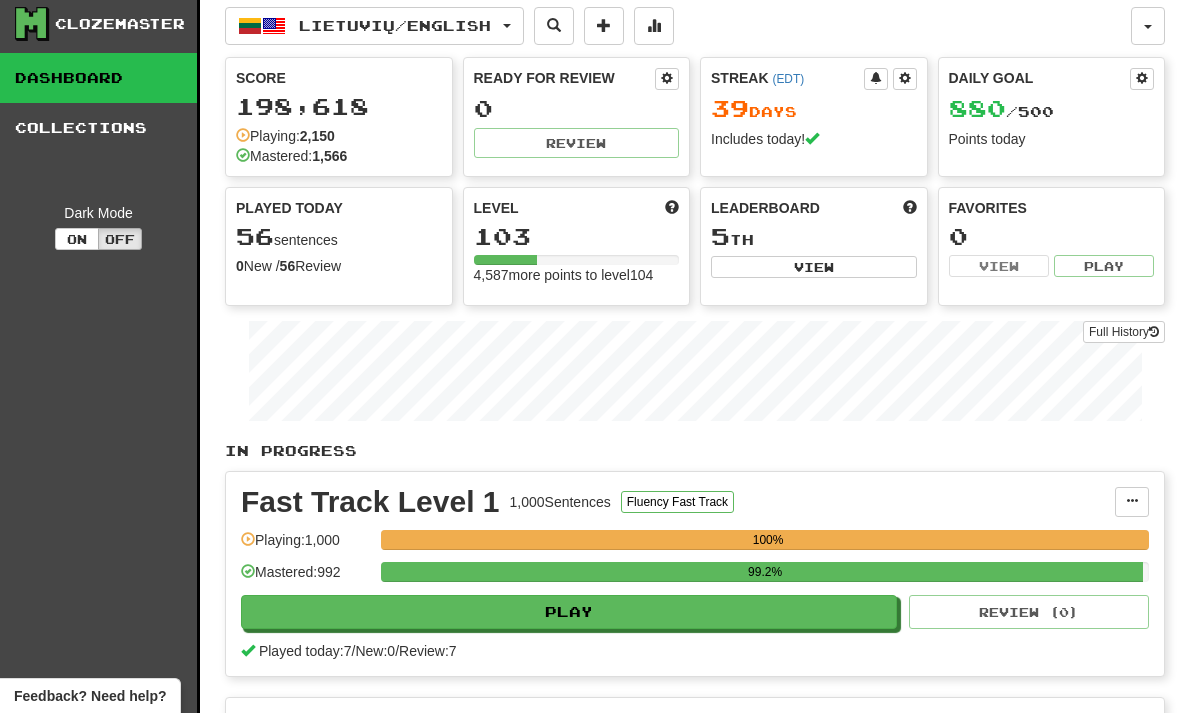 scroll, scrollTop: 9, scrollLeft: 0, axis: vertical 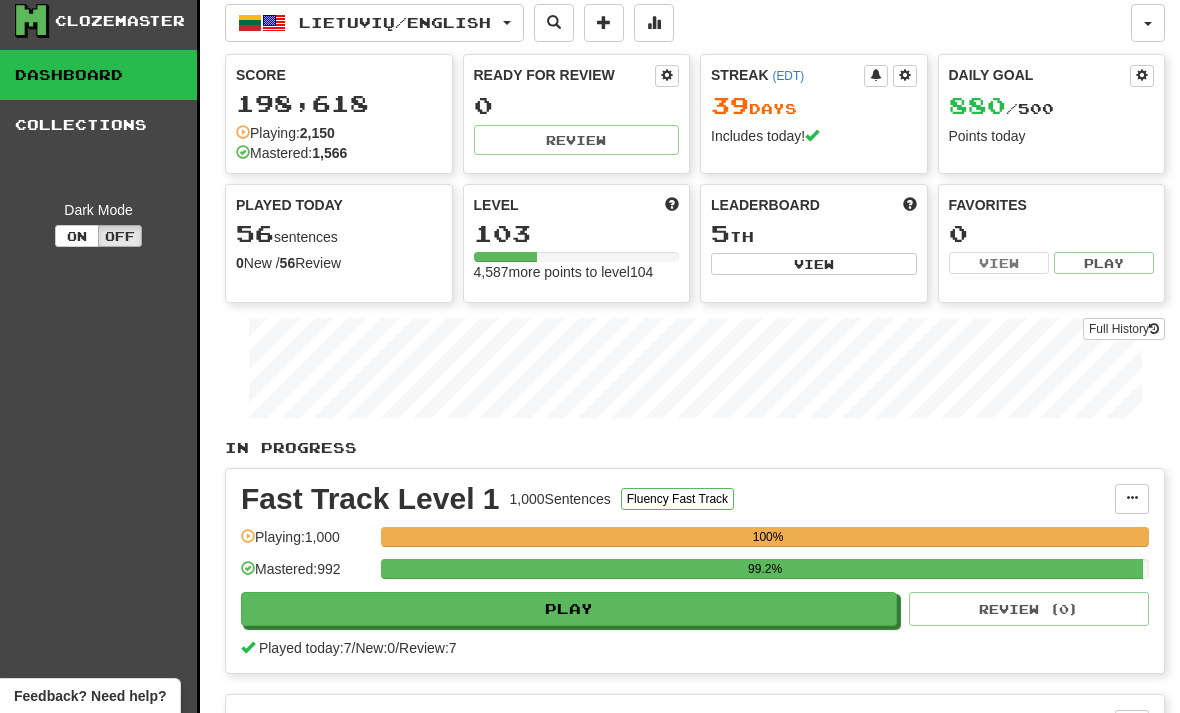 click on "Lietuvių  /  English" at bounding box center [395, 22] 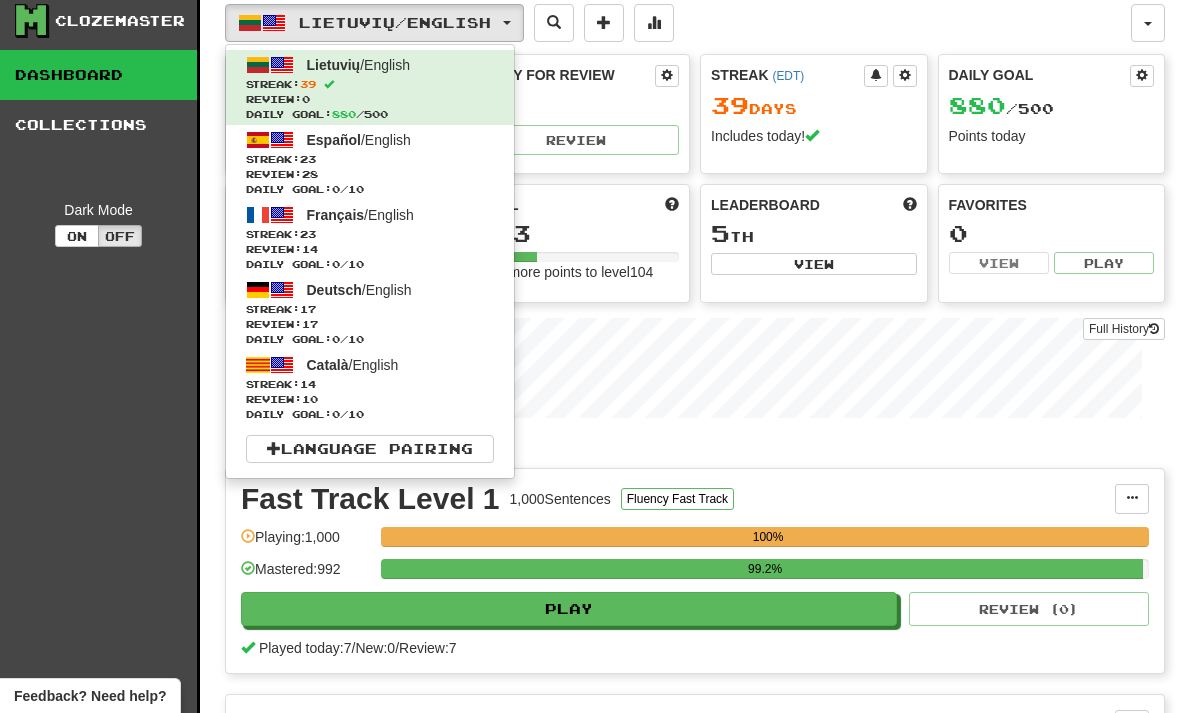 click on "Review:  28" at bounding box center [370, 174] 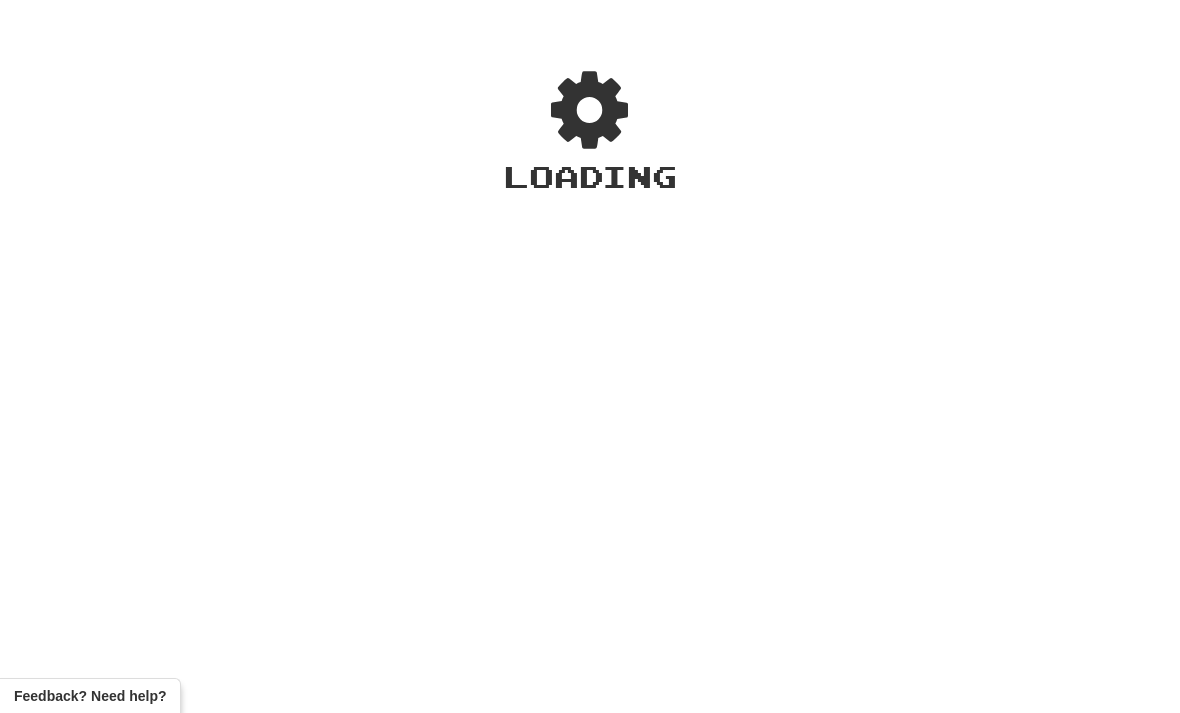 scroll, scrollTop: 0, scrollLeft: 0, axis: both 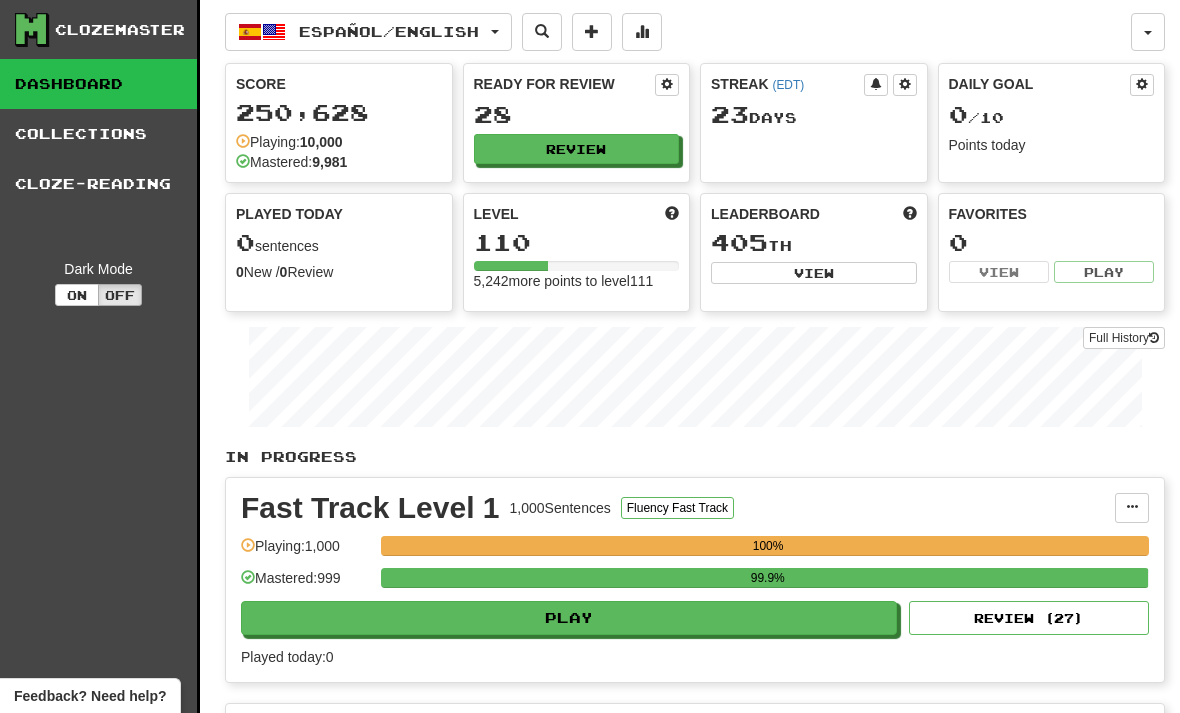 click on "Review" at bounding box center [577, 149] 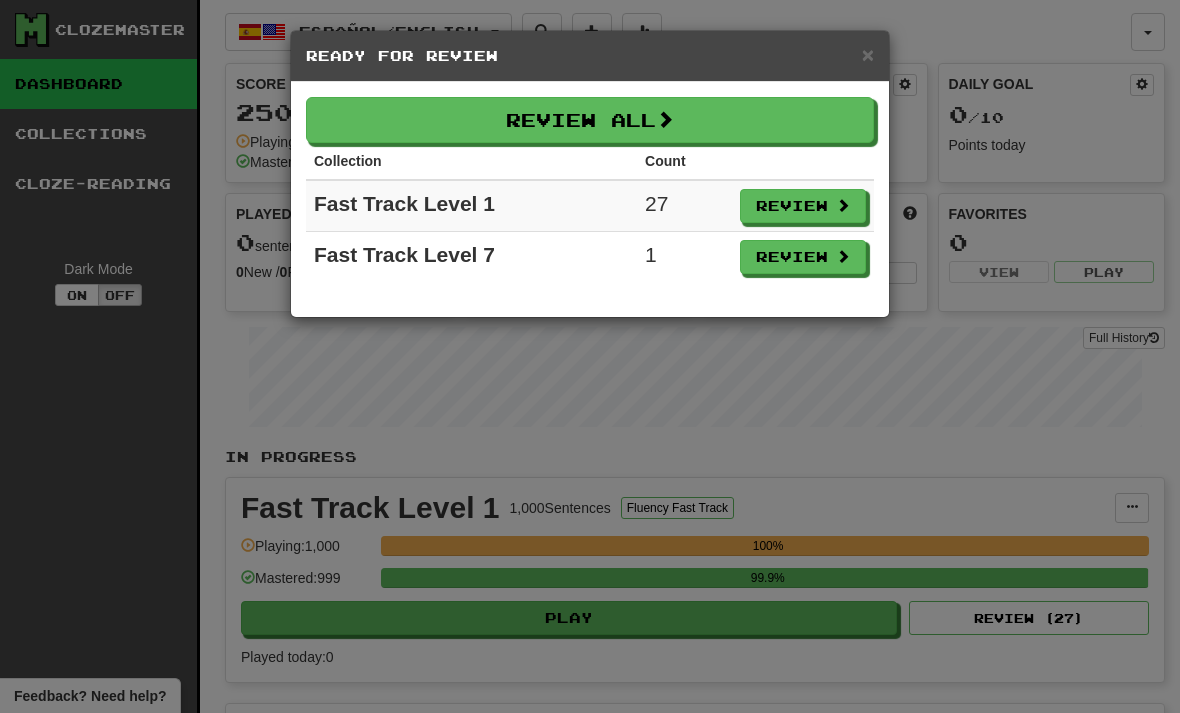 click on "Review" at bounding box center (803, 206) 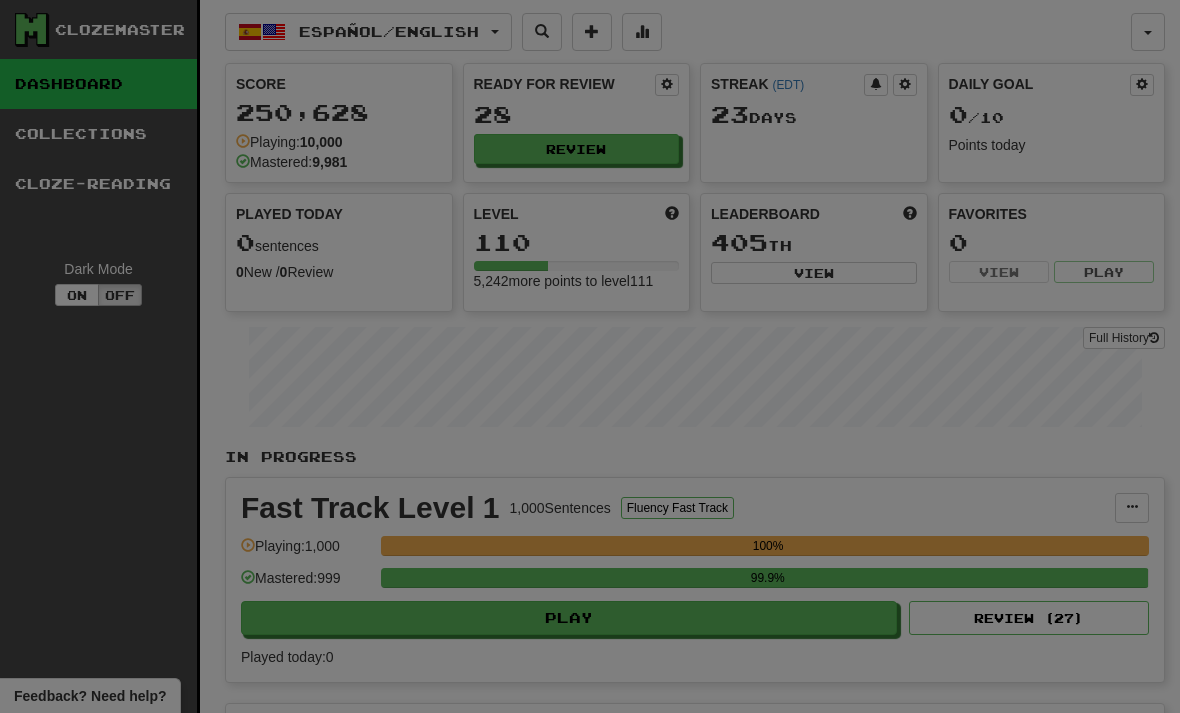 select on "**" 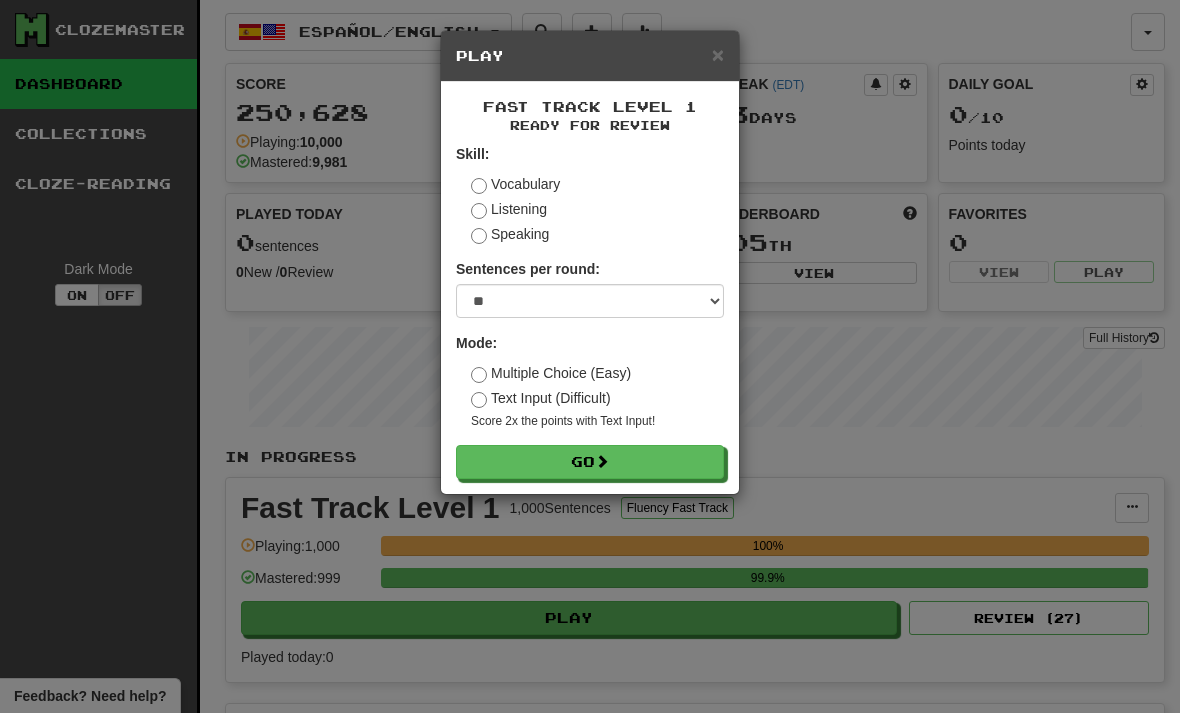 click on "Go" at bounding box center [590, 462] 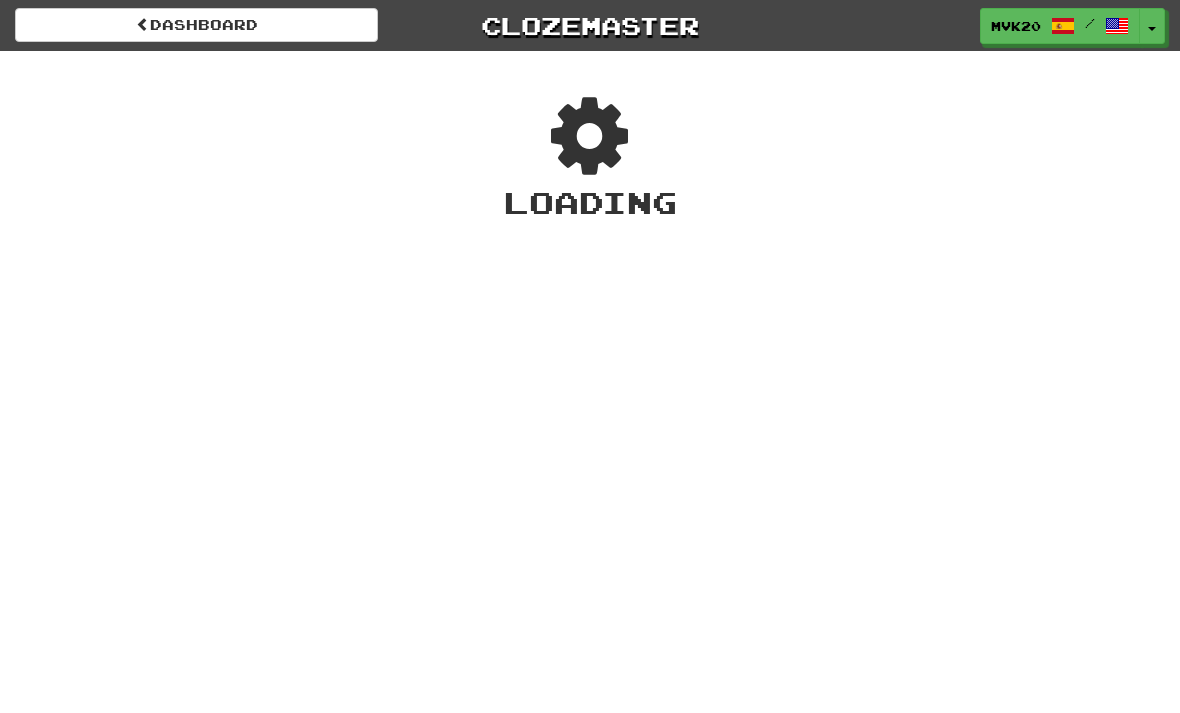 scroll, scrollTop: 0, scrollLeft: 0, axis: both 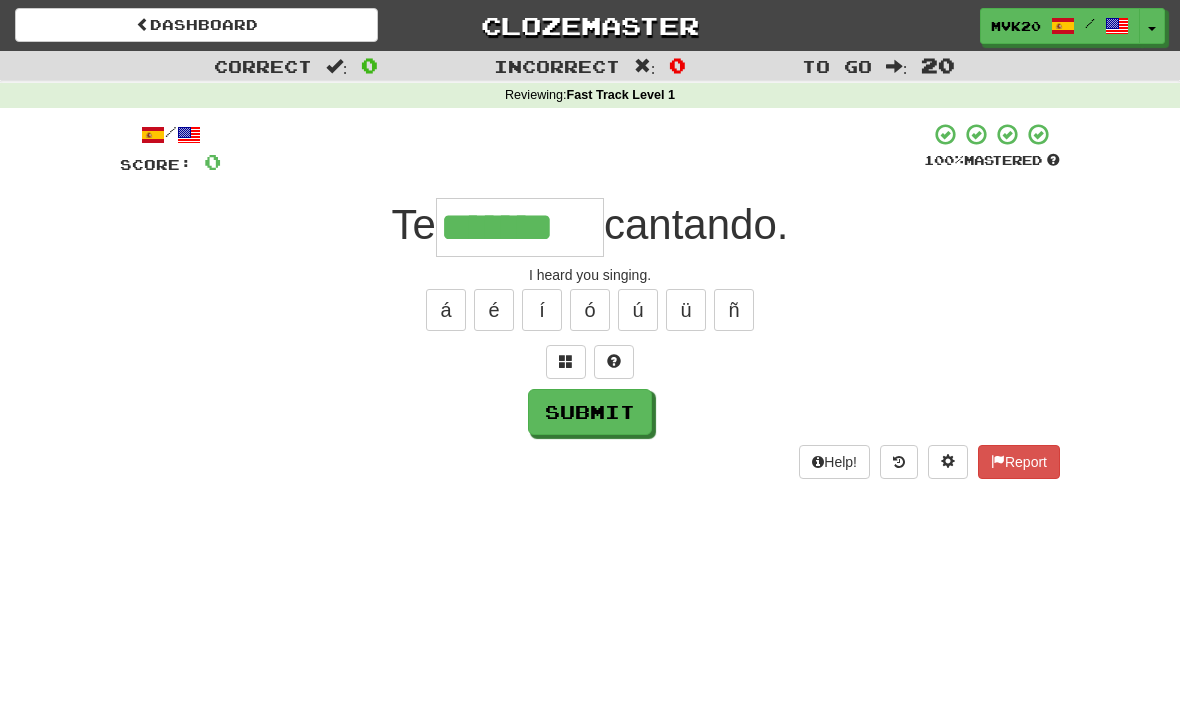 type on "*******" 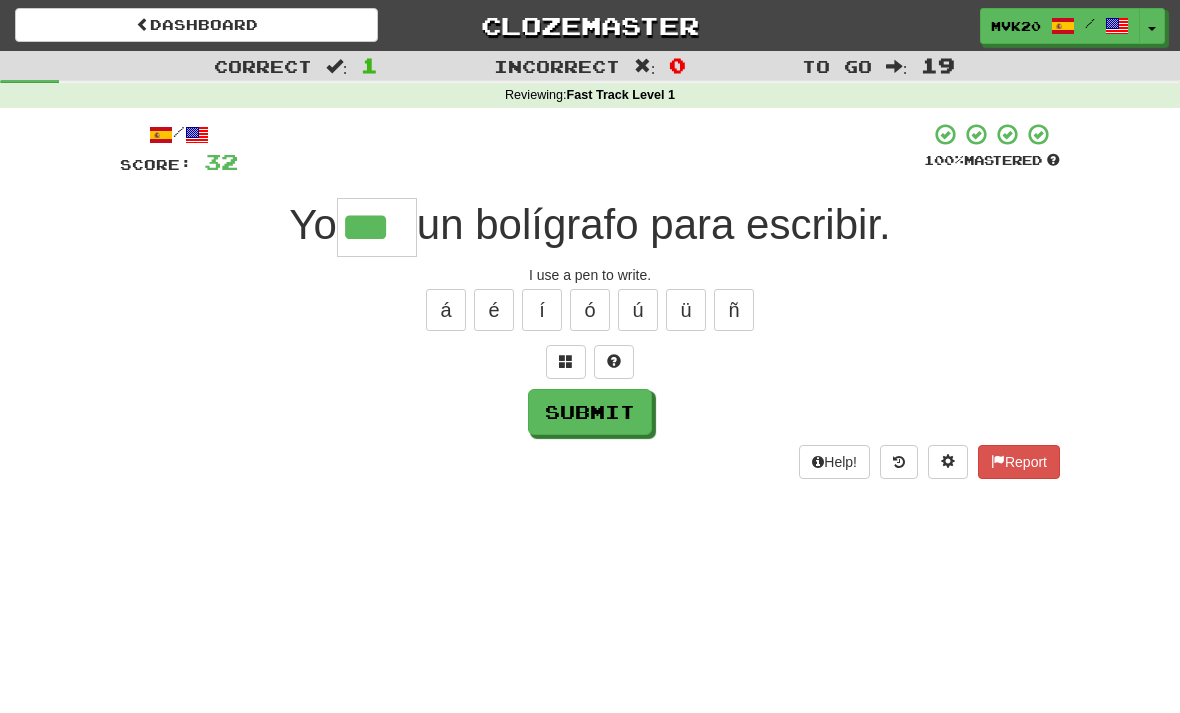 type on "***" 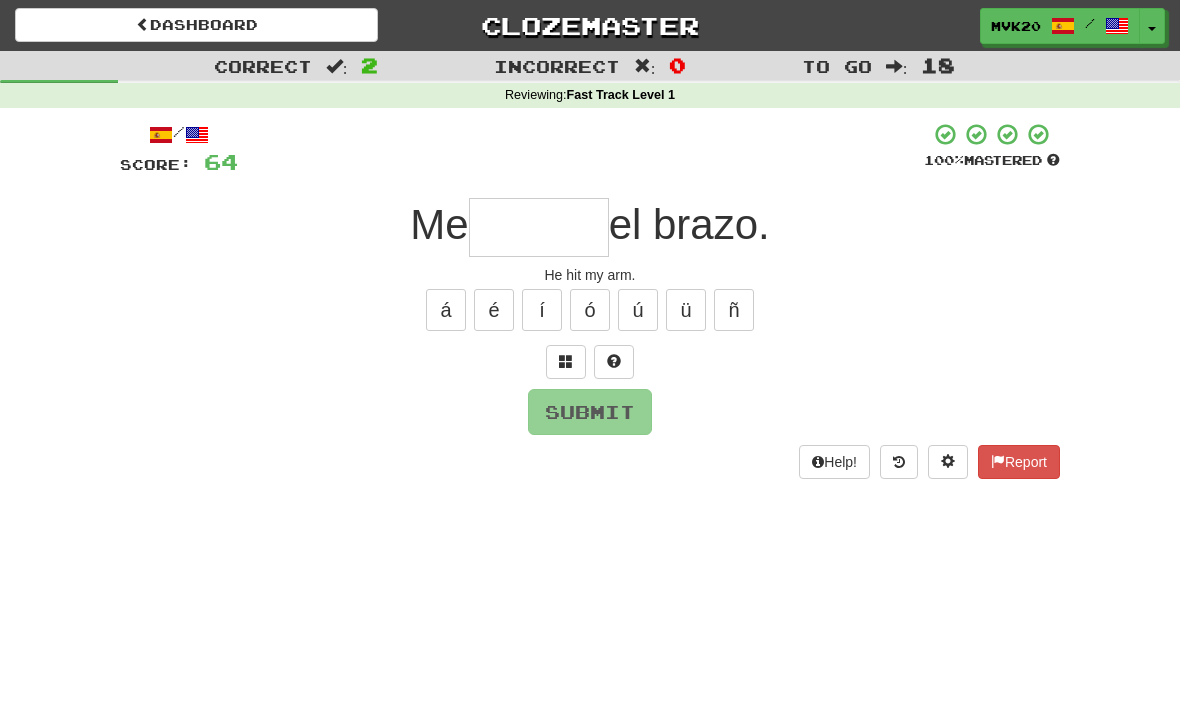 type on "*" 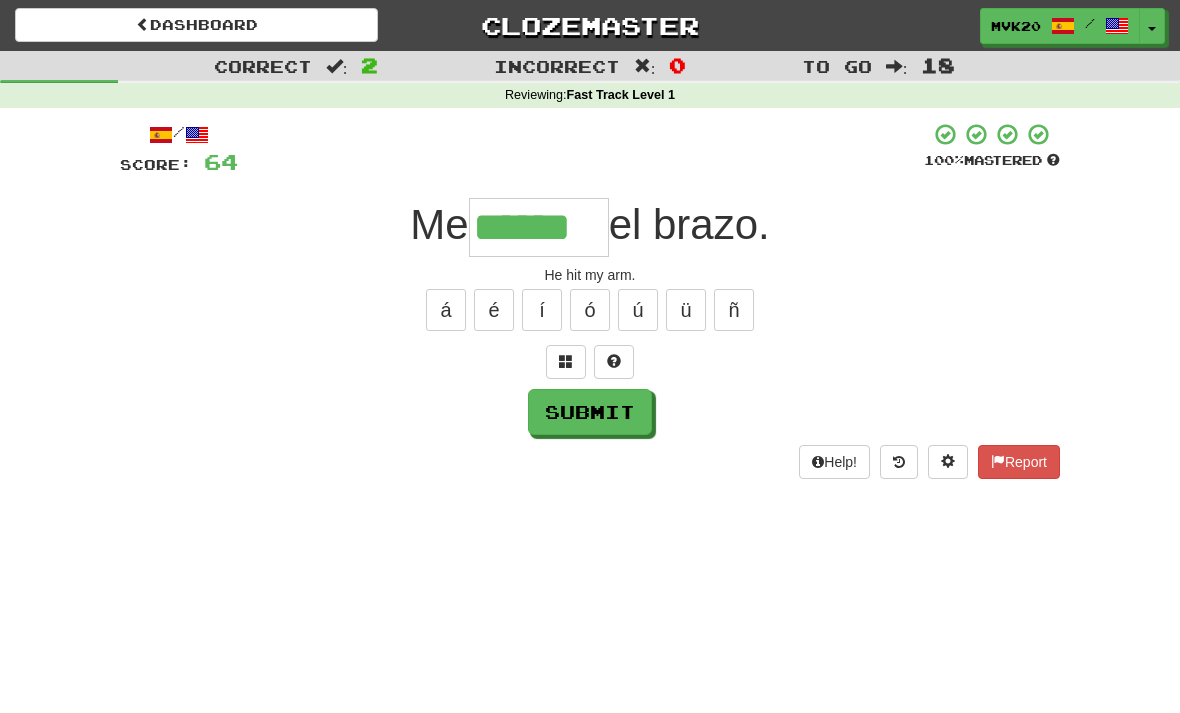 type on "******" 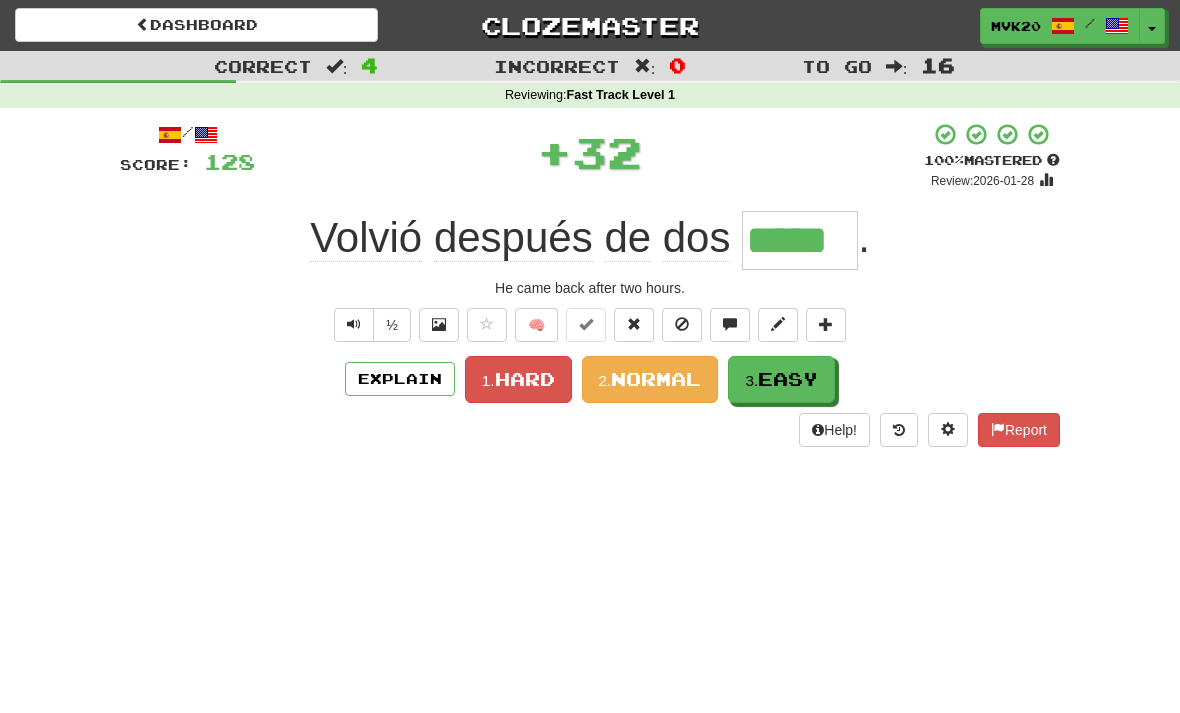 type on "*****" 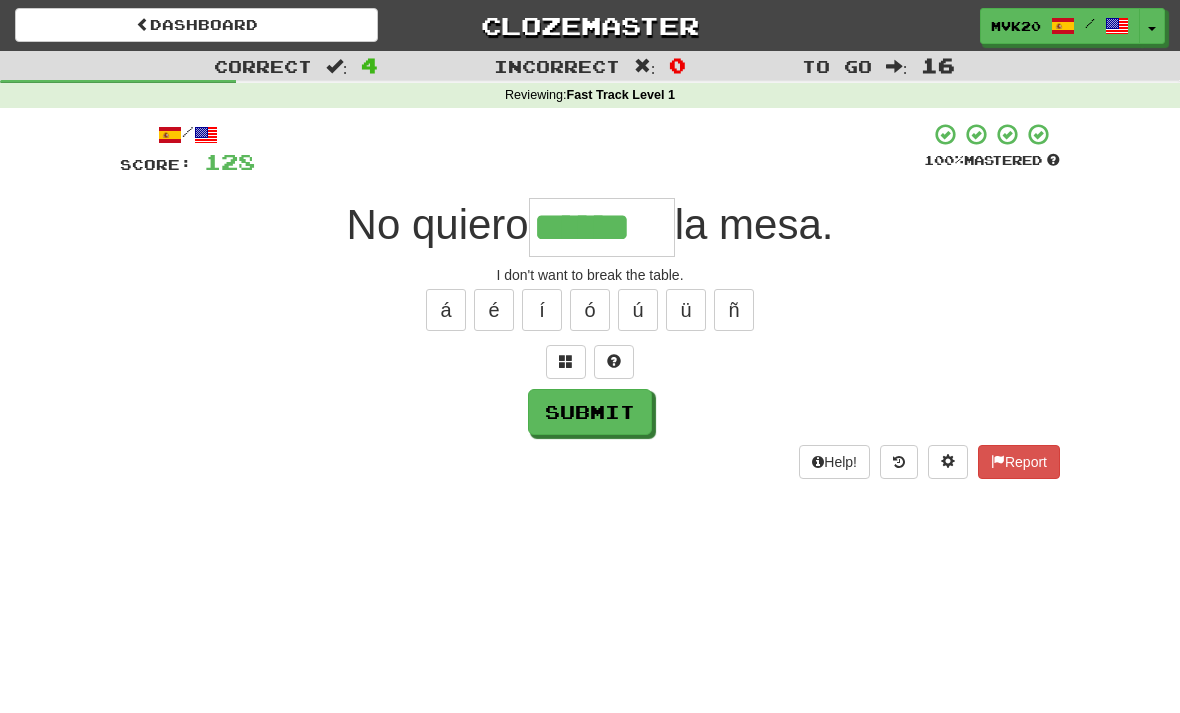 type on "******" 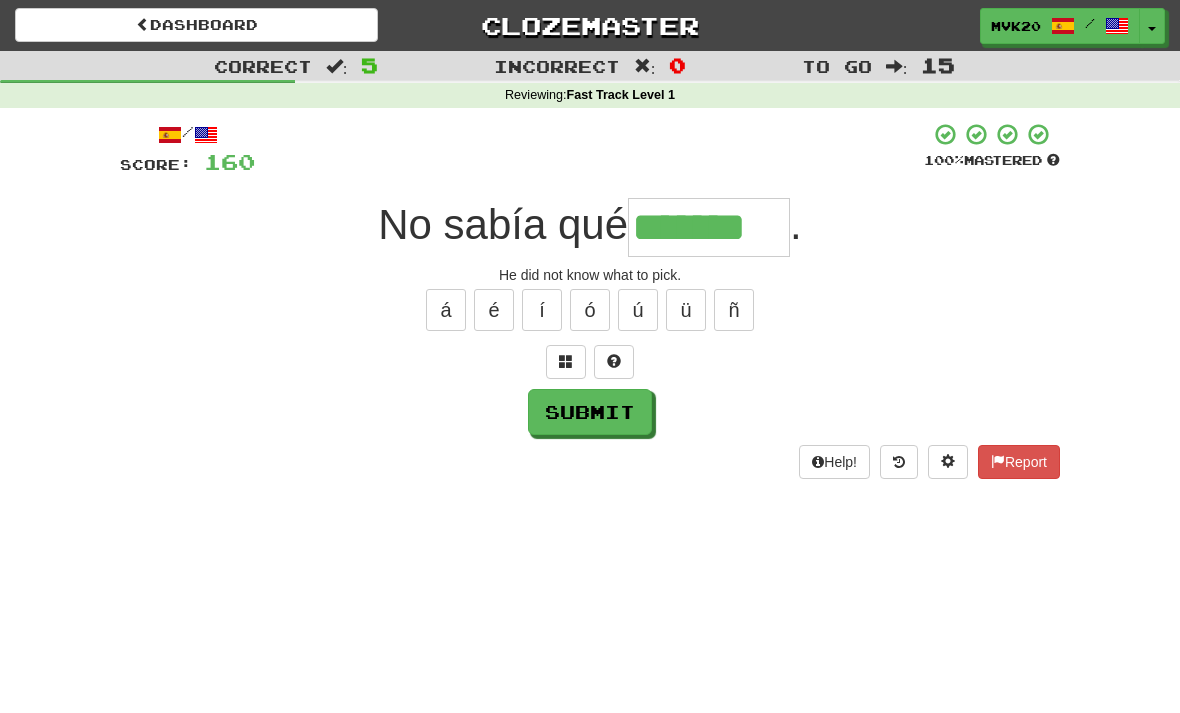 type on "*******" 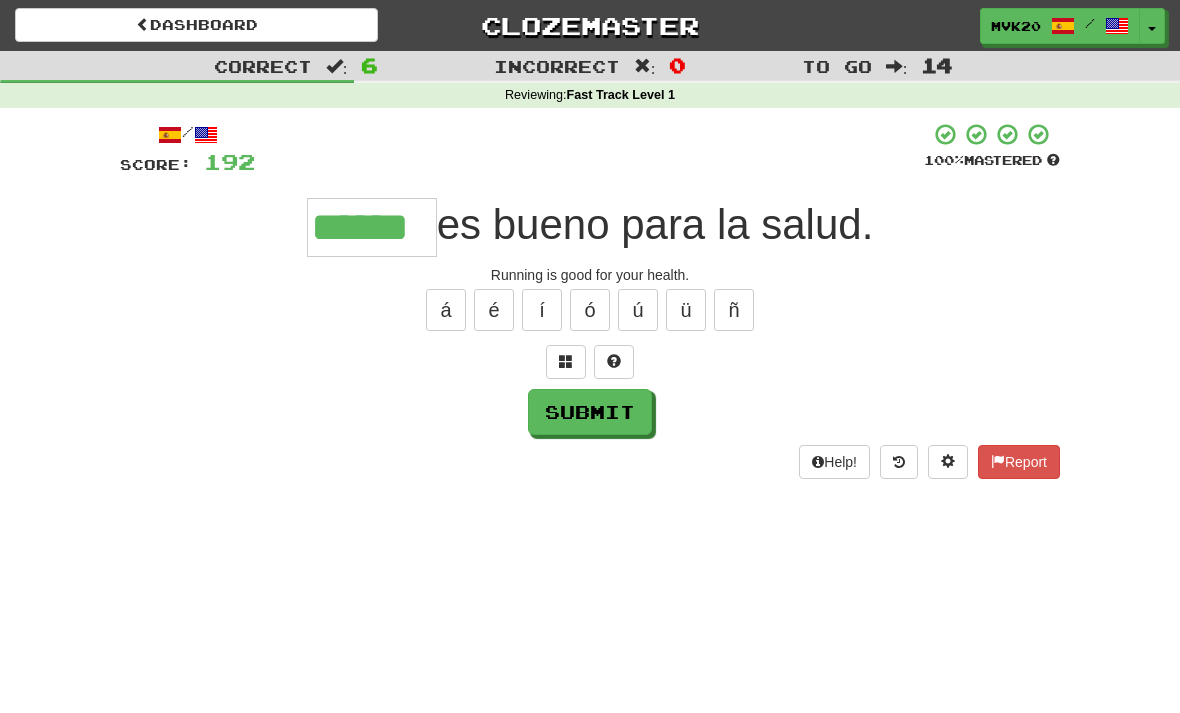 type on "******" 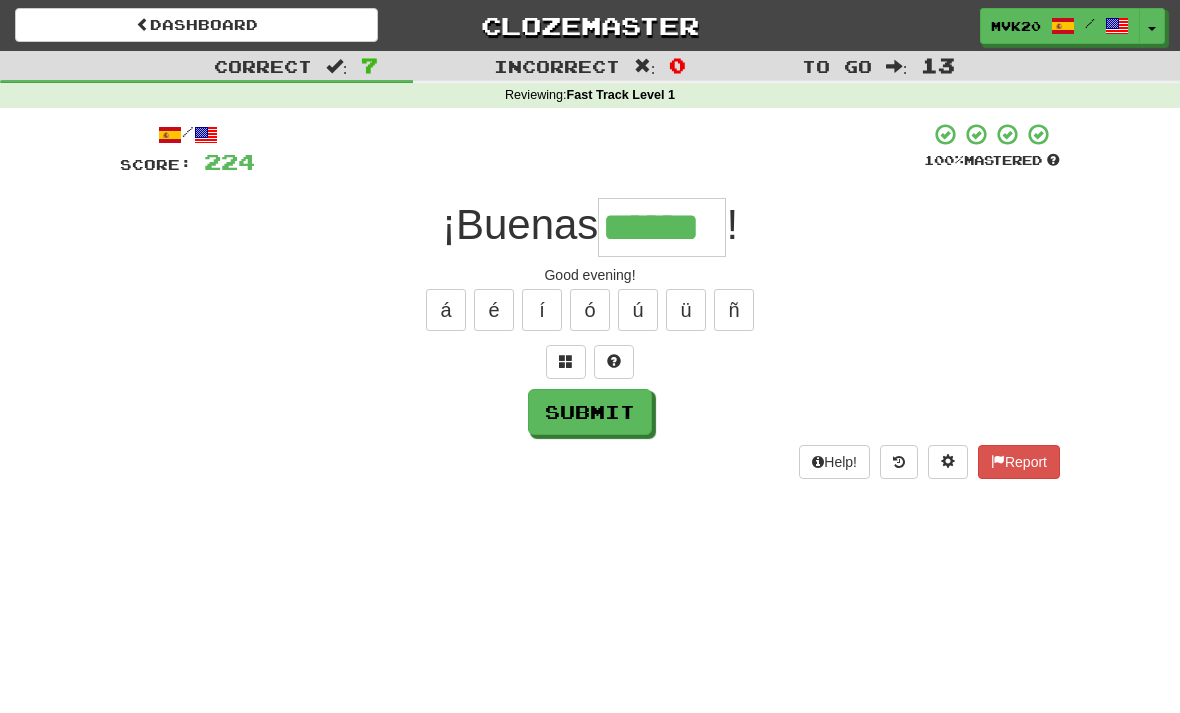 type on "******" 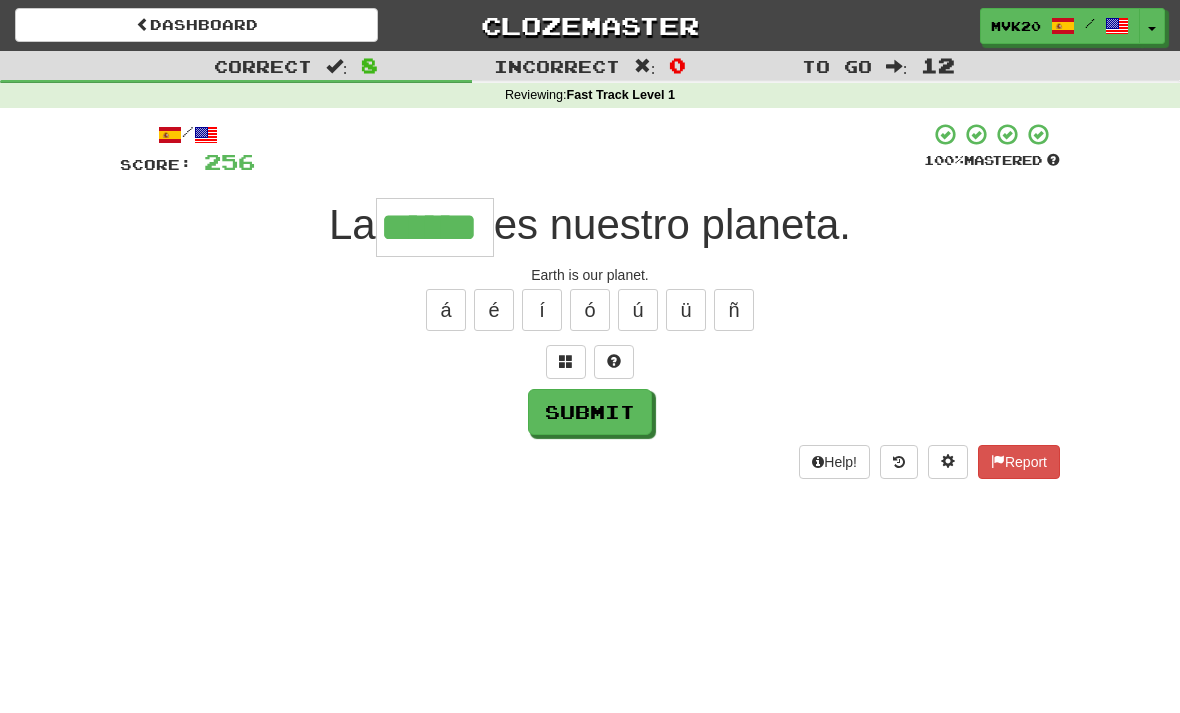 type on "******" 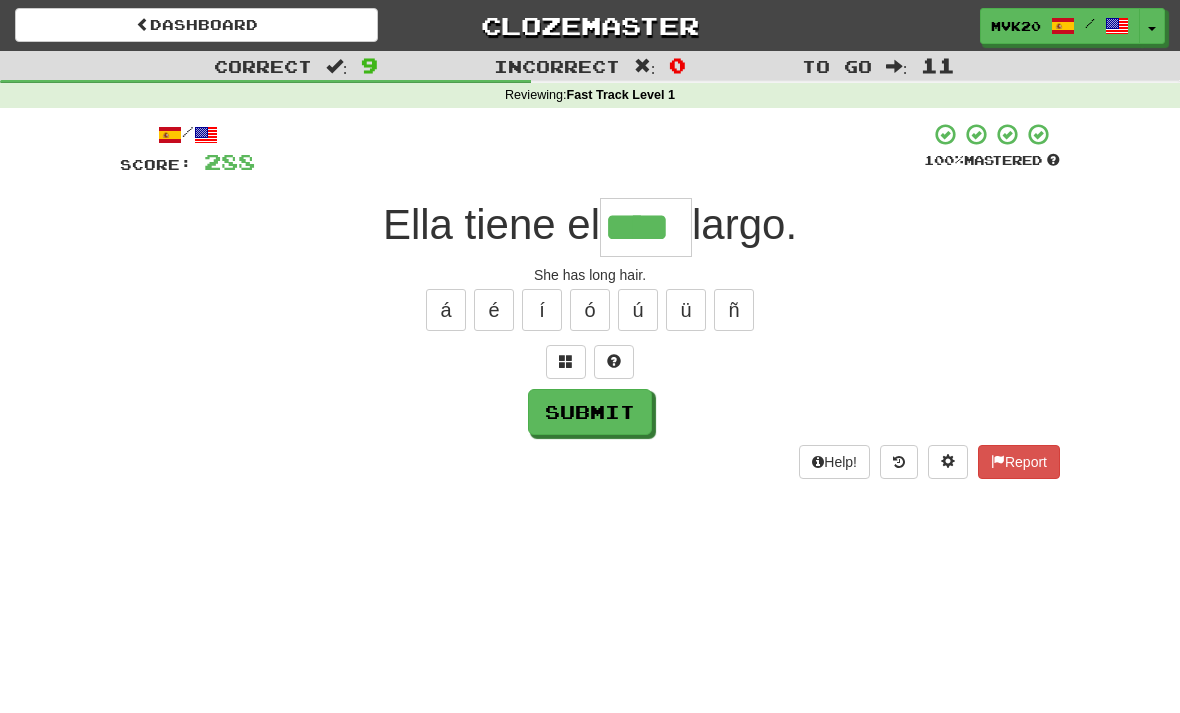 type on "****" 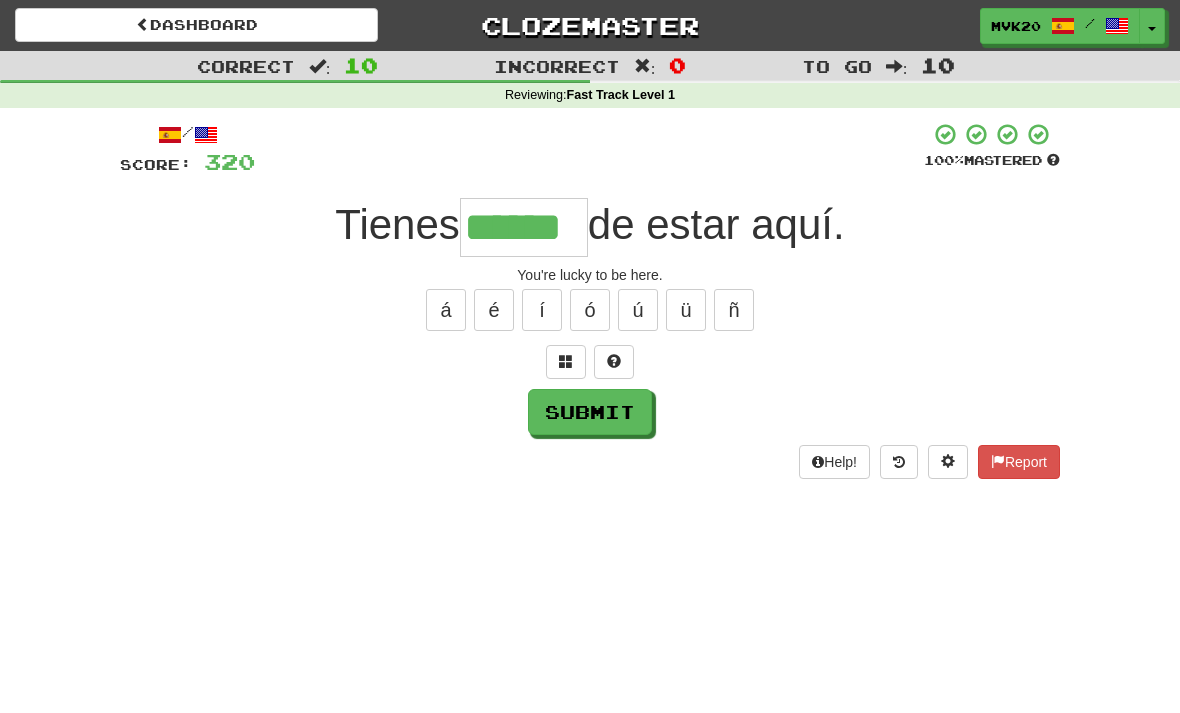 type on "******" 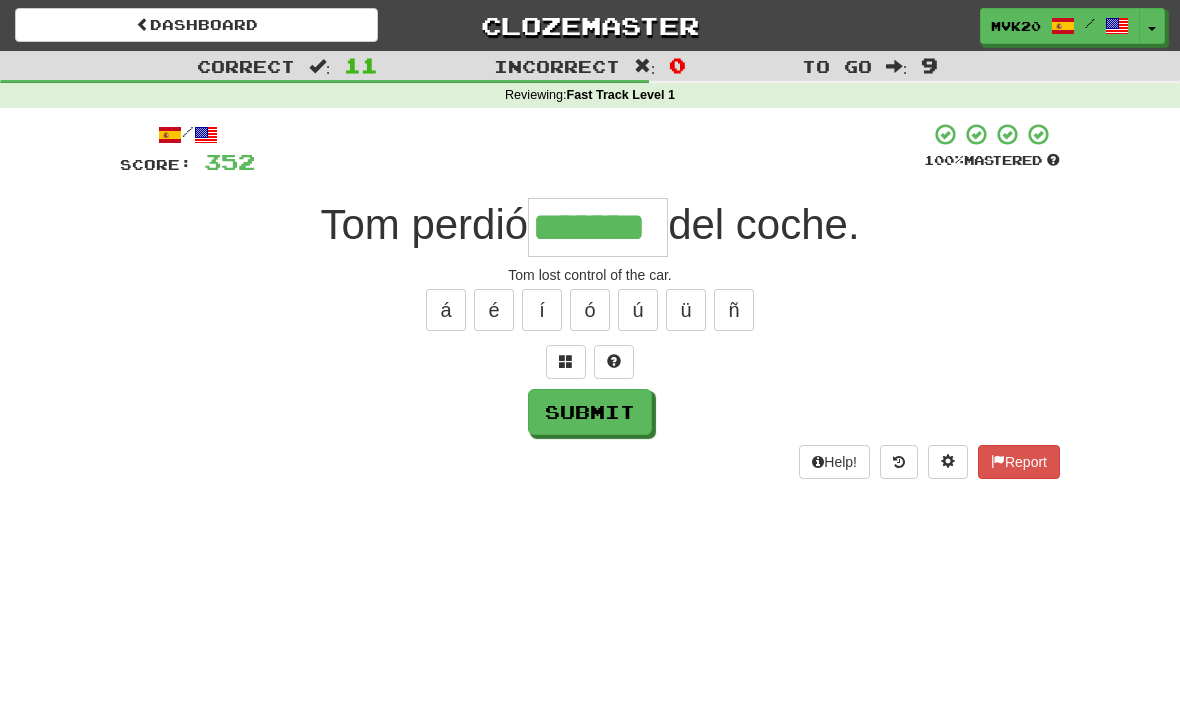 type on "*******" 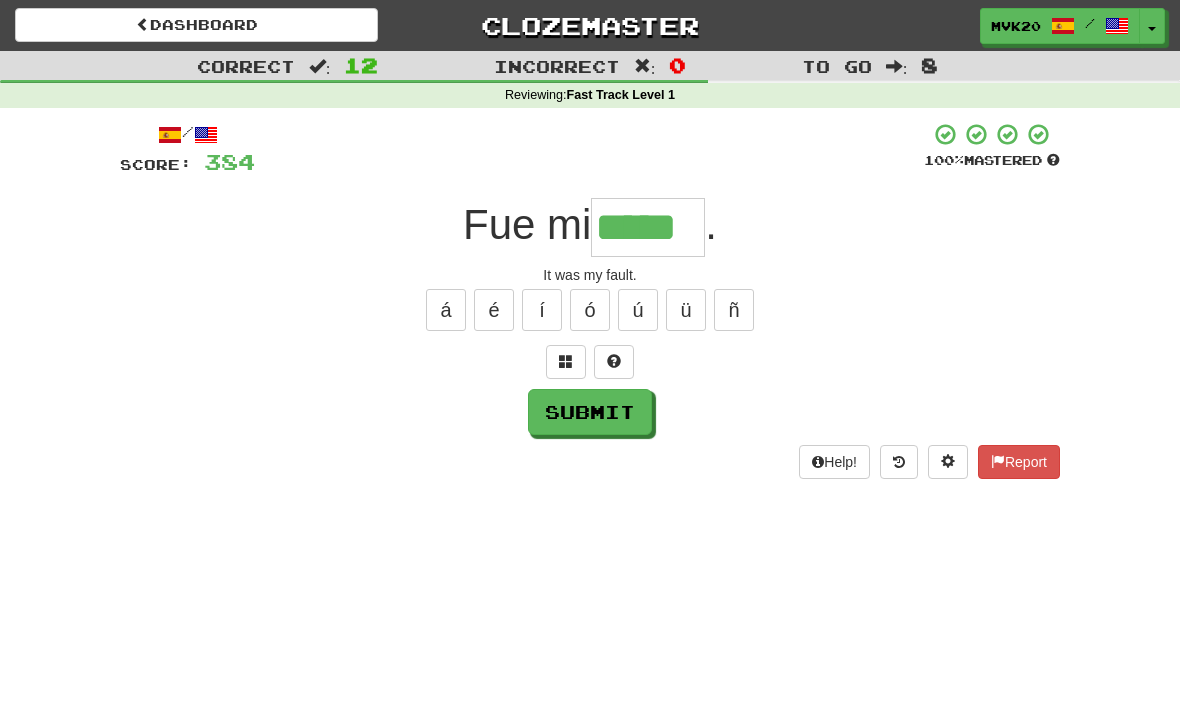type on "*****" 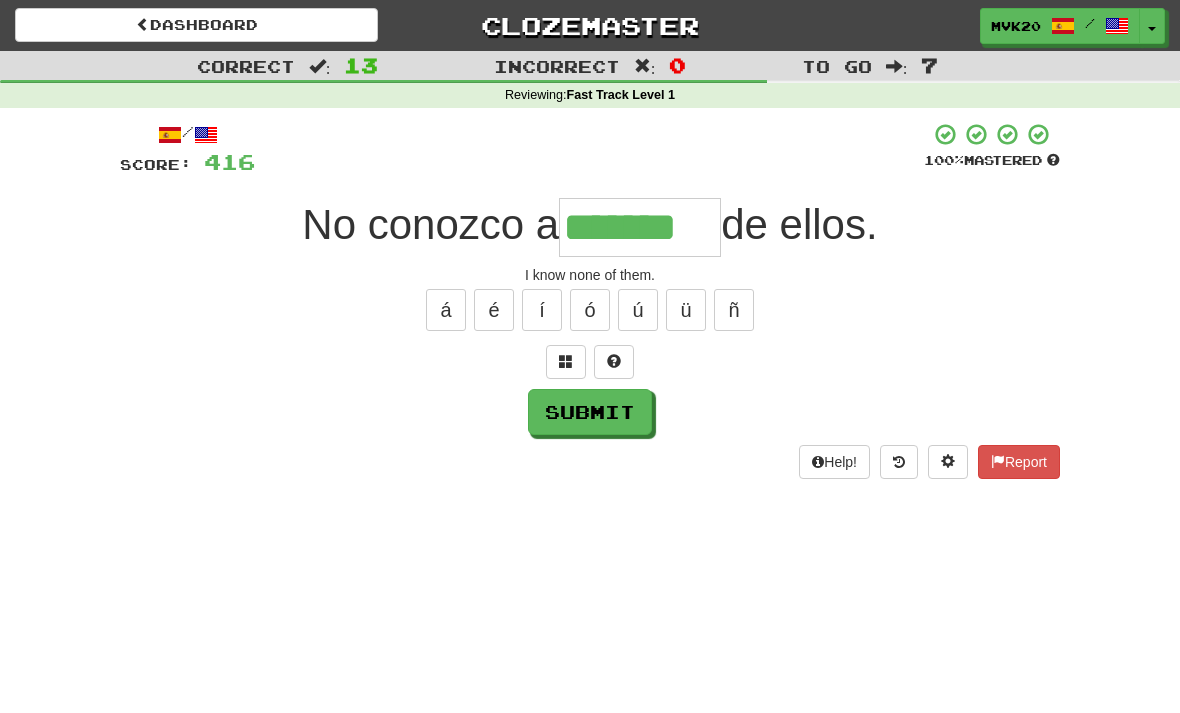 type on "*******" 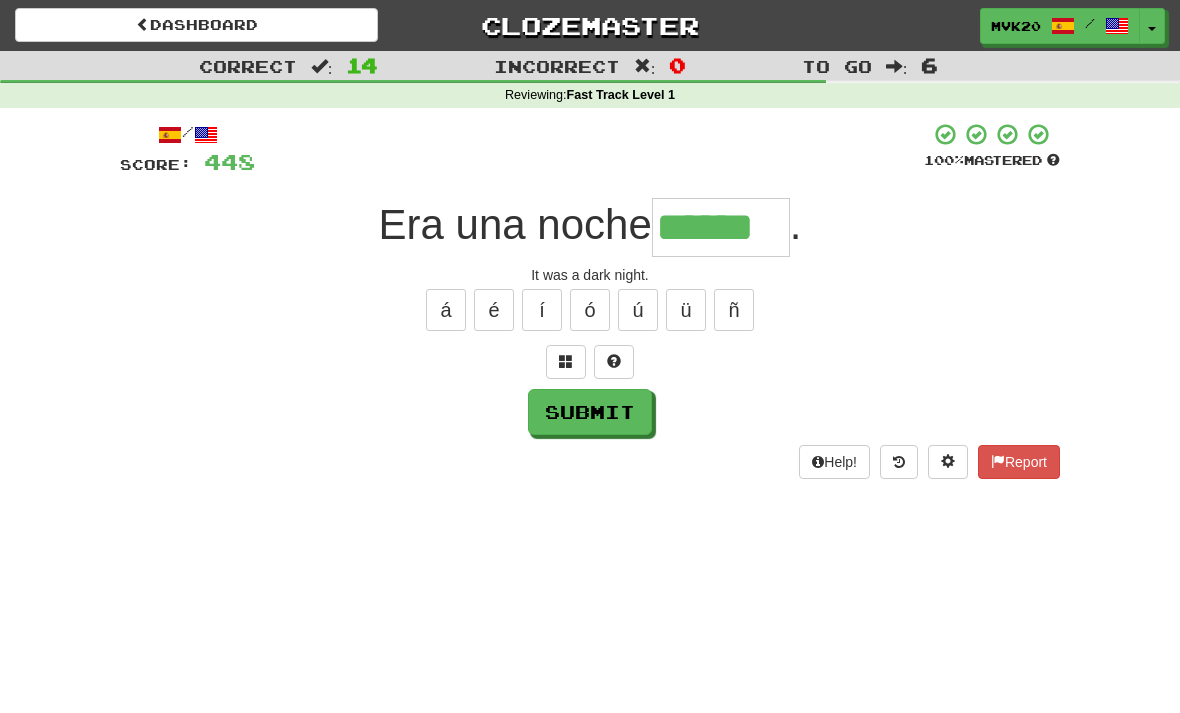 type on "******" 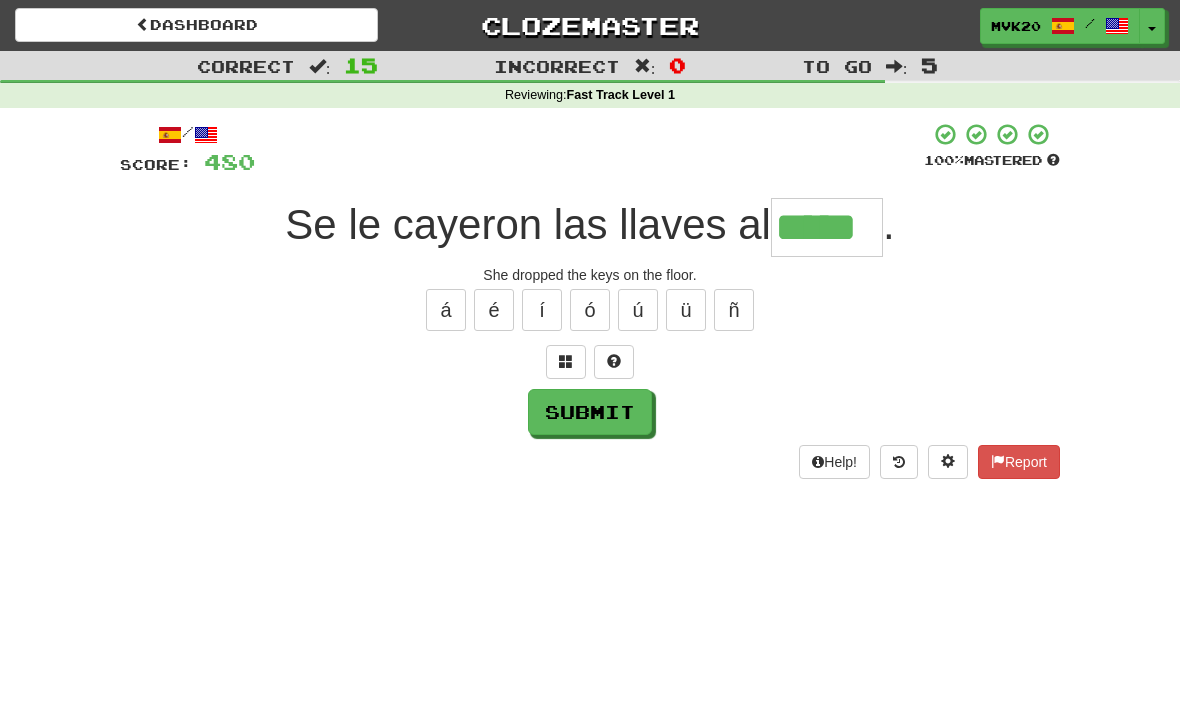 type on "*****" 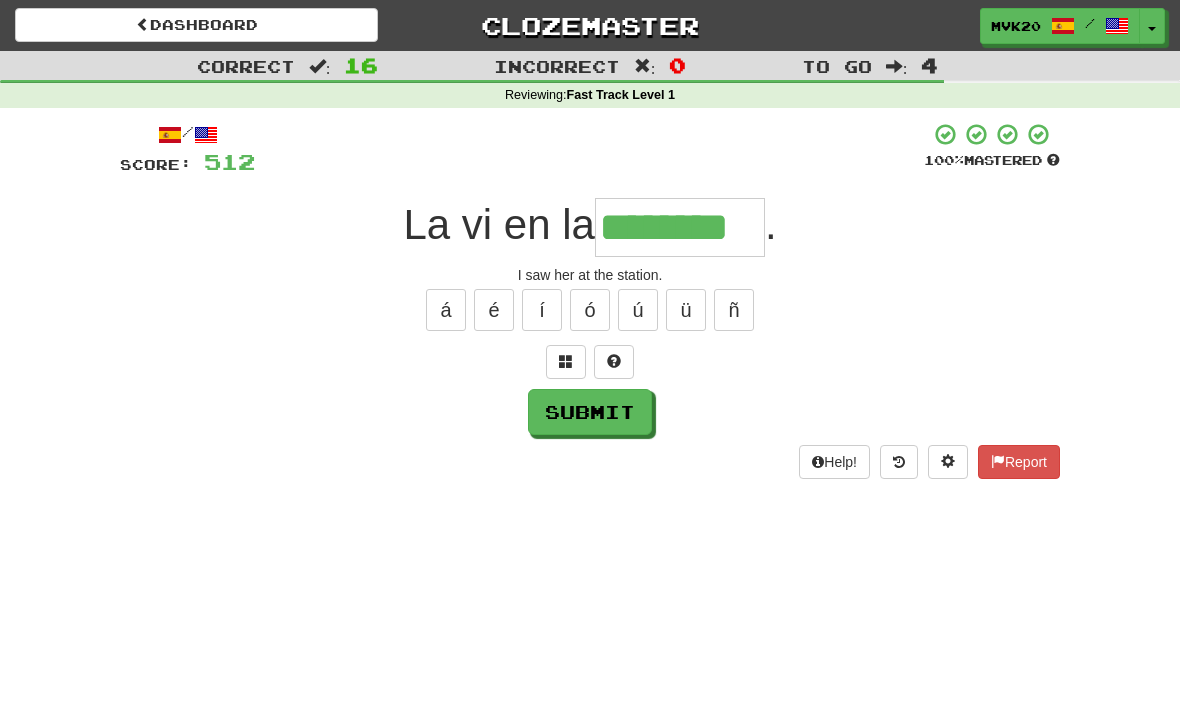 type on "********" 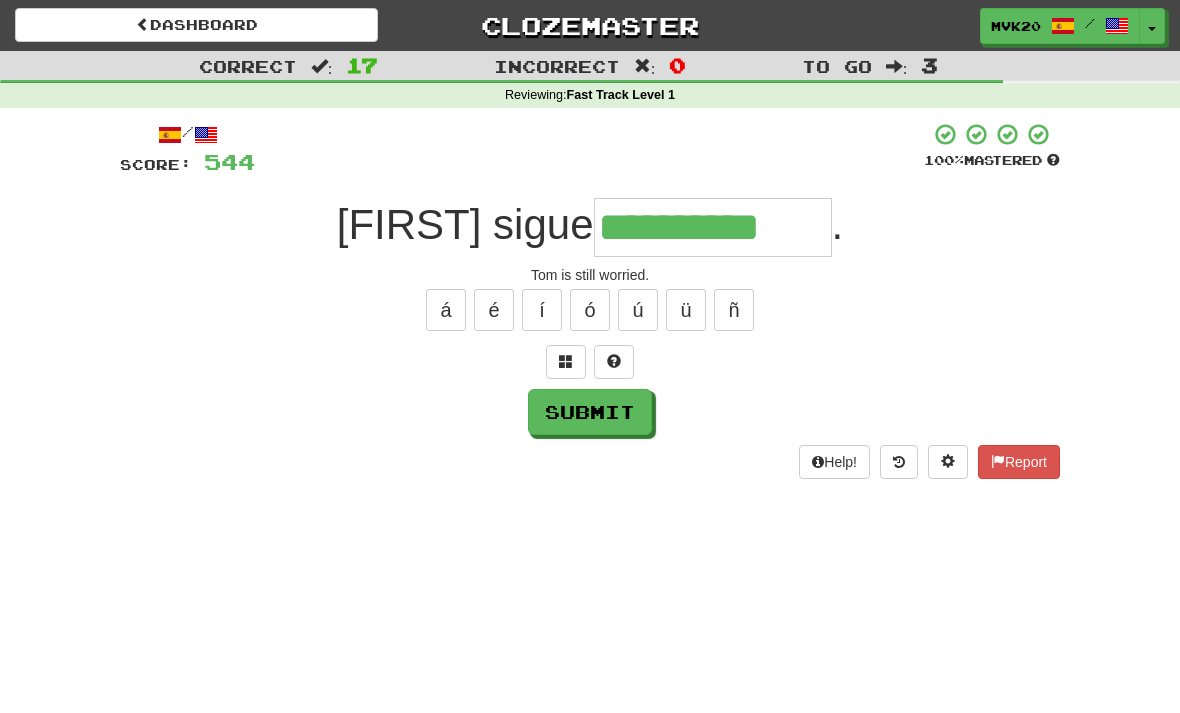 type on "**********" 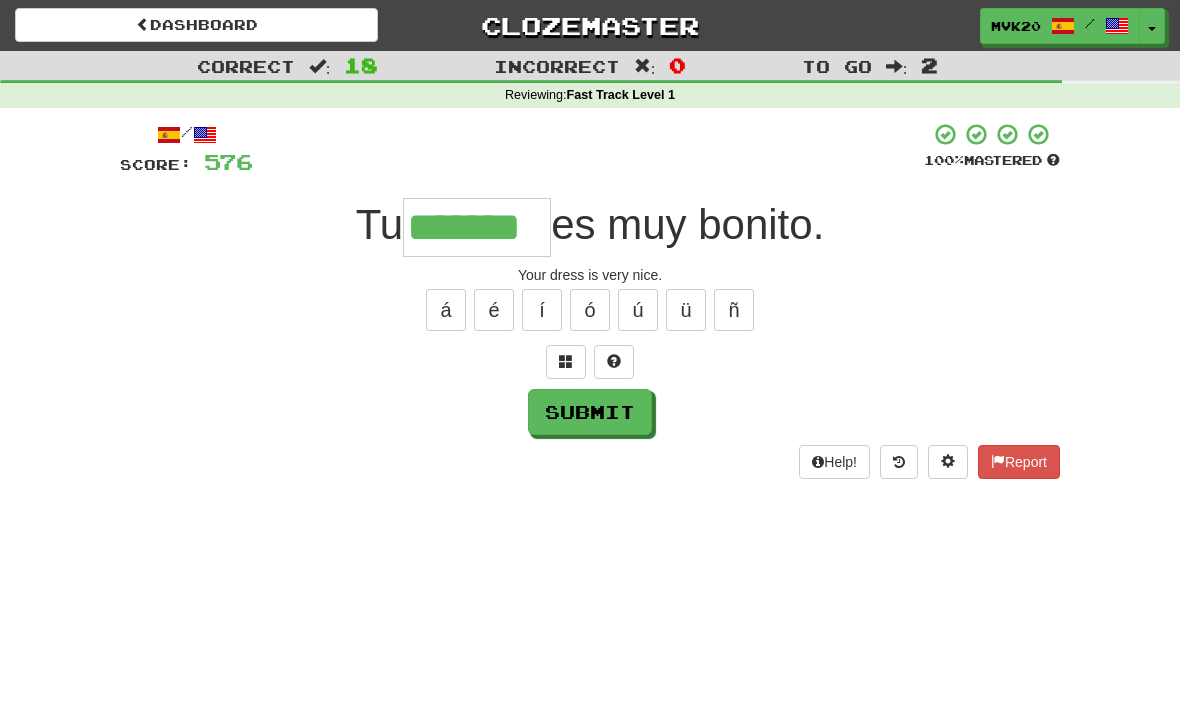 type on "*******" 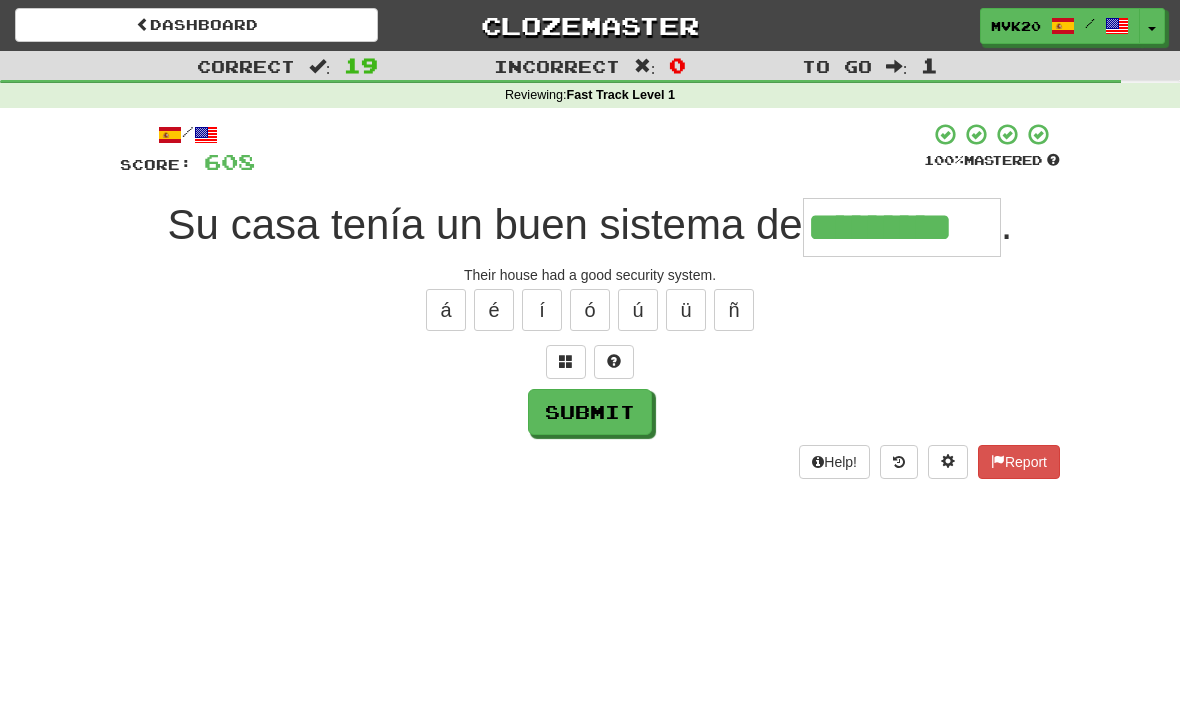 type on "*********" 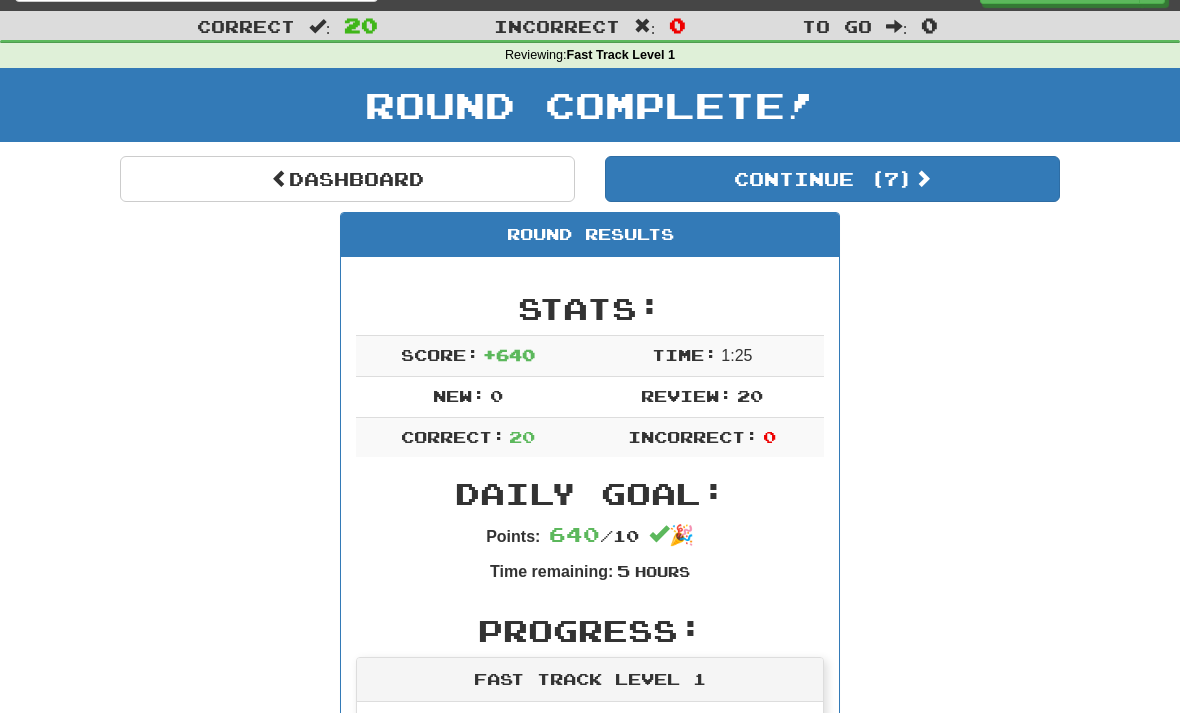 scroll, scrollTop: 40, scrollLeft: 0, axis: vertical 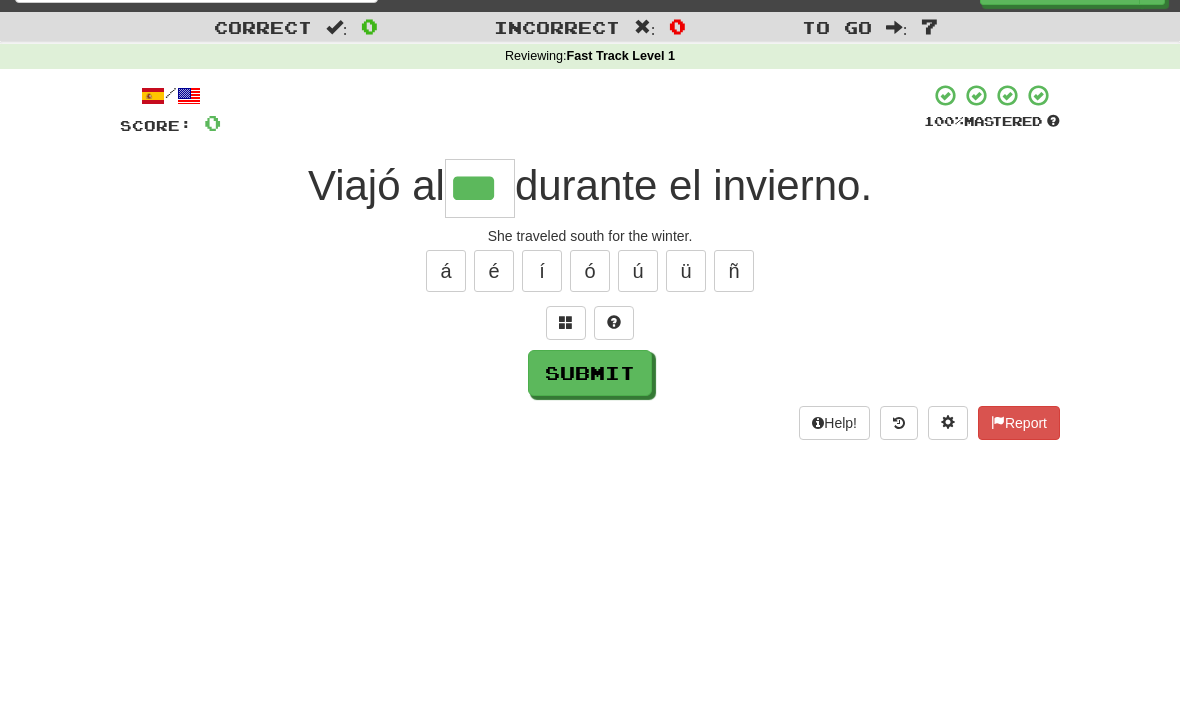 type on "***" 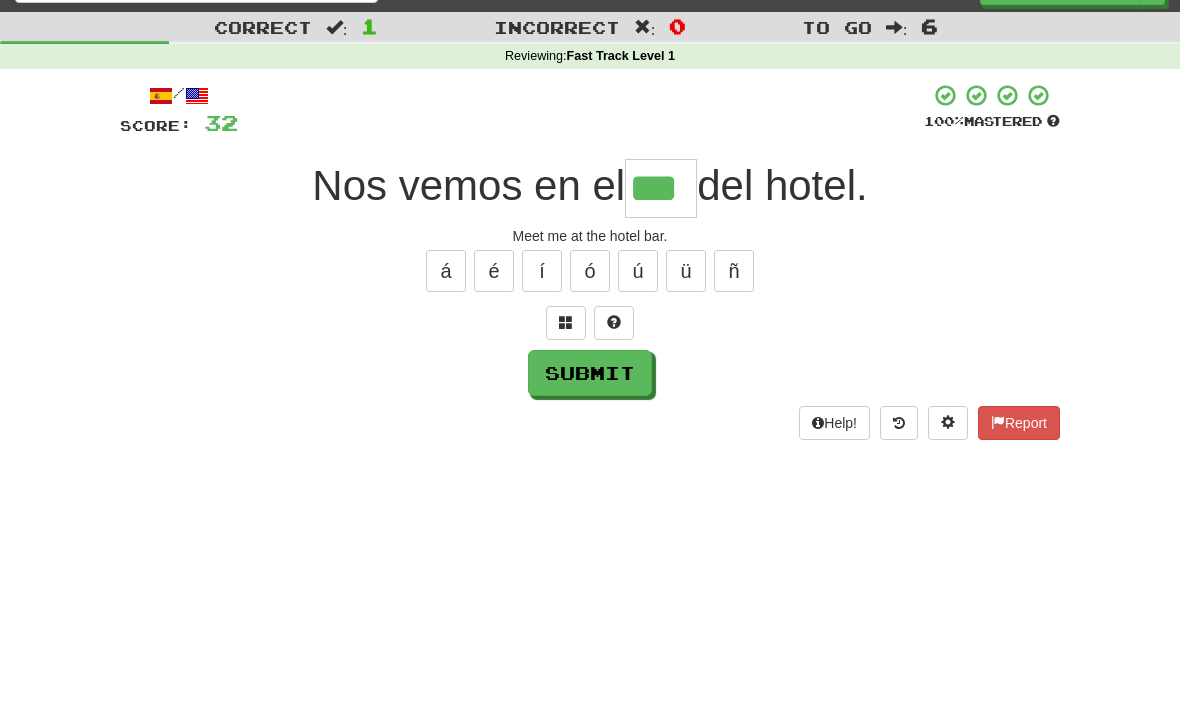 type on "***" 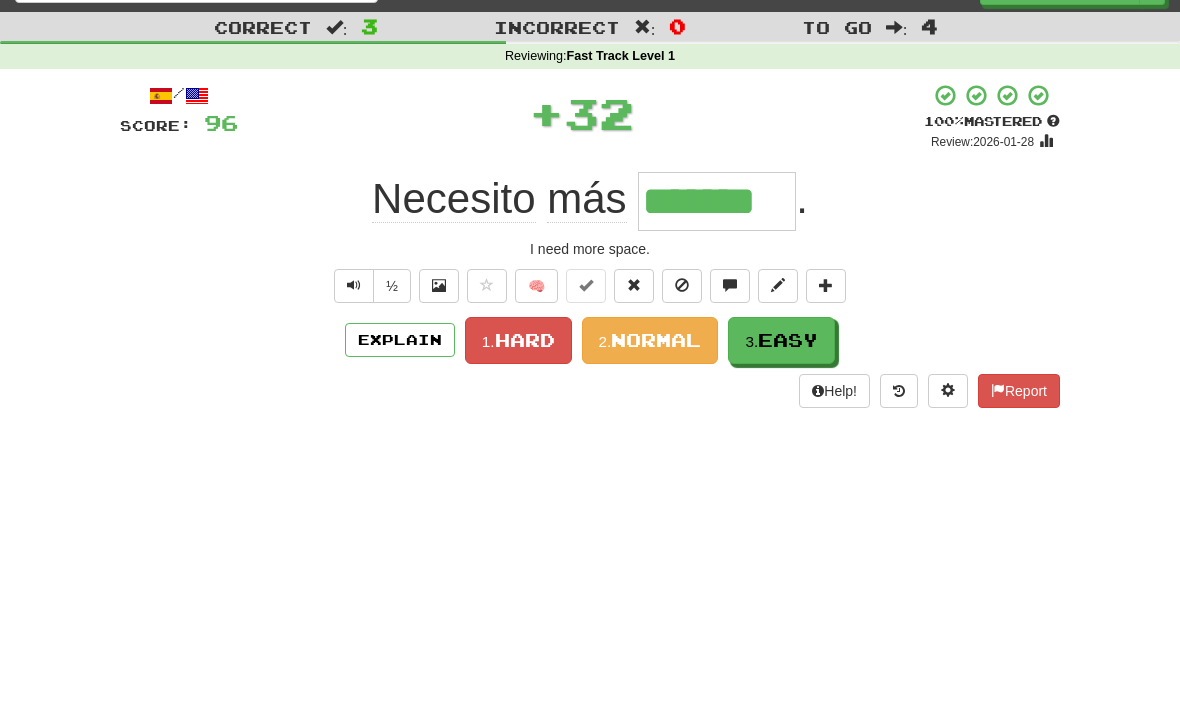 type on "*******" 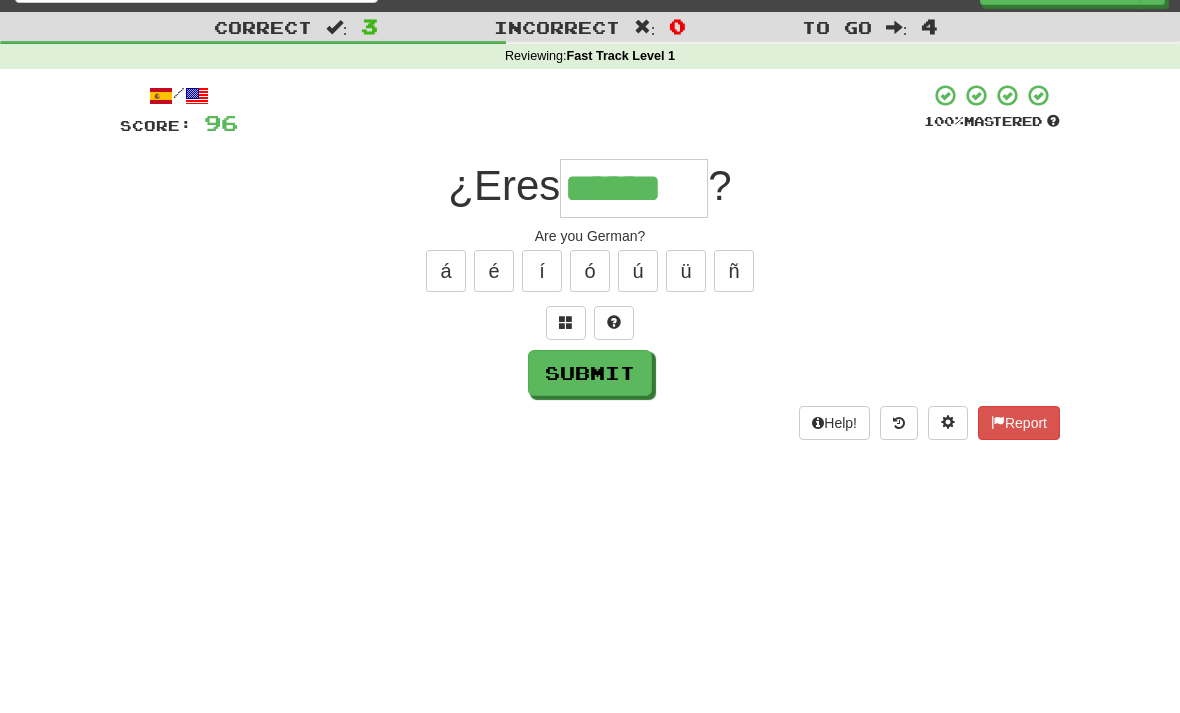 type on "******" 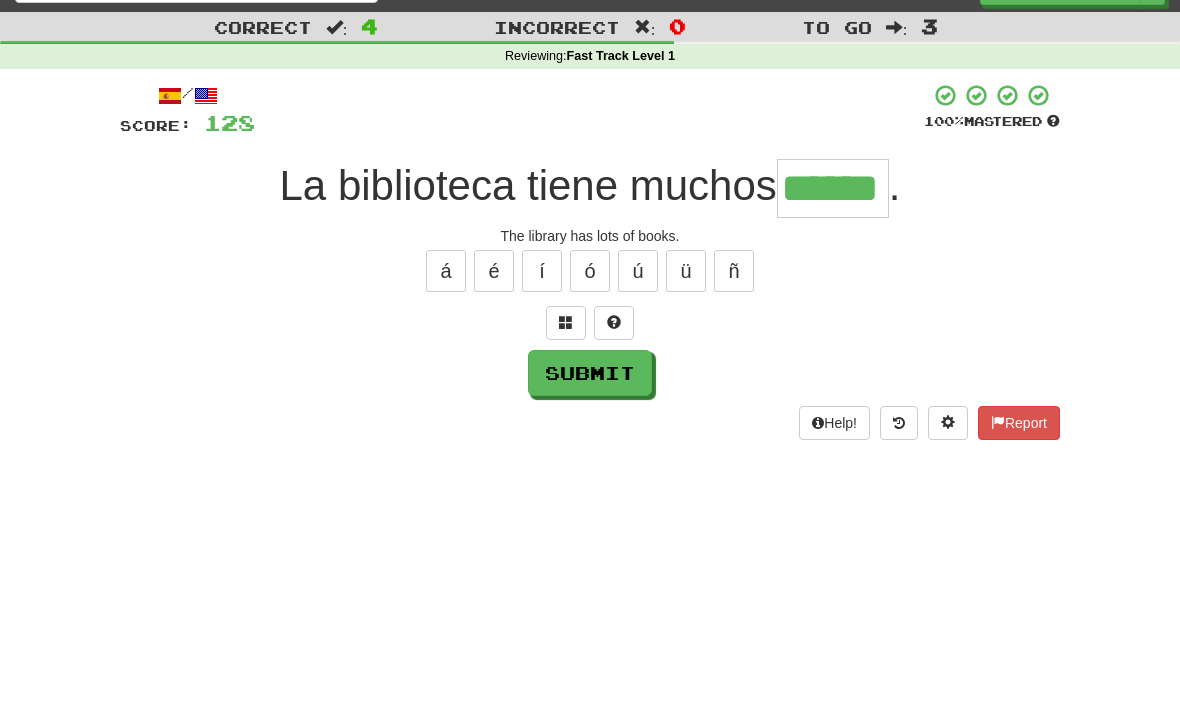 type on "******" 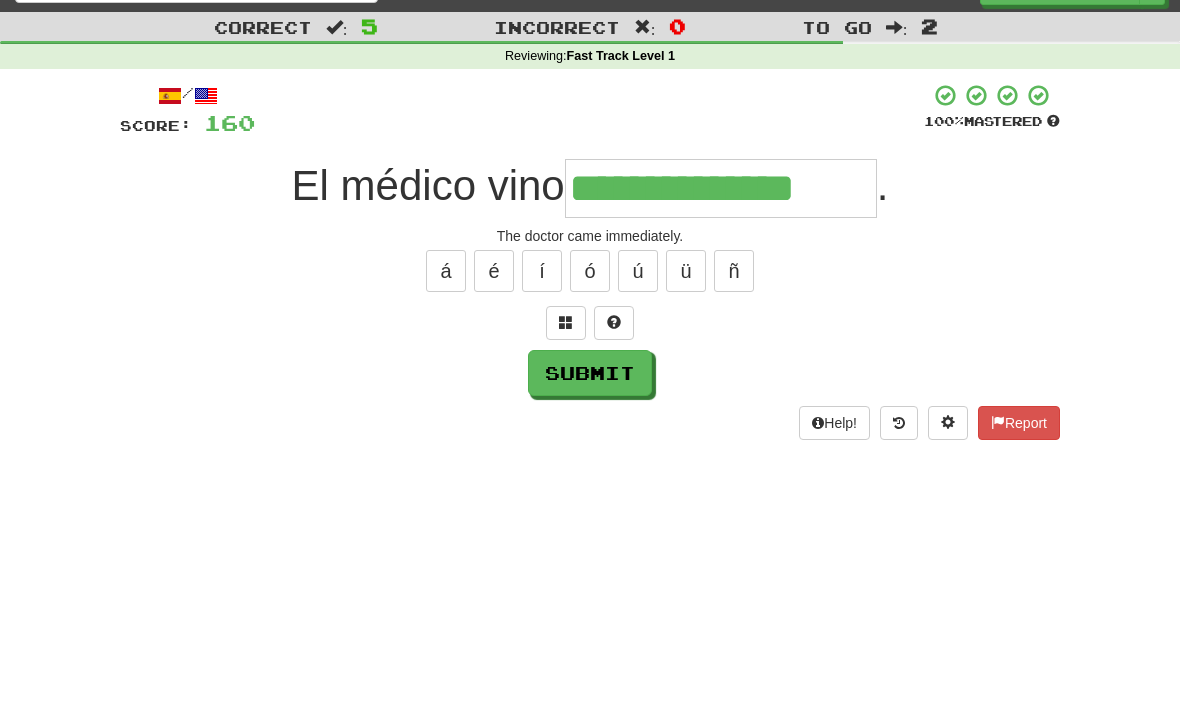 type on "**********" 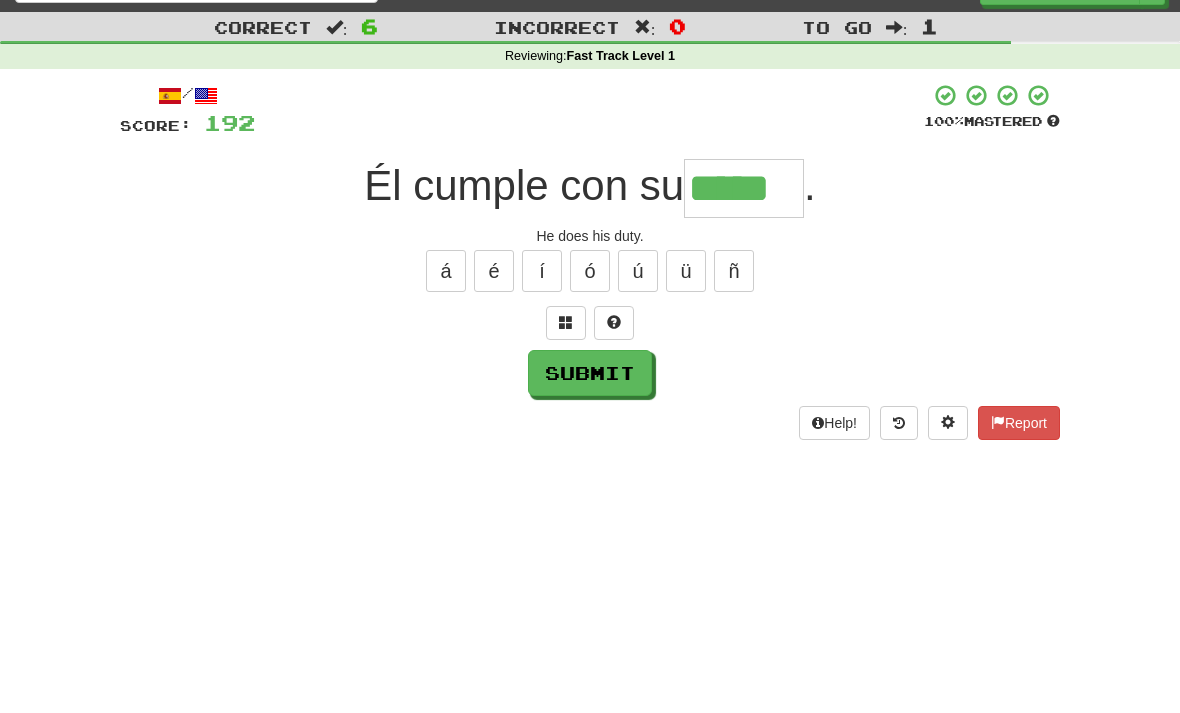 type on "*****" 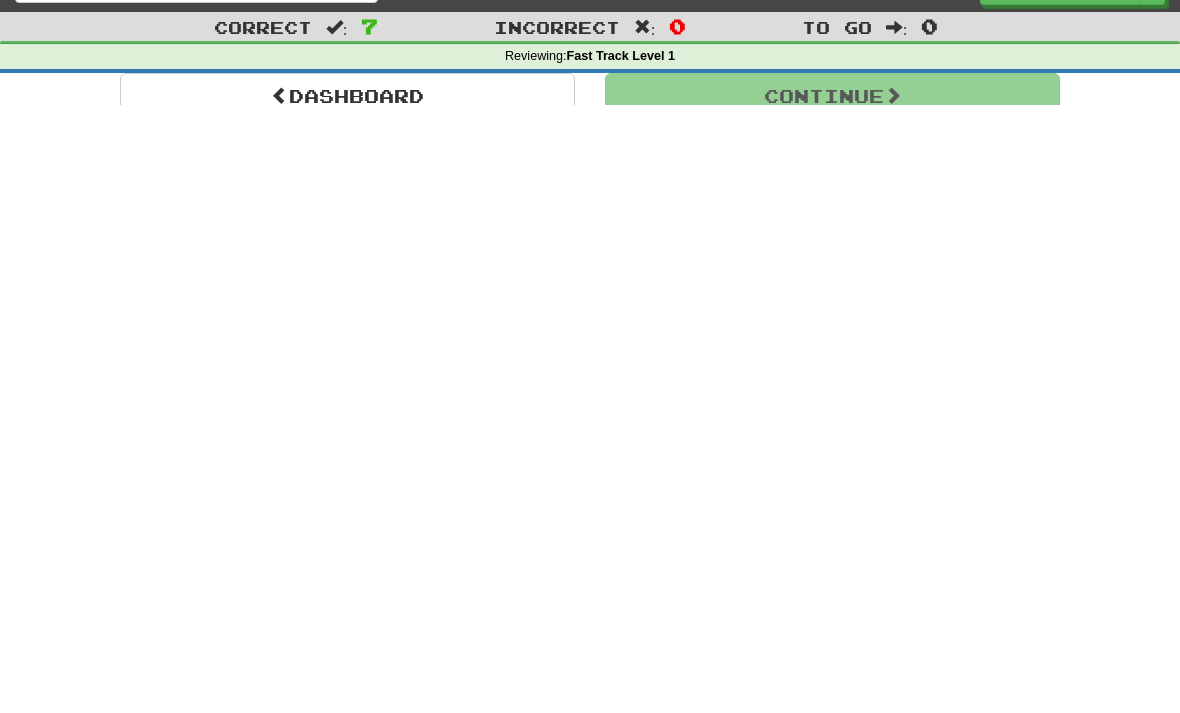 scroll, scrollTop: 40, scrollLeft: 0, axis: vertical 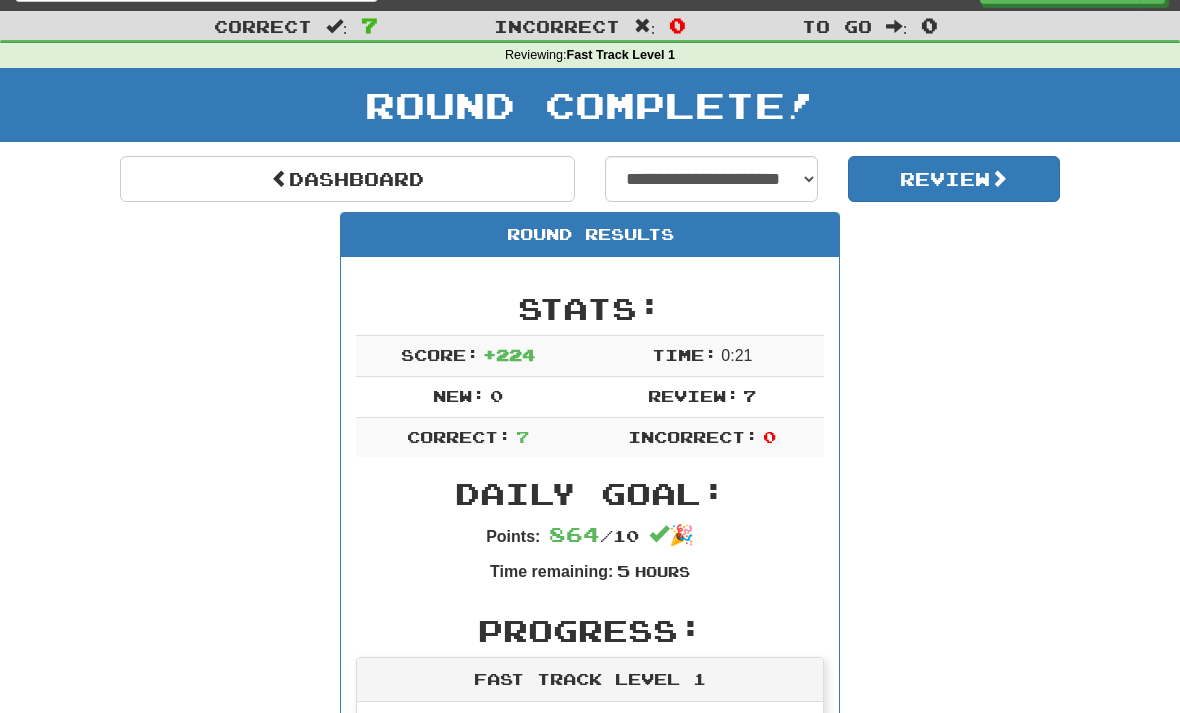 click on "Review" at bounding box center [954, 179] 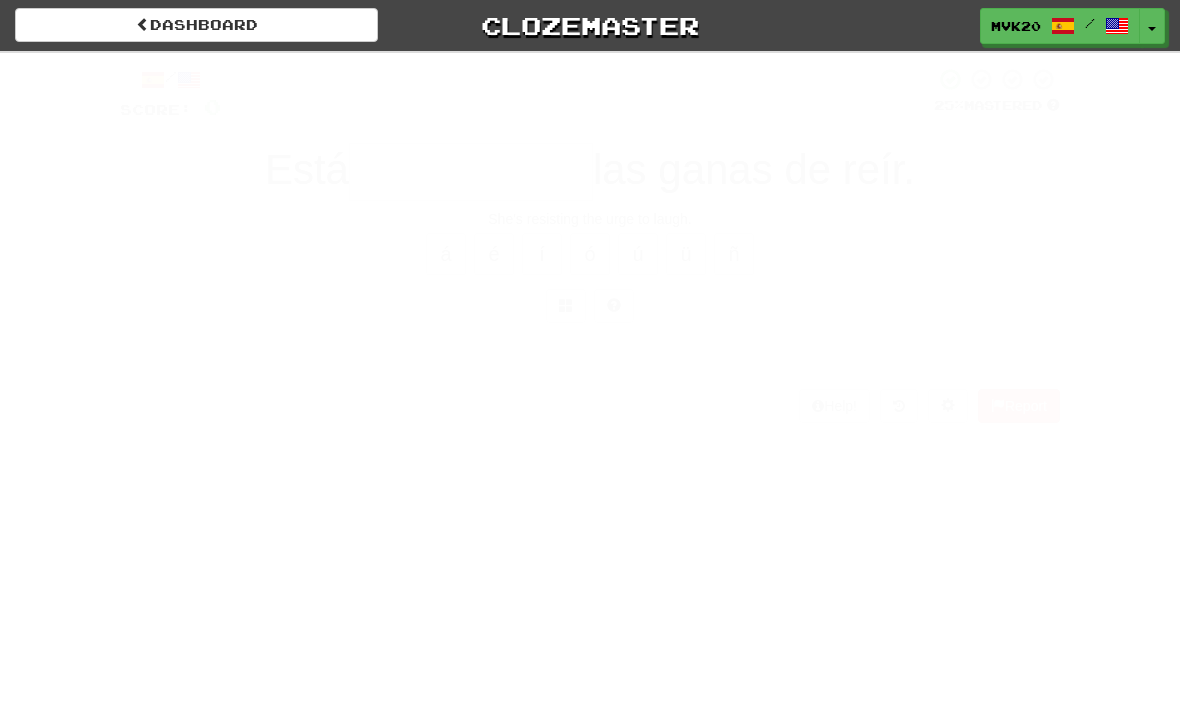 scroll, scrollTop: 0, scrollLeft: 0, axis: both 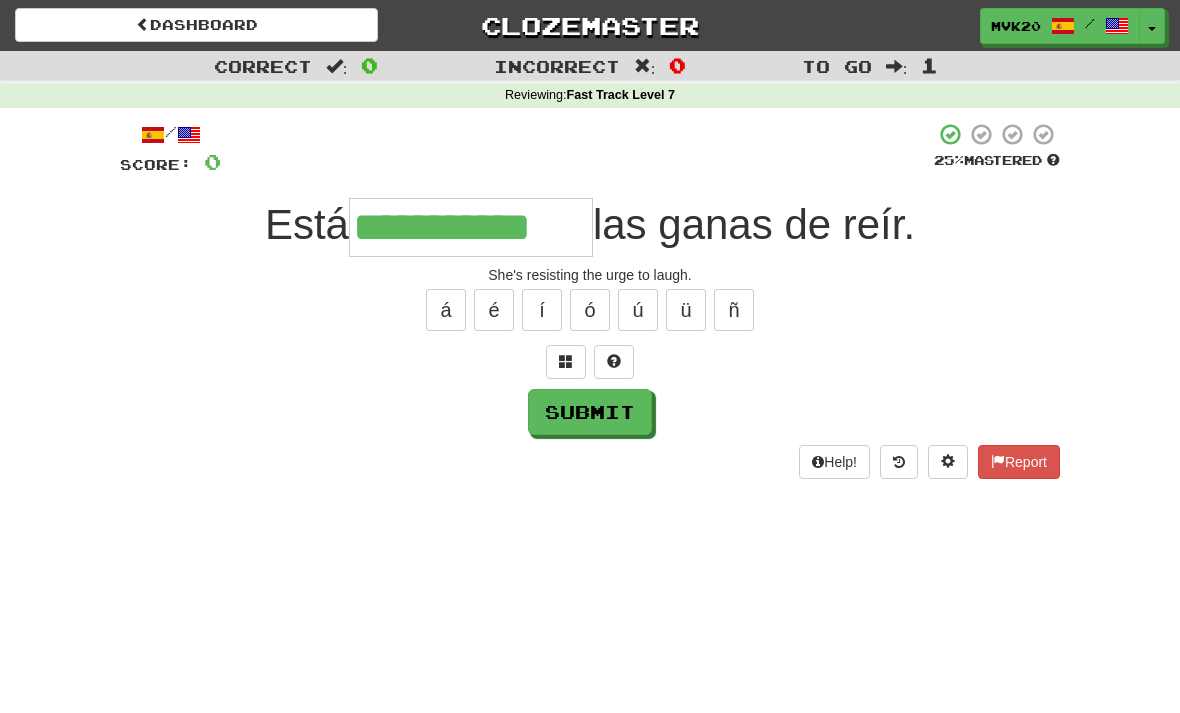 type on "**********" 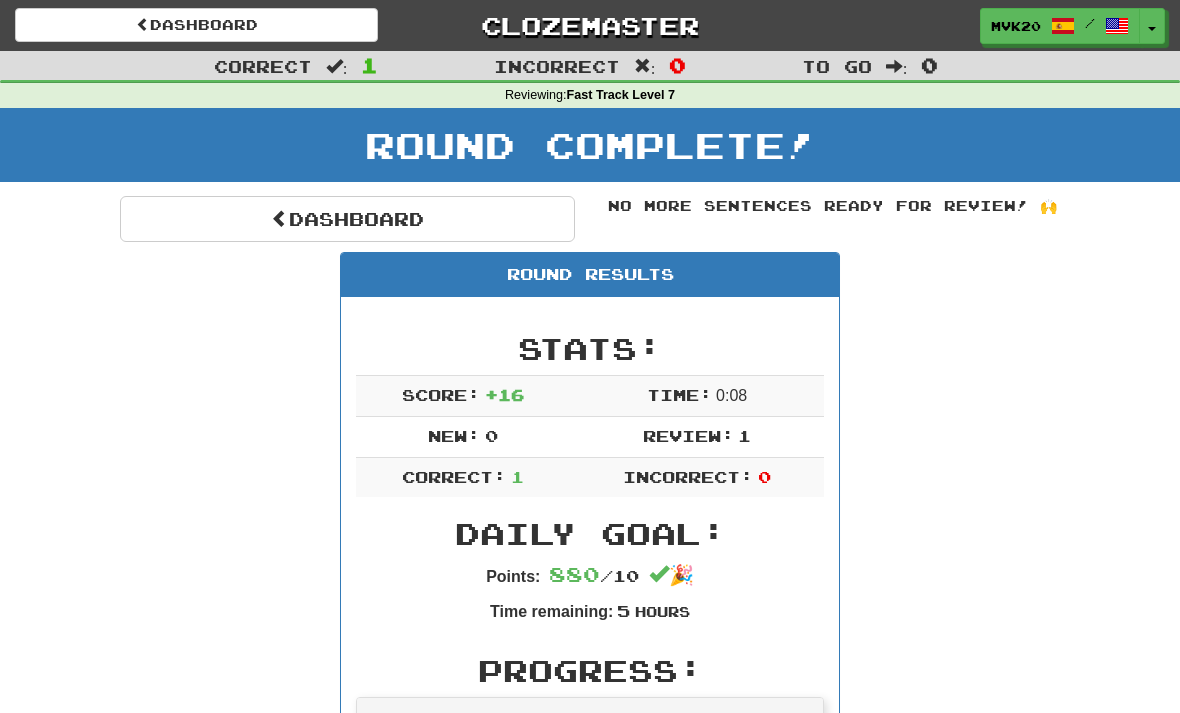 click on "Dashboard" at bounding box center [347, 219] 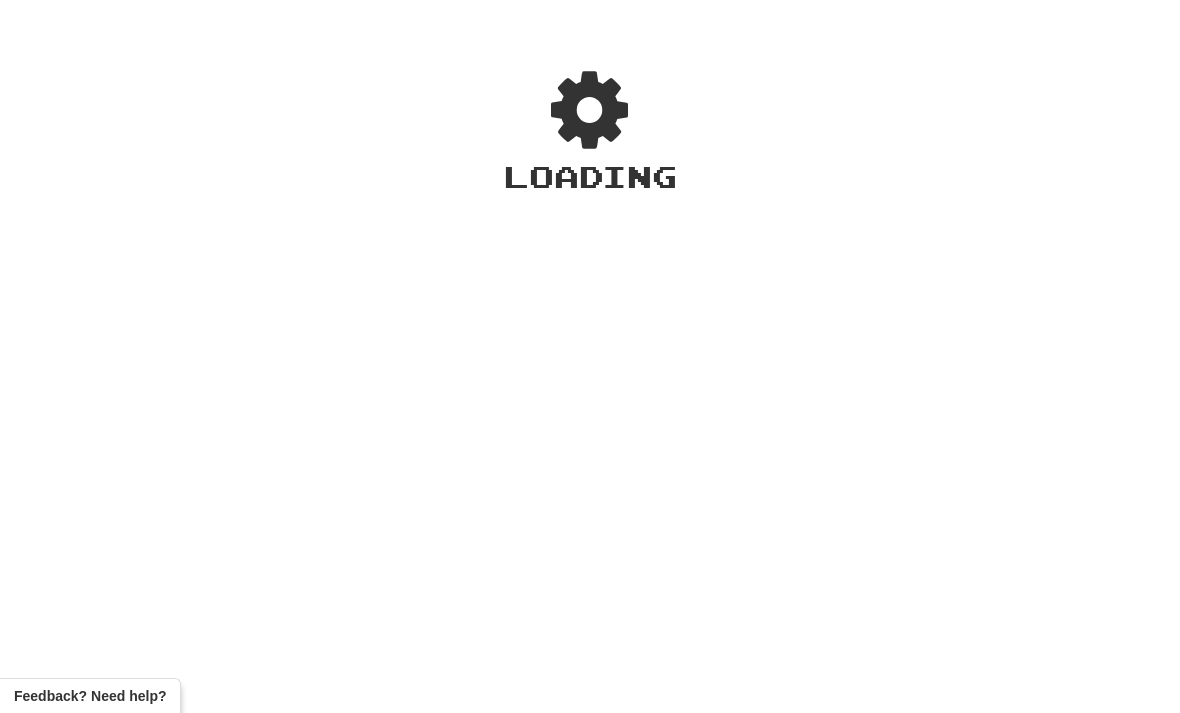 scroll, scrollTop: 0, scrollLeft: 0, axis: both 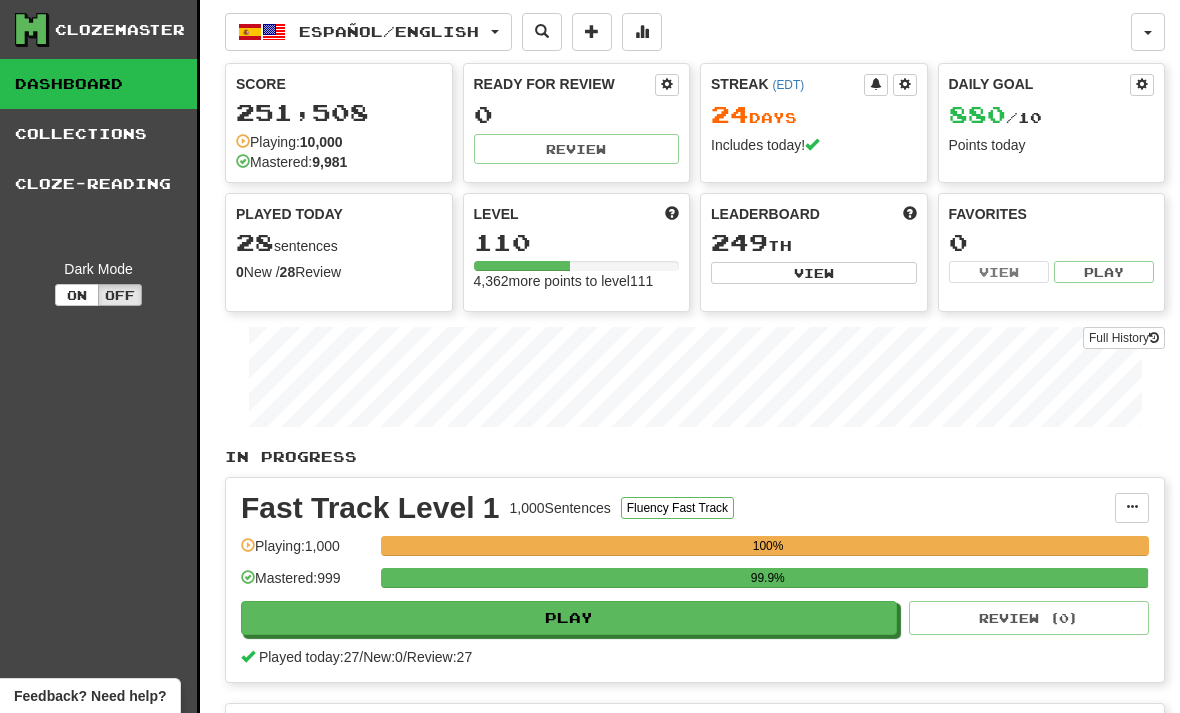 click at bounding box center [642, 32] 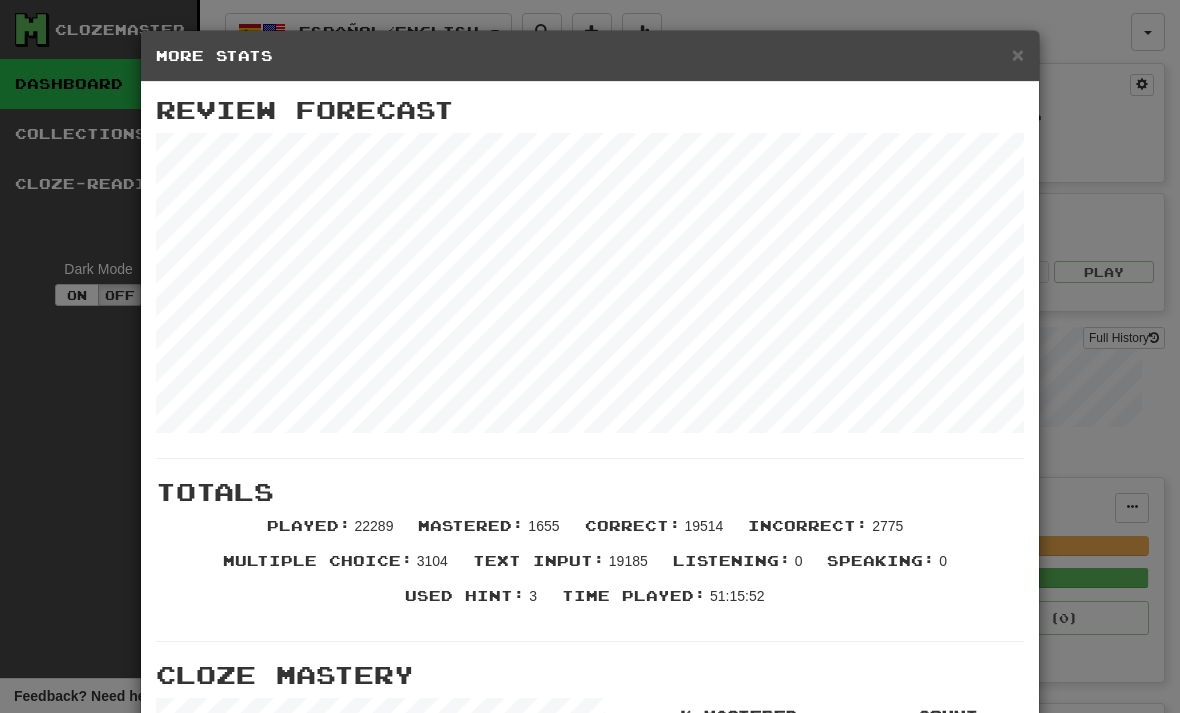 click on "×" at bounding box center [1018, 54] 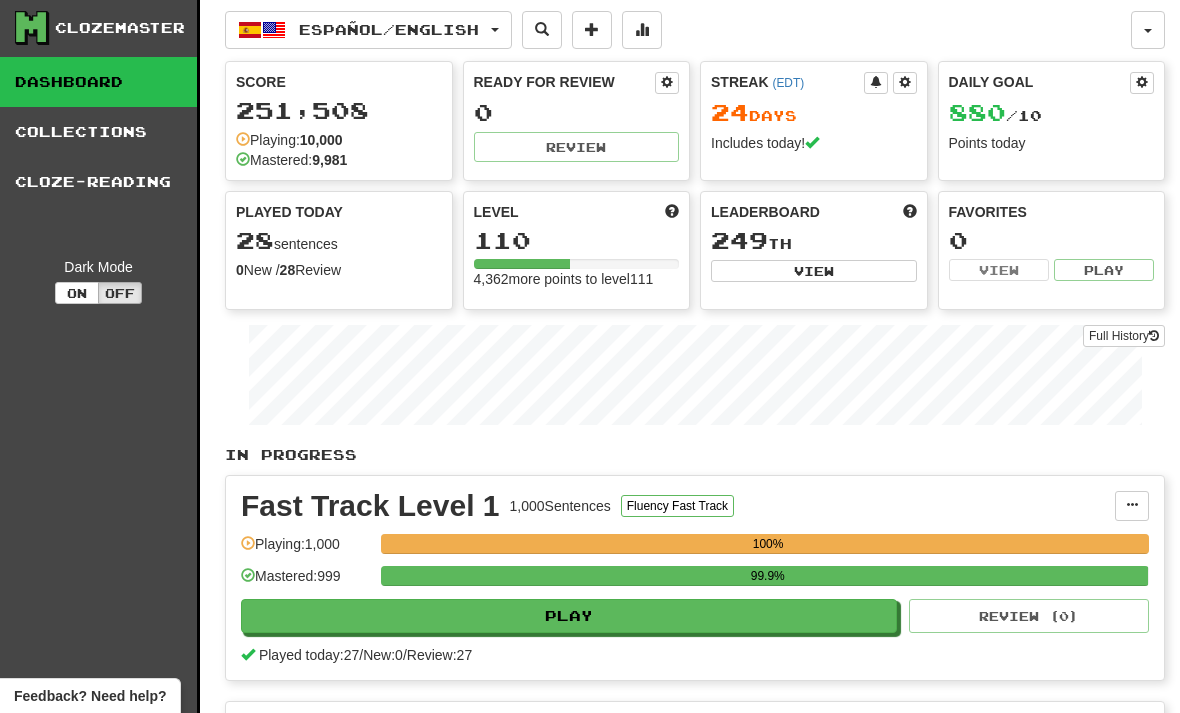 scroll, scrollTop: 0, scrollLeft: 0, axis: both 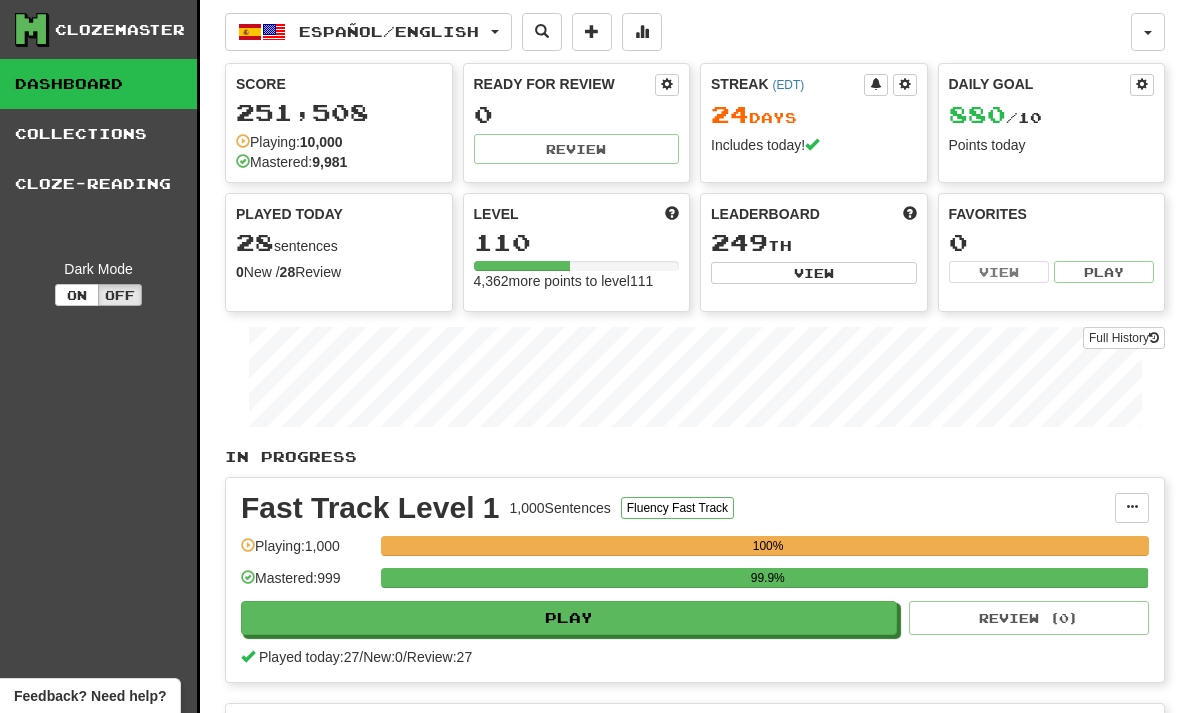 click on "Español  /  English" at bounding box center (368, 32) 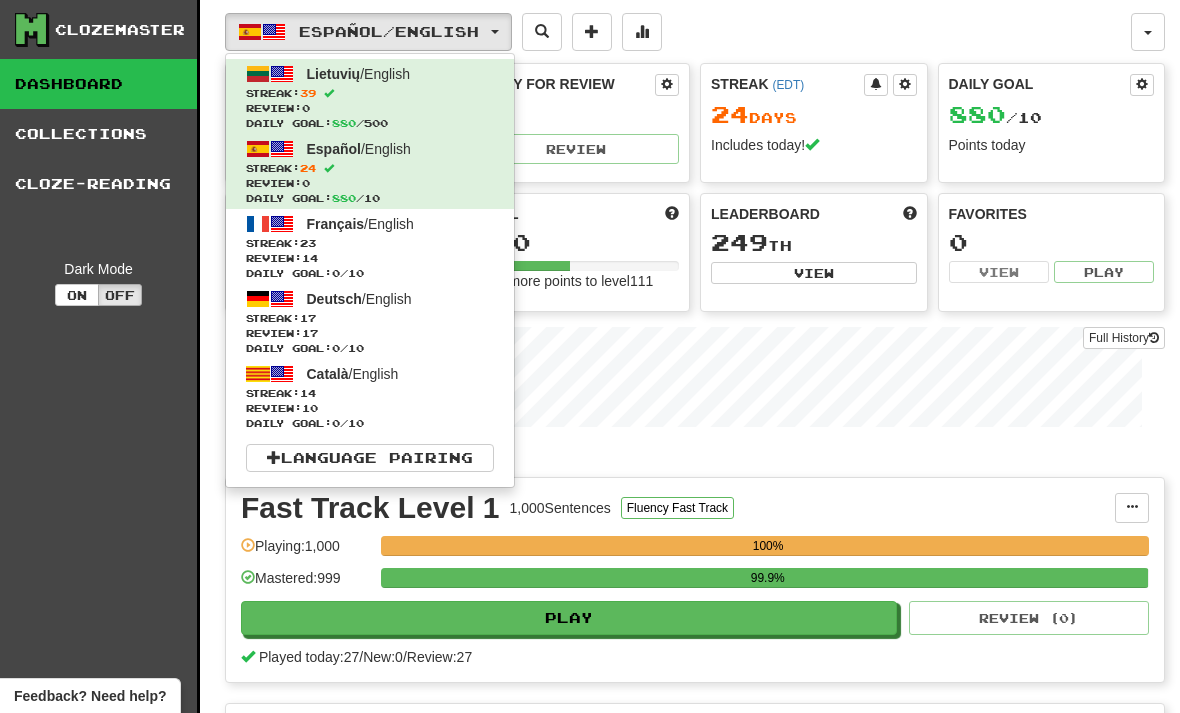 click on "Streak:  23" at bounding box center [370, 243] 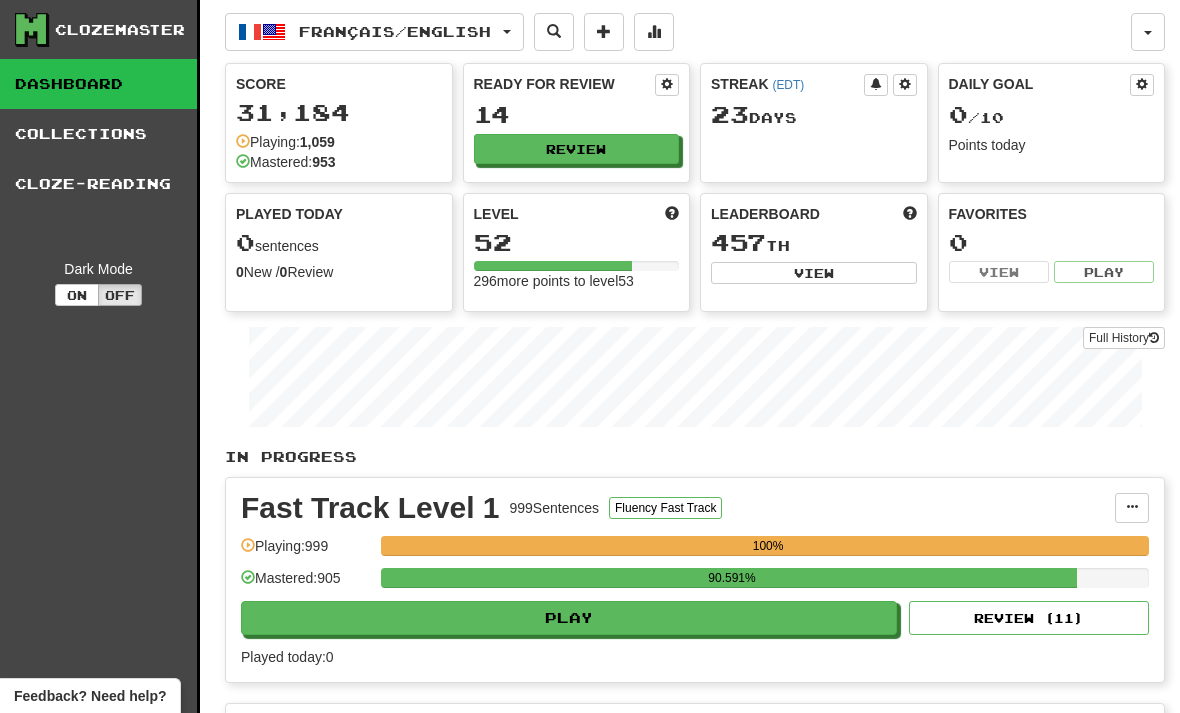 scroll, scrollTop: 0, scrollLeft: 0, axis: both 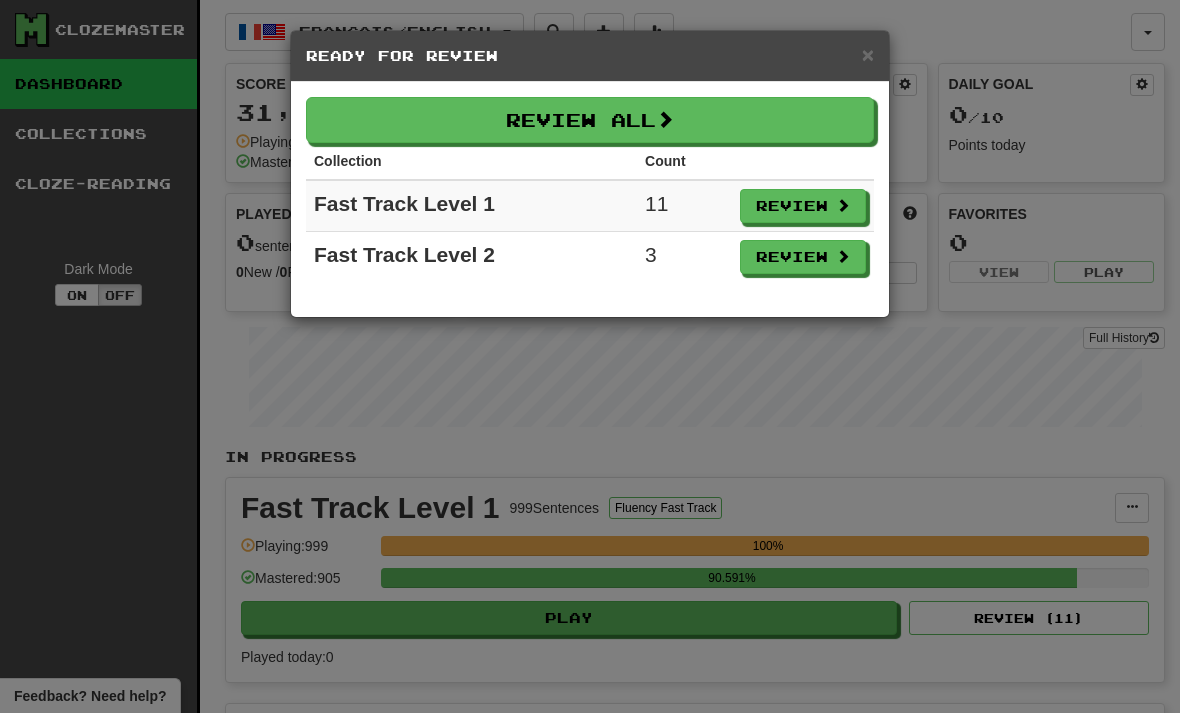 click on "Review" at bounding box center [803, 206] 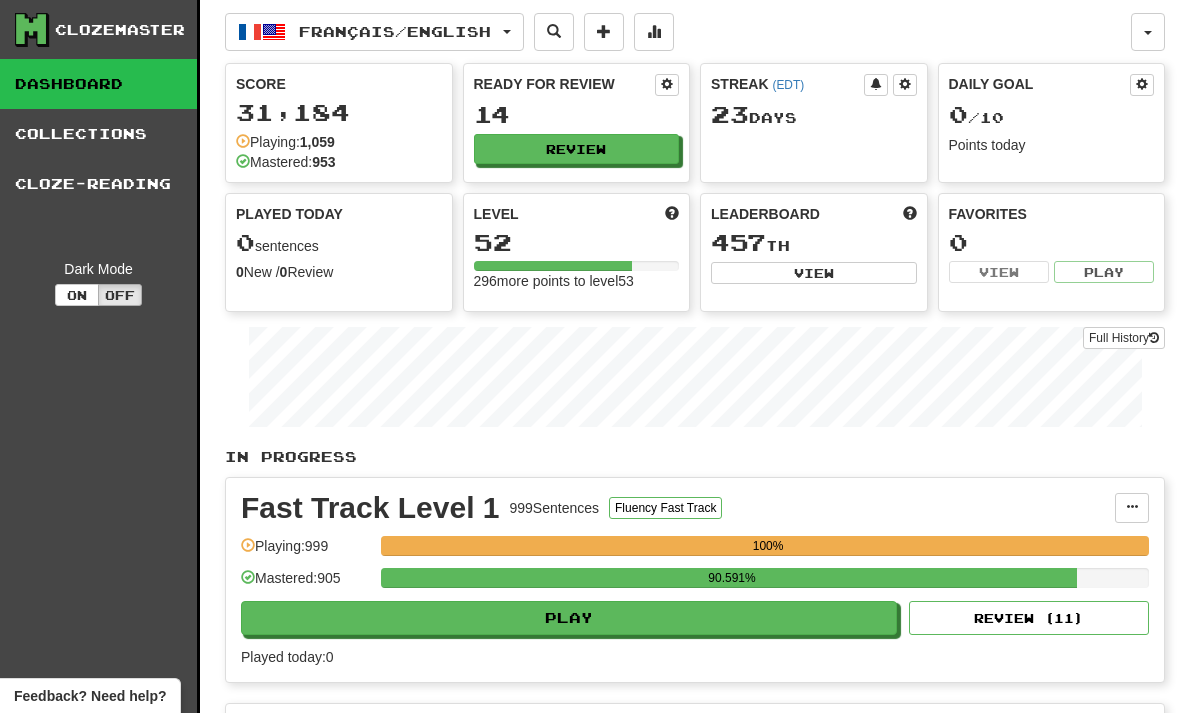 select on "**" 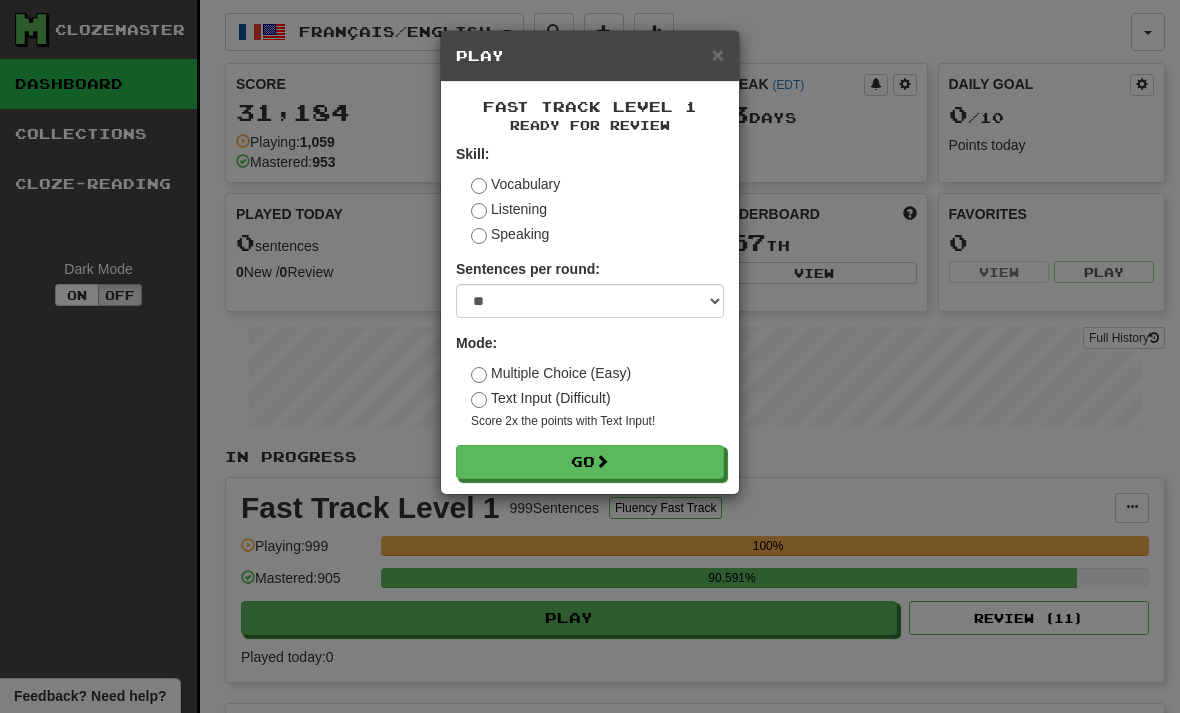 click on "Go" at bounding box center (590, 462) 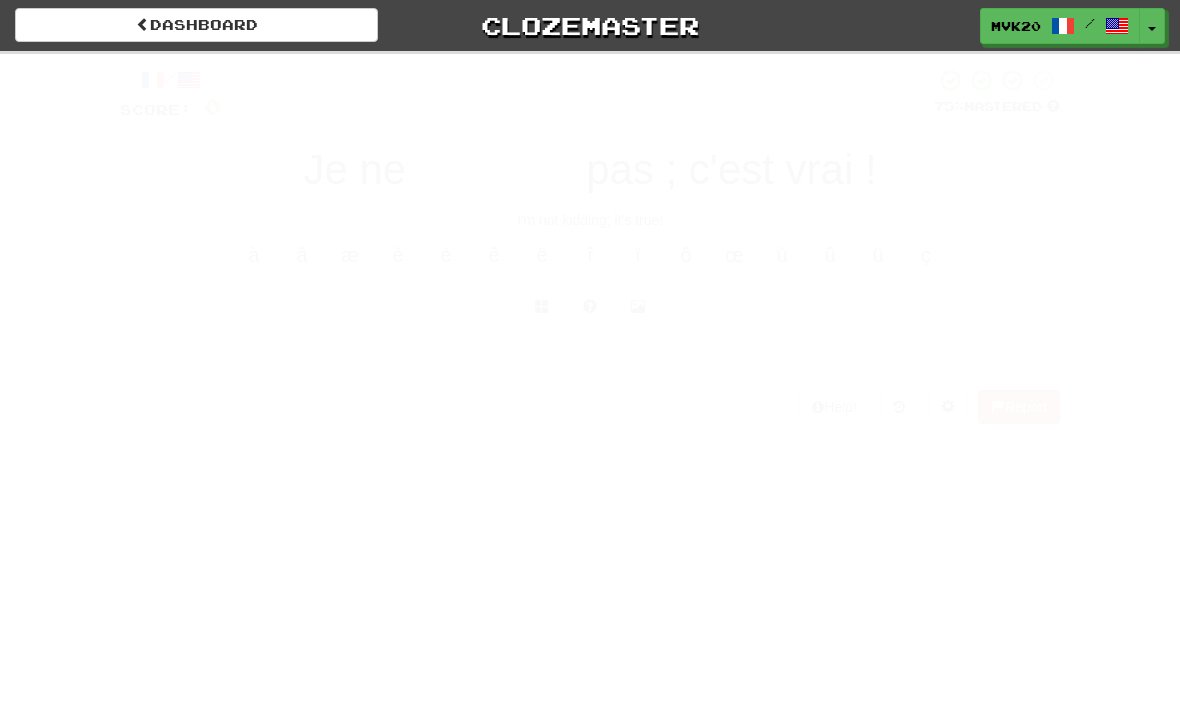 scroll, scrollTop: 0, scrollLeft: 0, axis: both 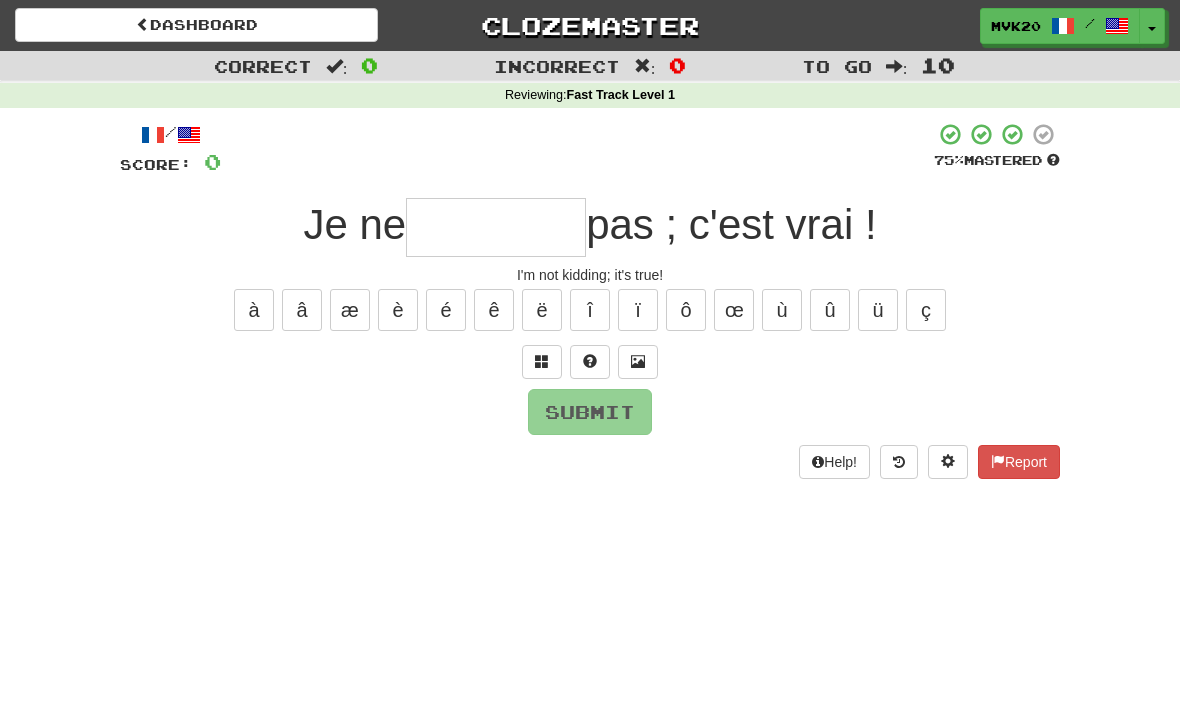 type on "*" 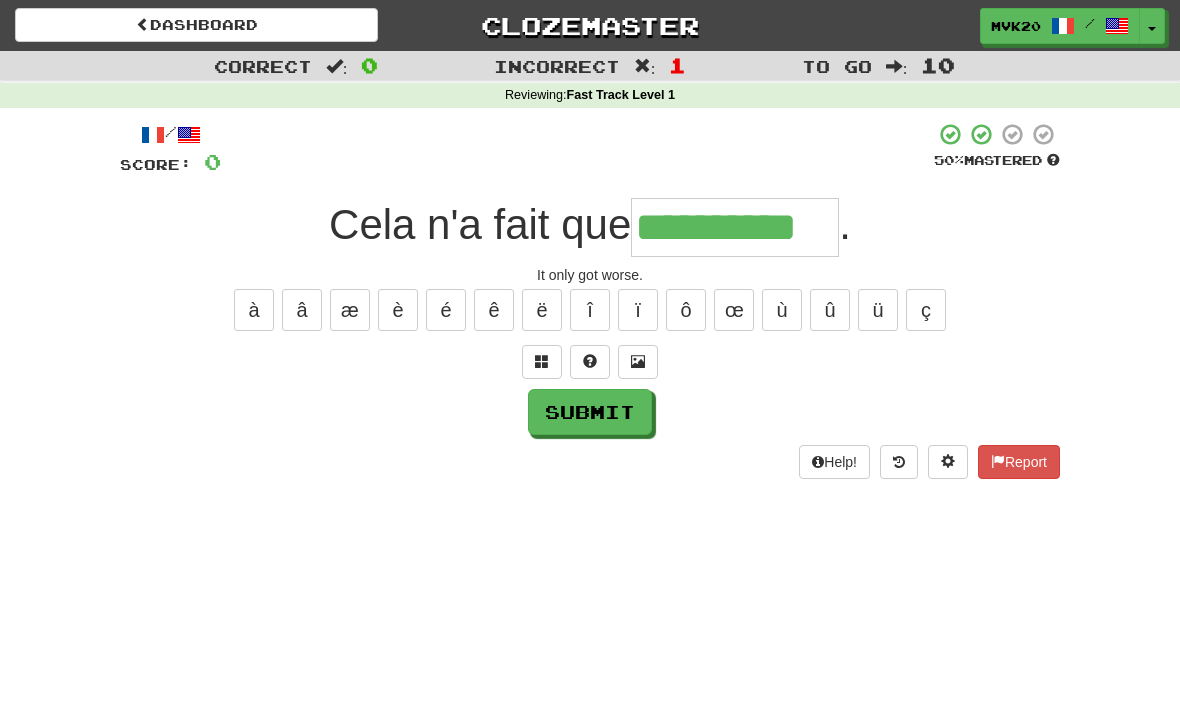 type on "**********" 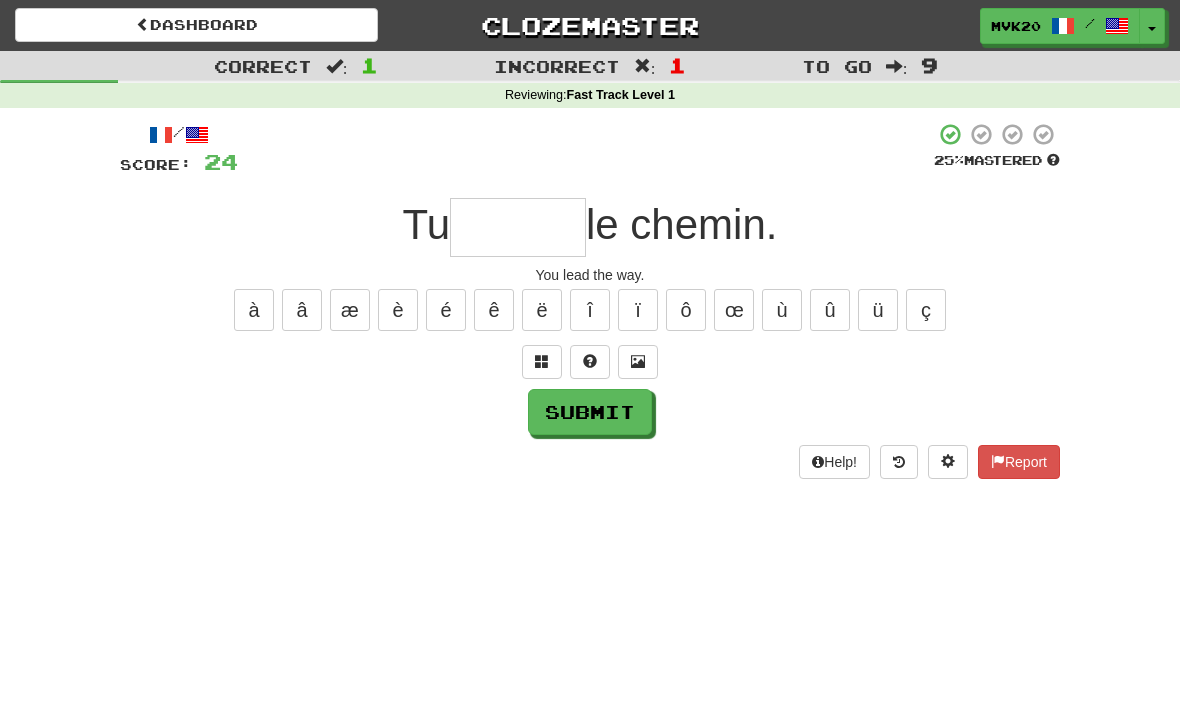 type on "*" 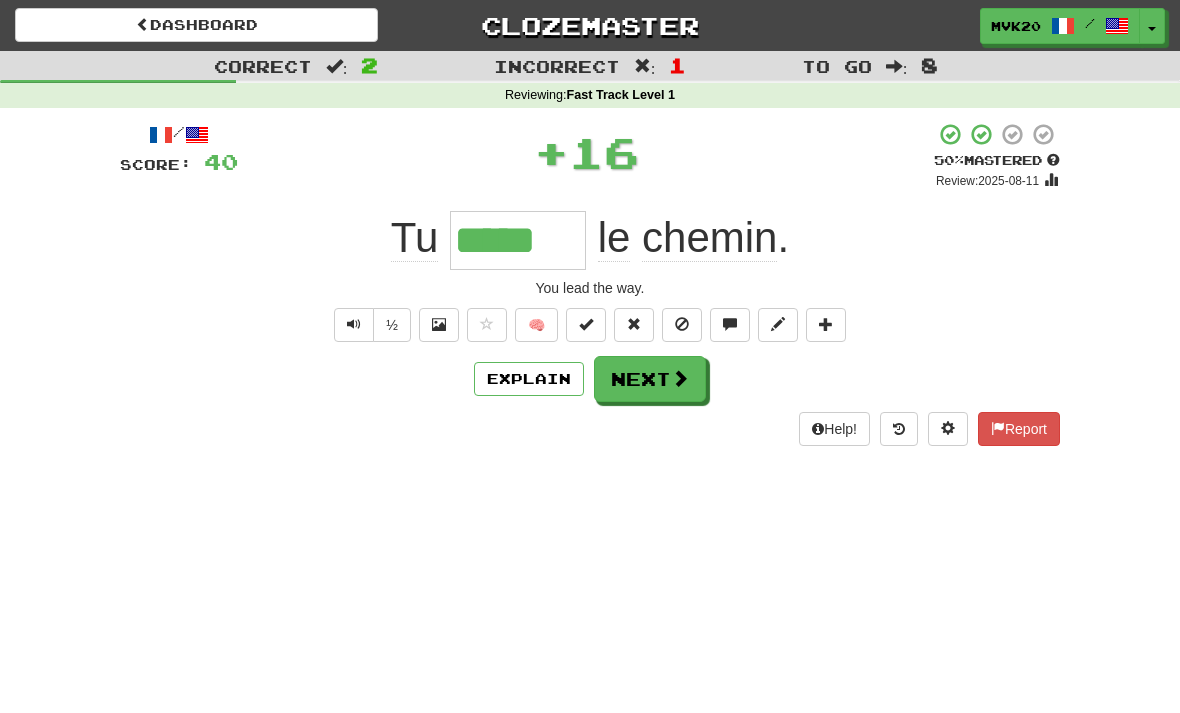 type on "*****" 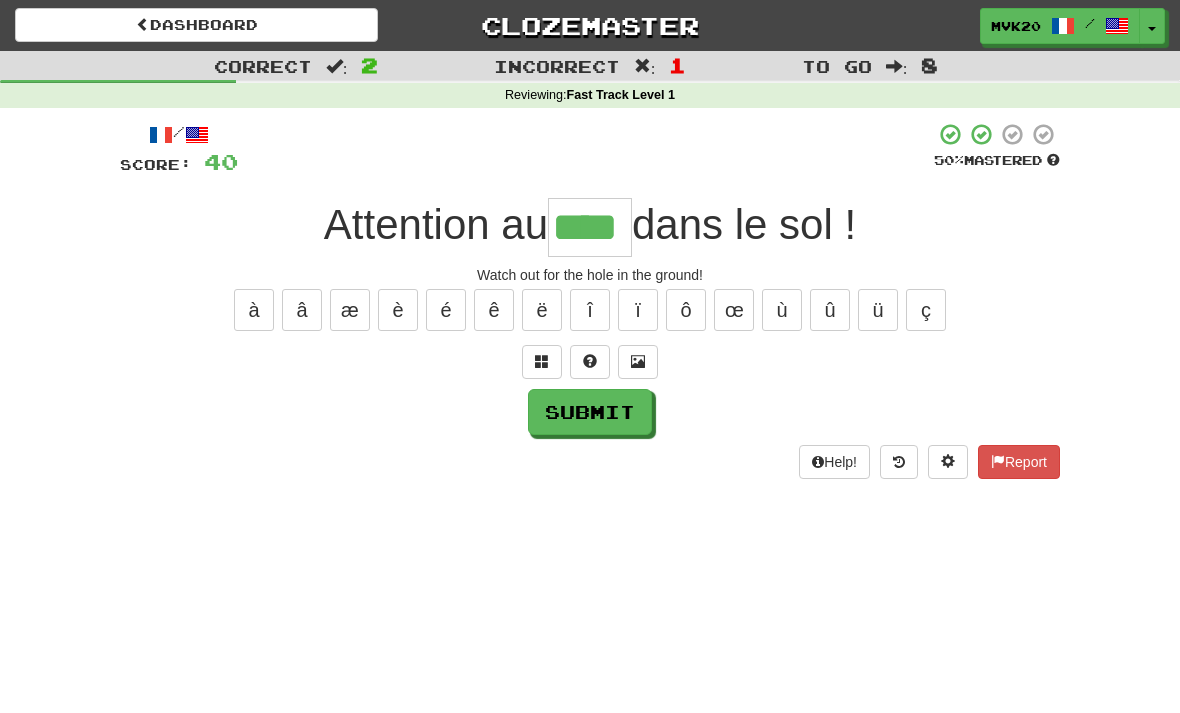type on "****" 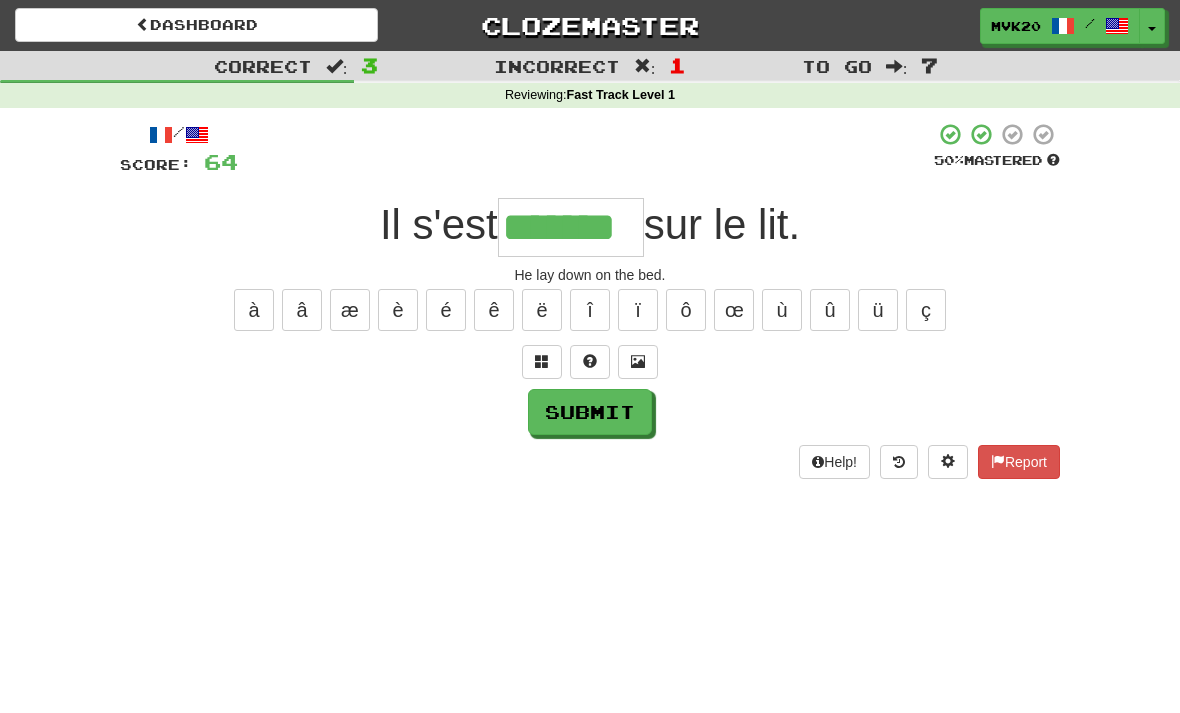 type on "*******" 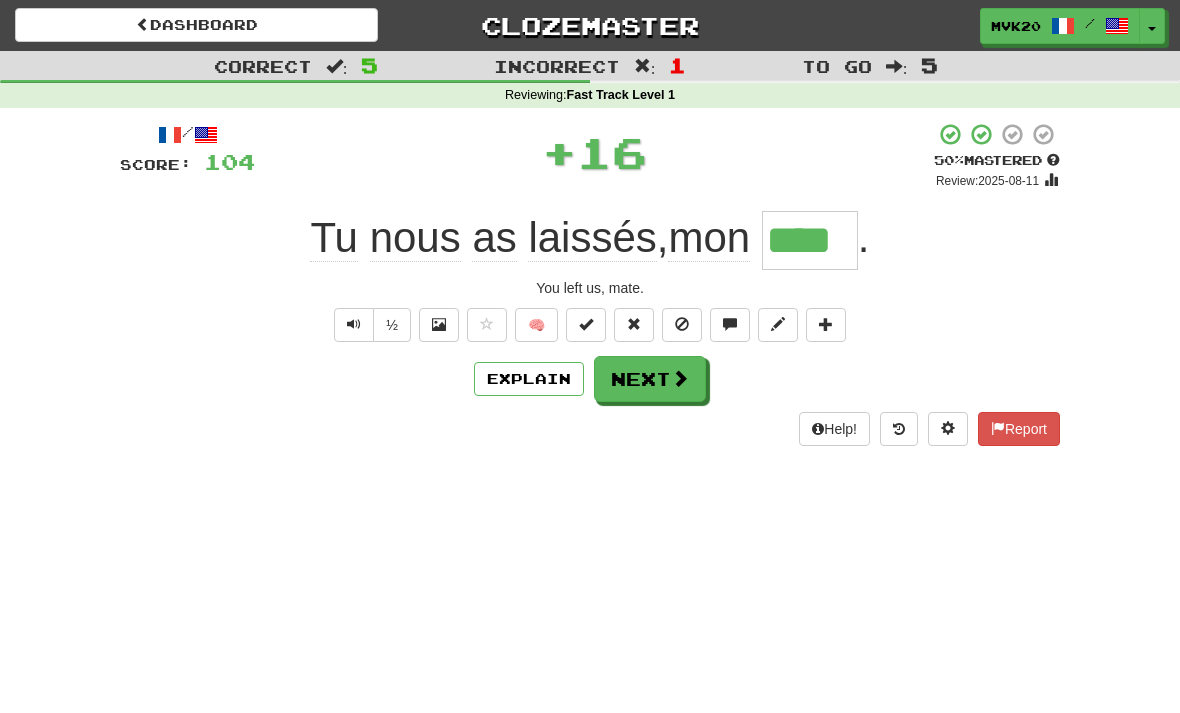 type on "****" 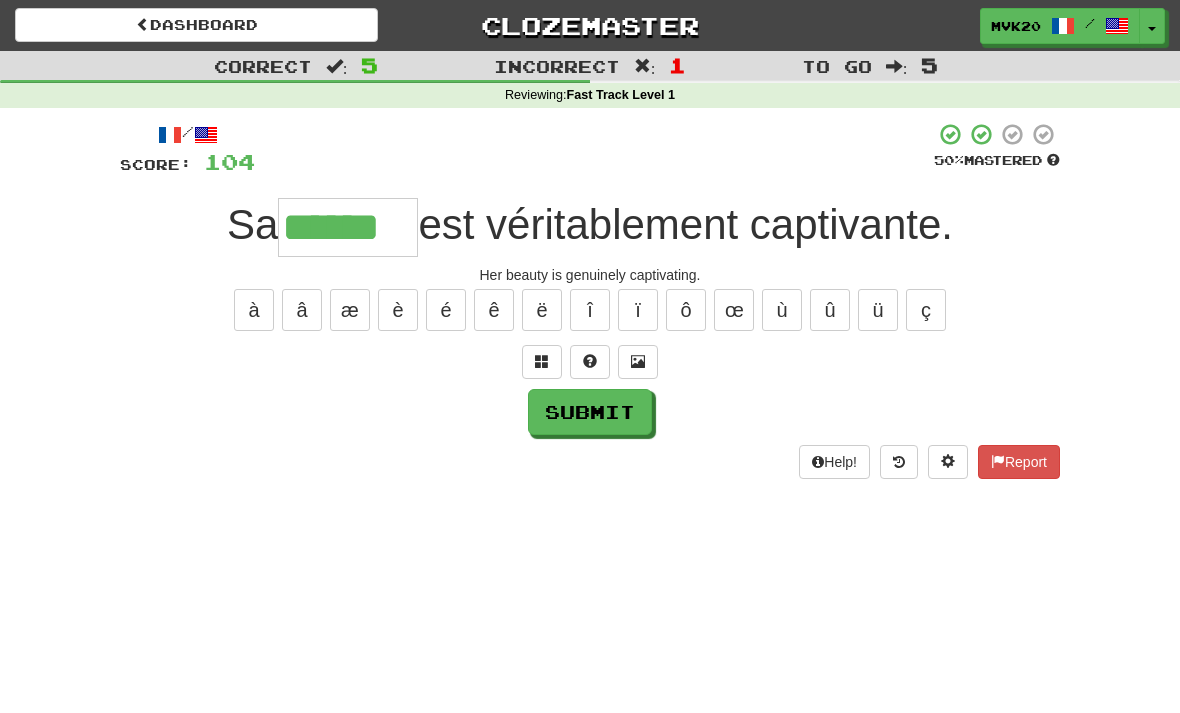 type on "******" 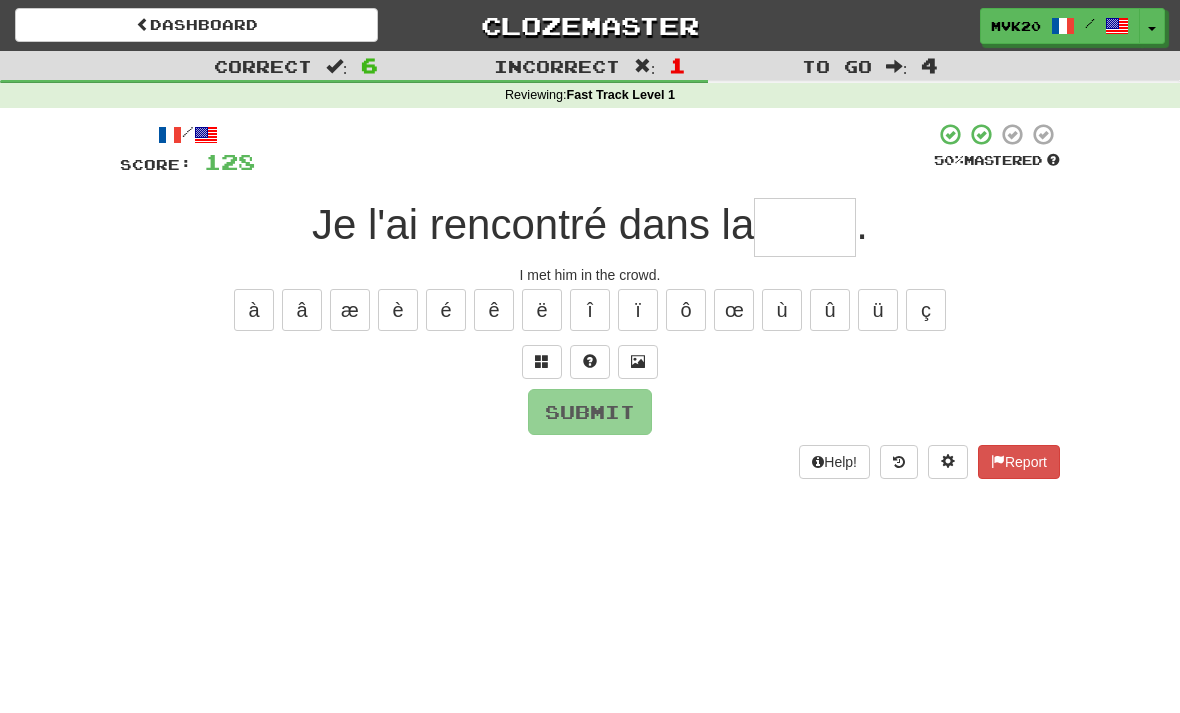 type on "*****" 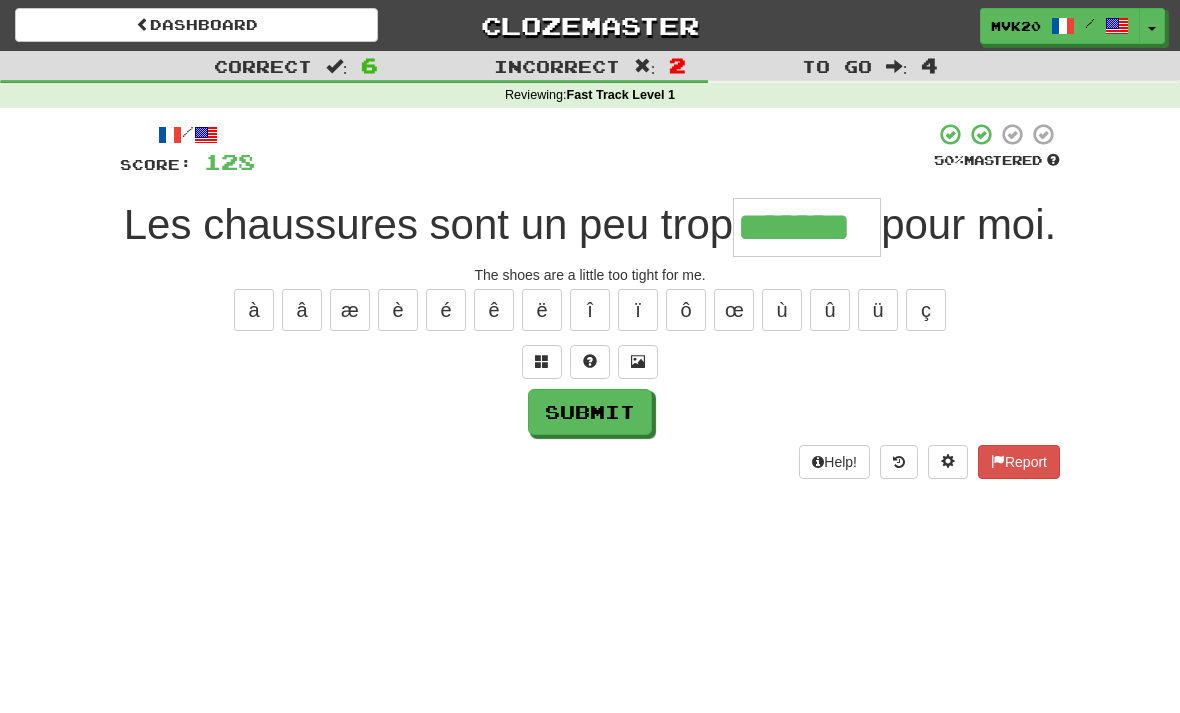 type on "*******" 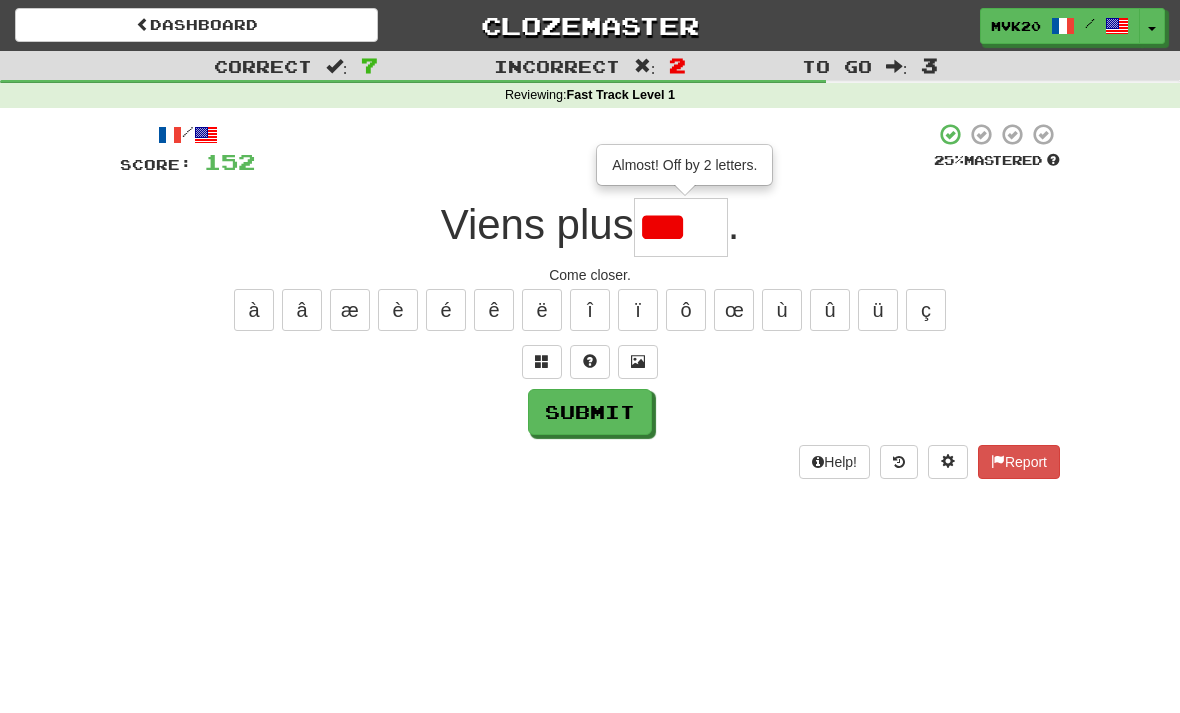 type on "****" 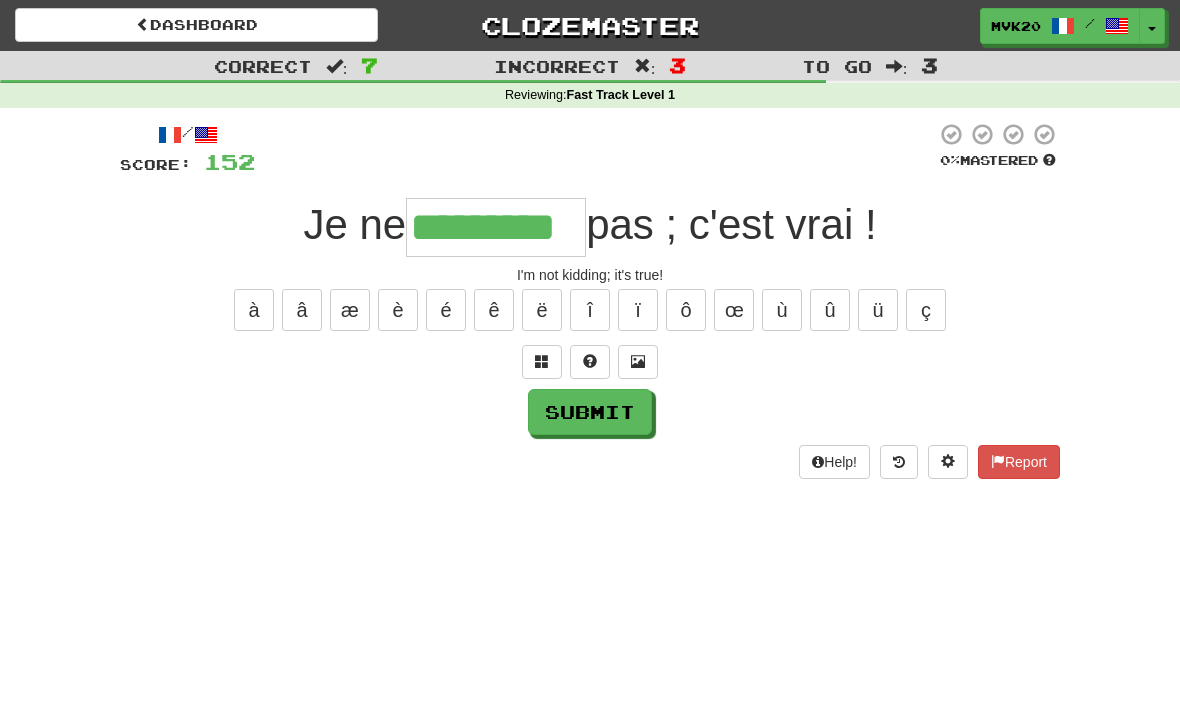 type on "*********" 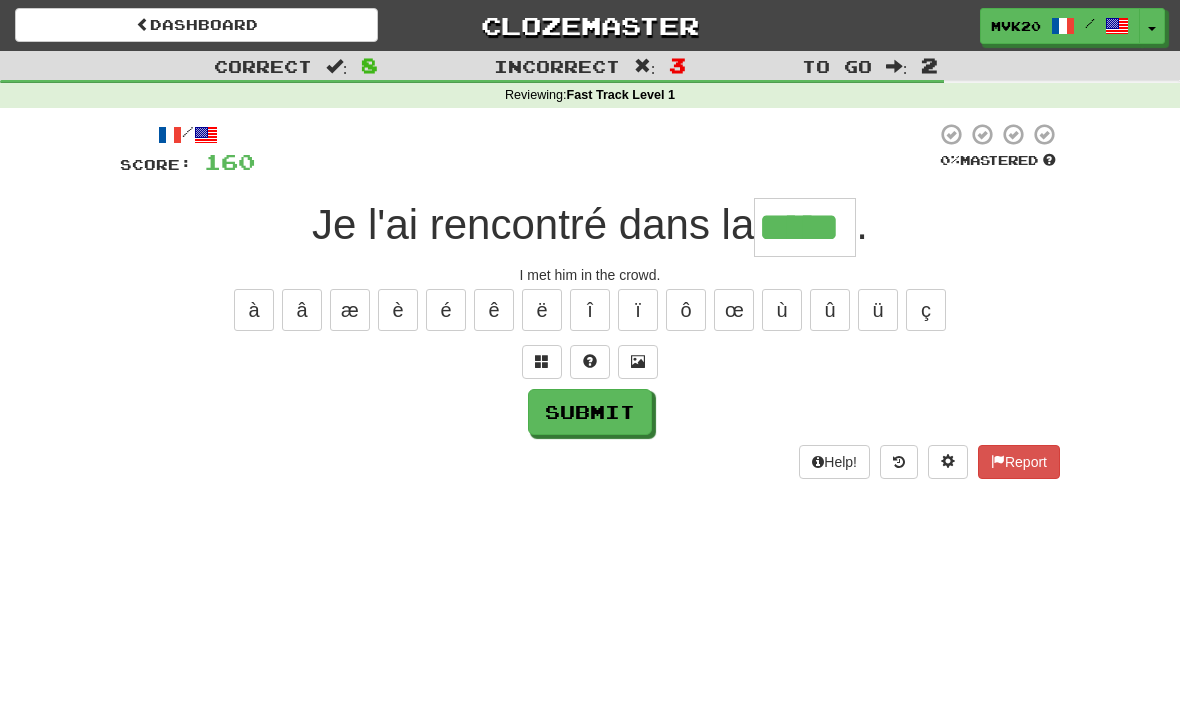 type on "*****" 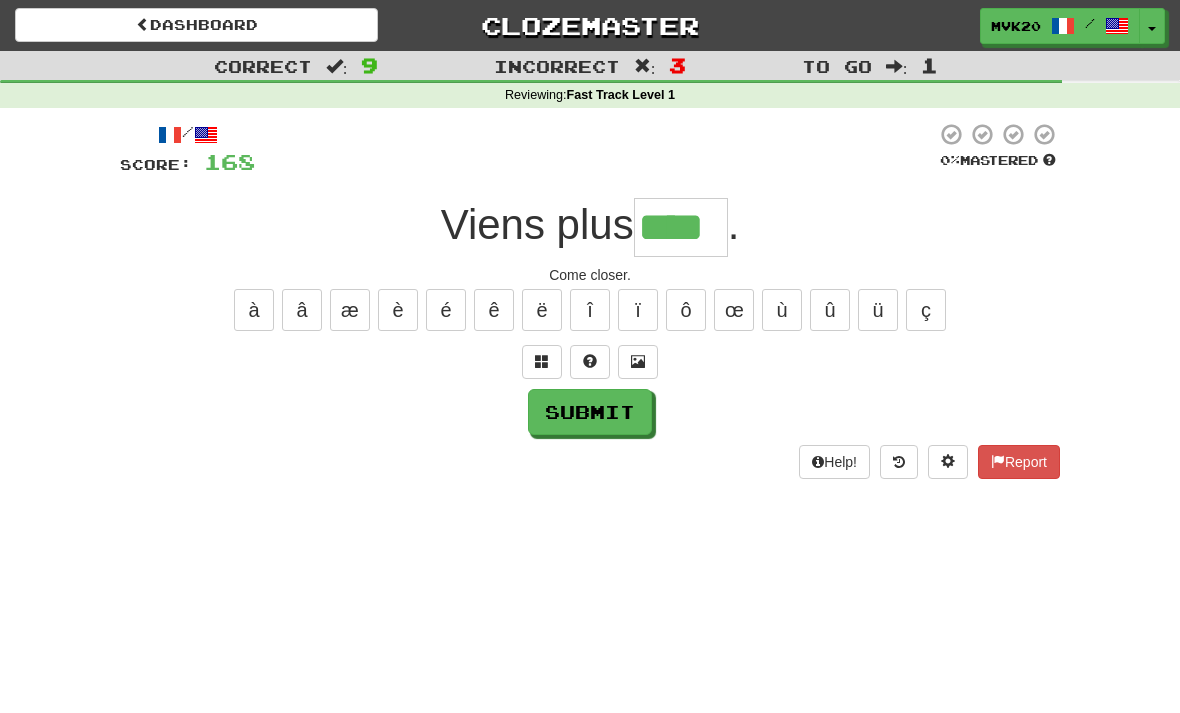 type on "****" 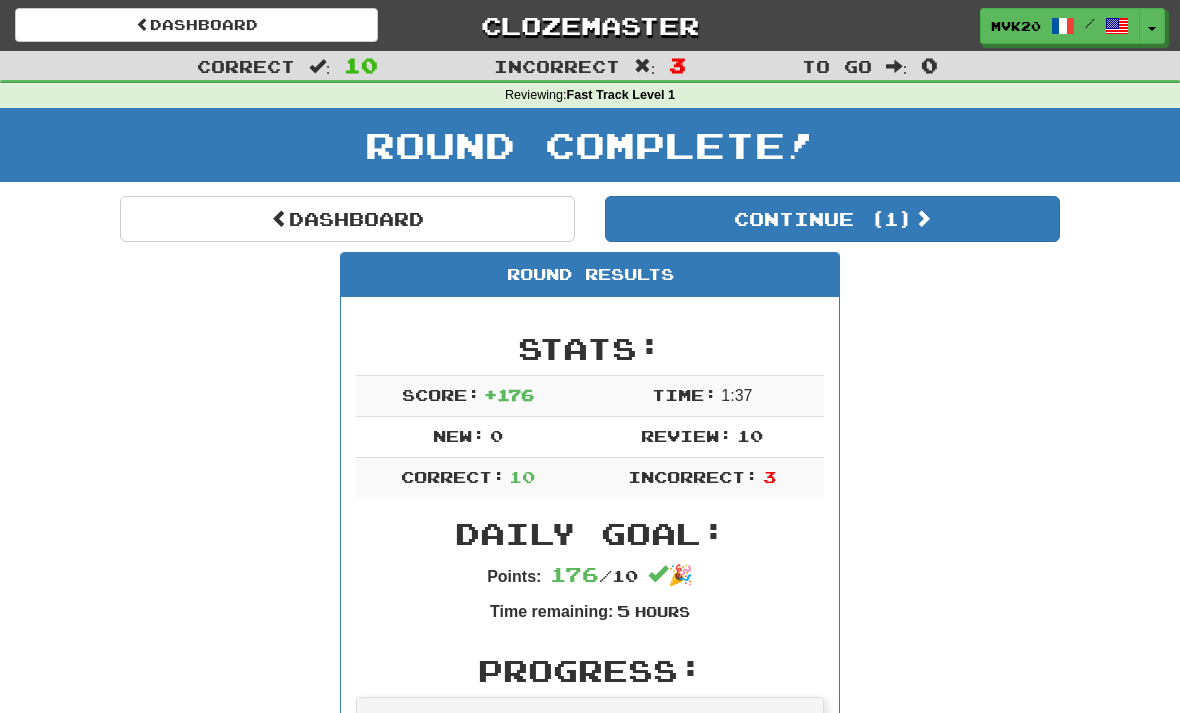 click on "Continue ( 1 )" at bounding box center (832, 219) 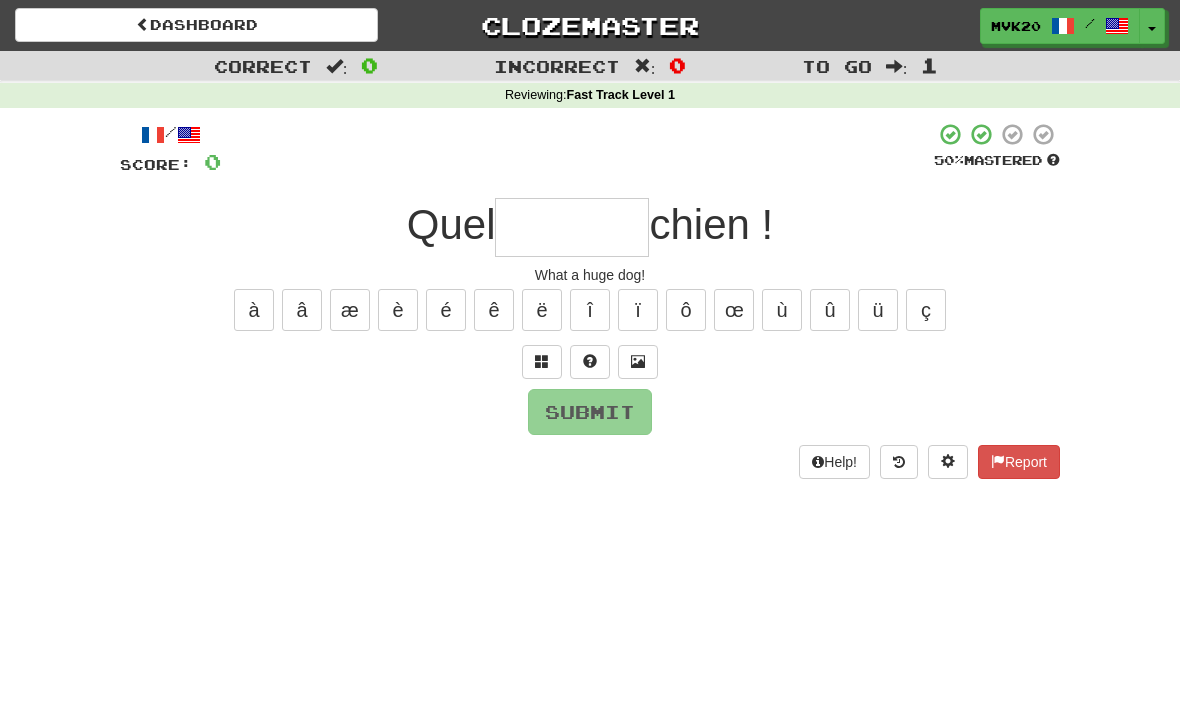 type on "*" 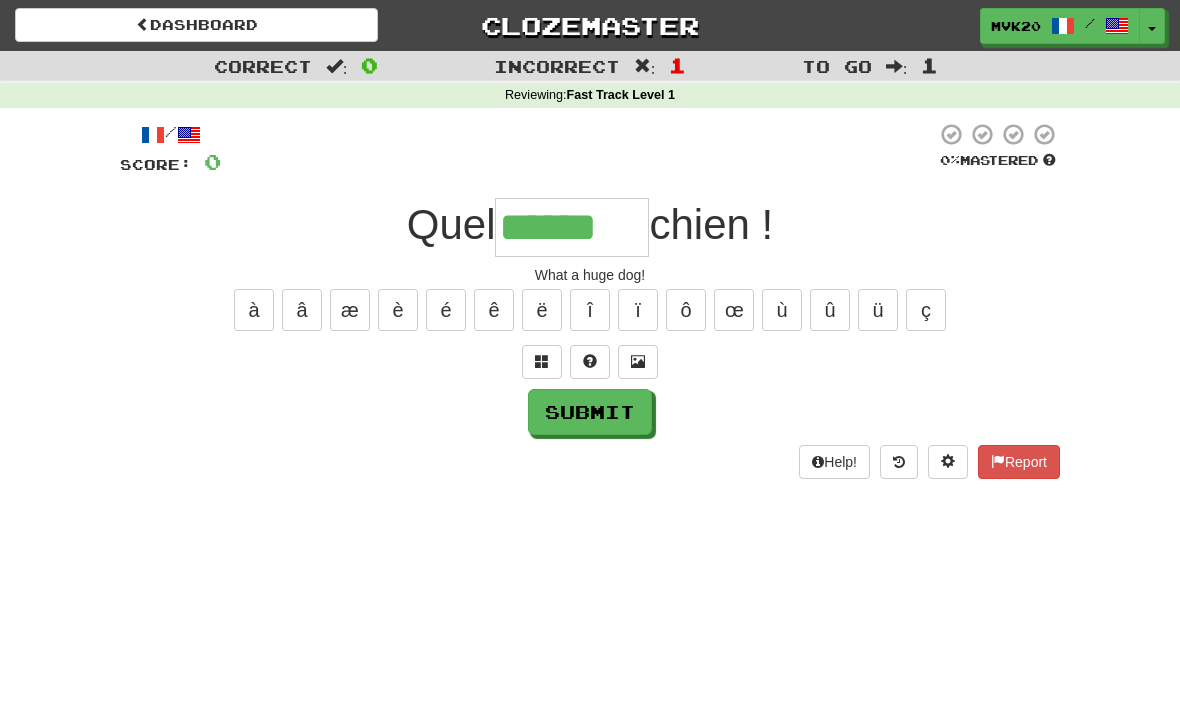 type on "******" 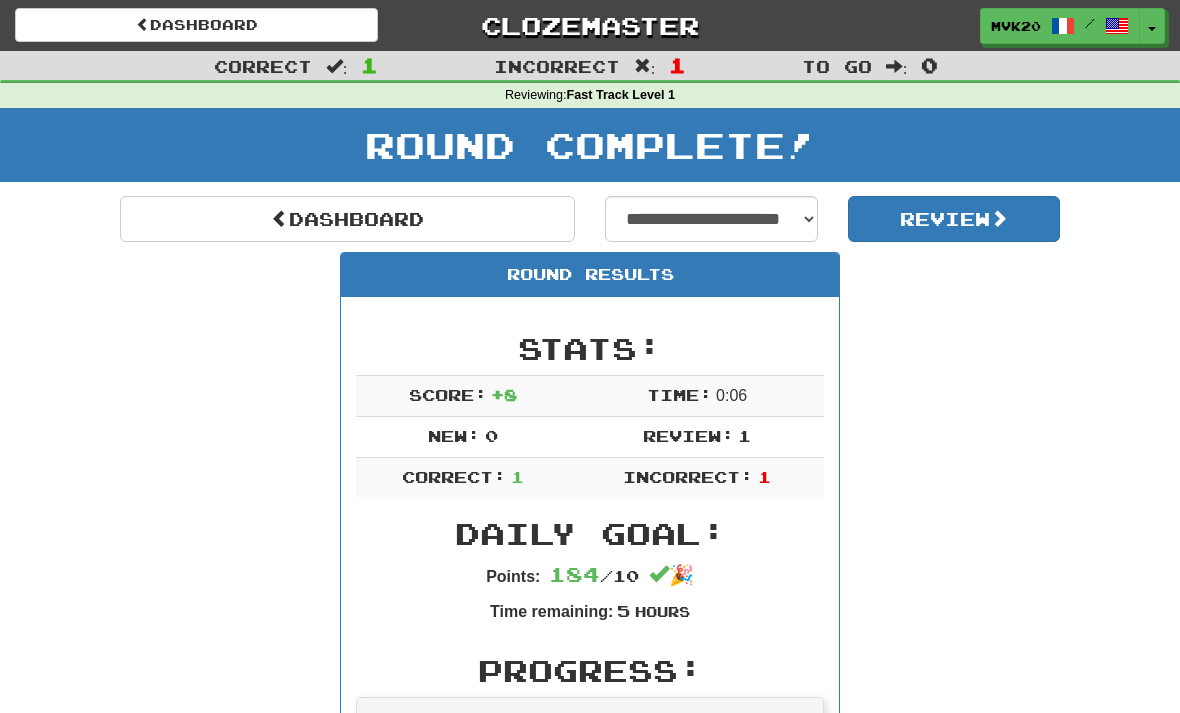 click at bounding box center (999, 218) 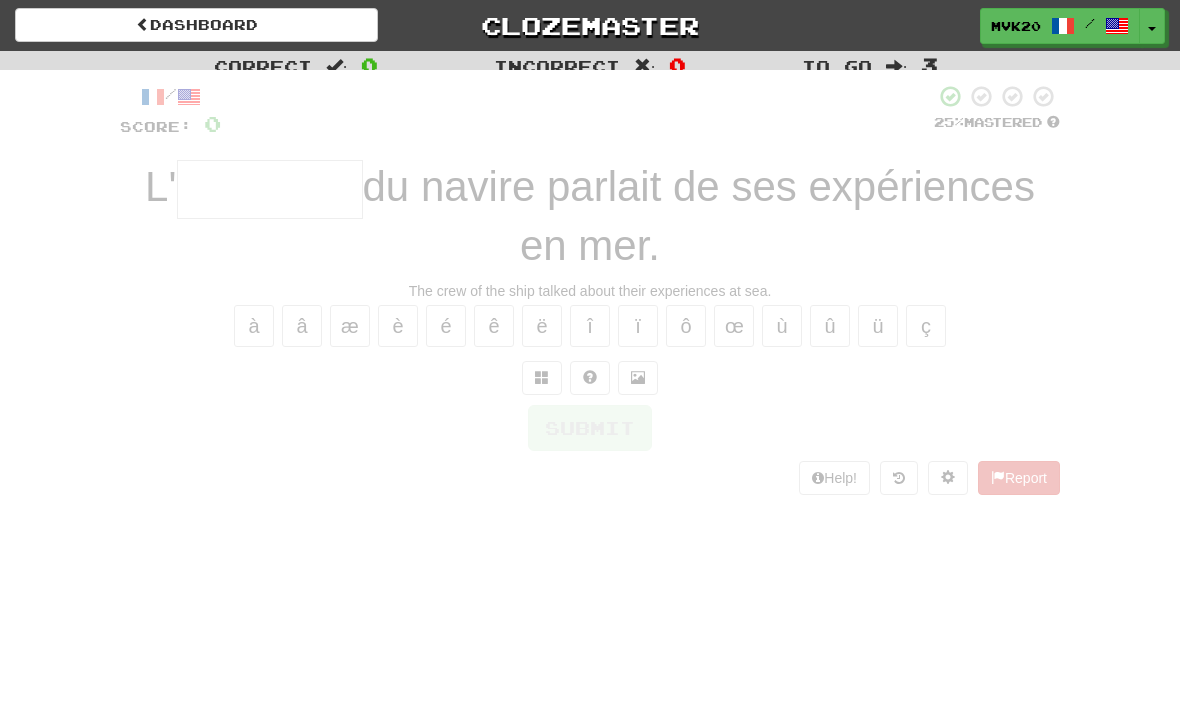 scroll, scrollTop: 0, scrollLeft: 0, axis: both 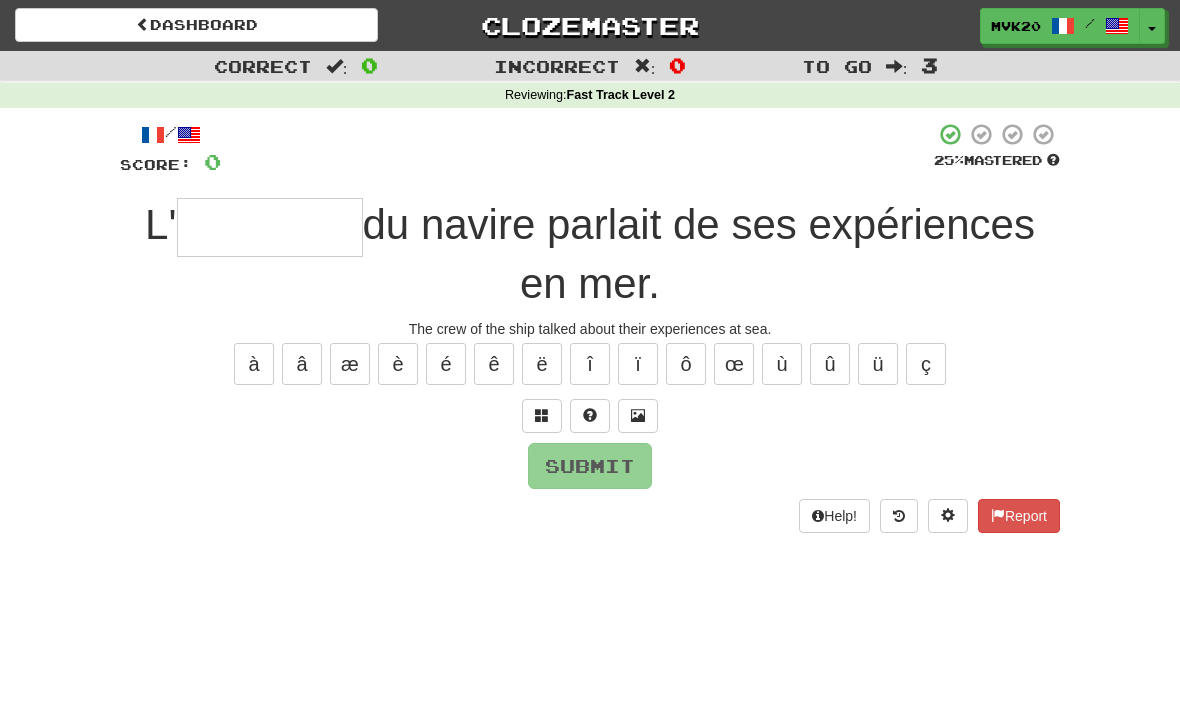 type on "*" 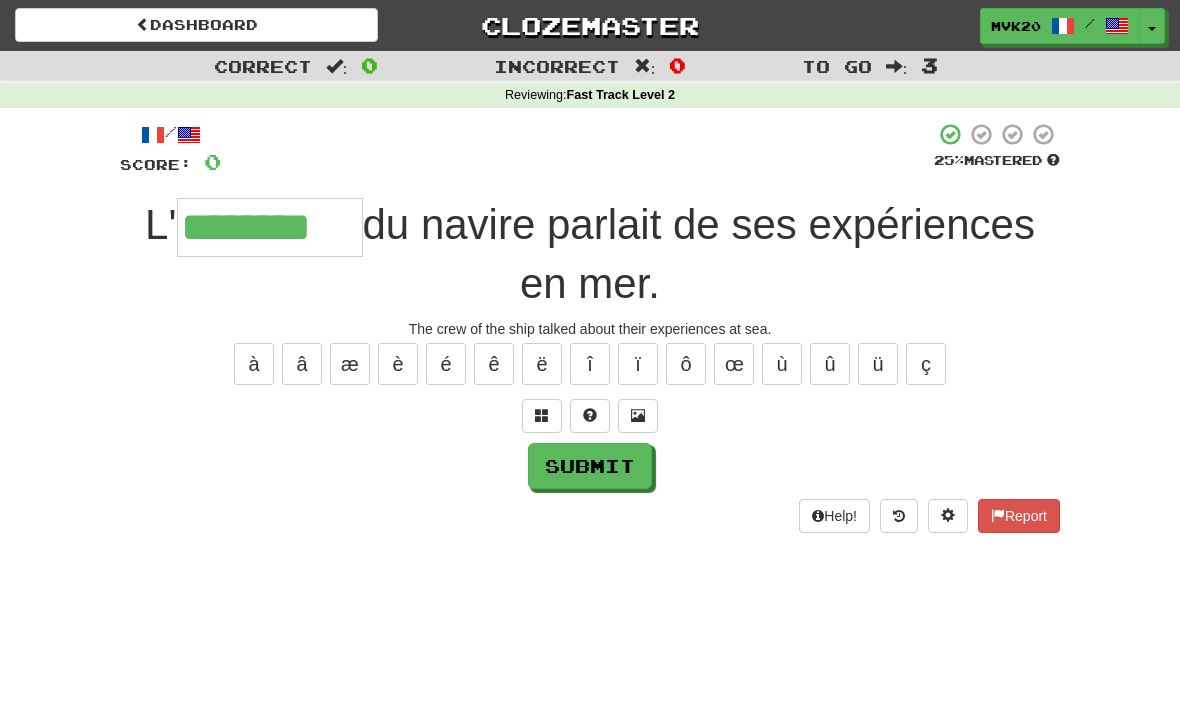 type on "********" 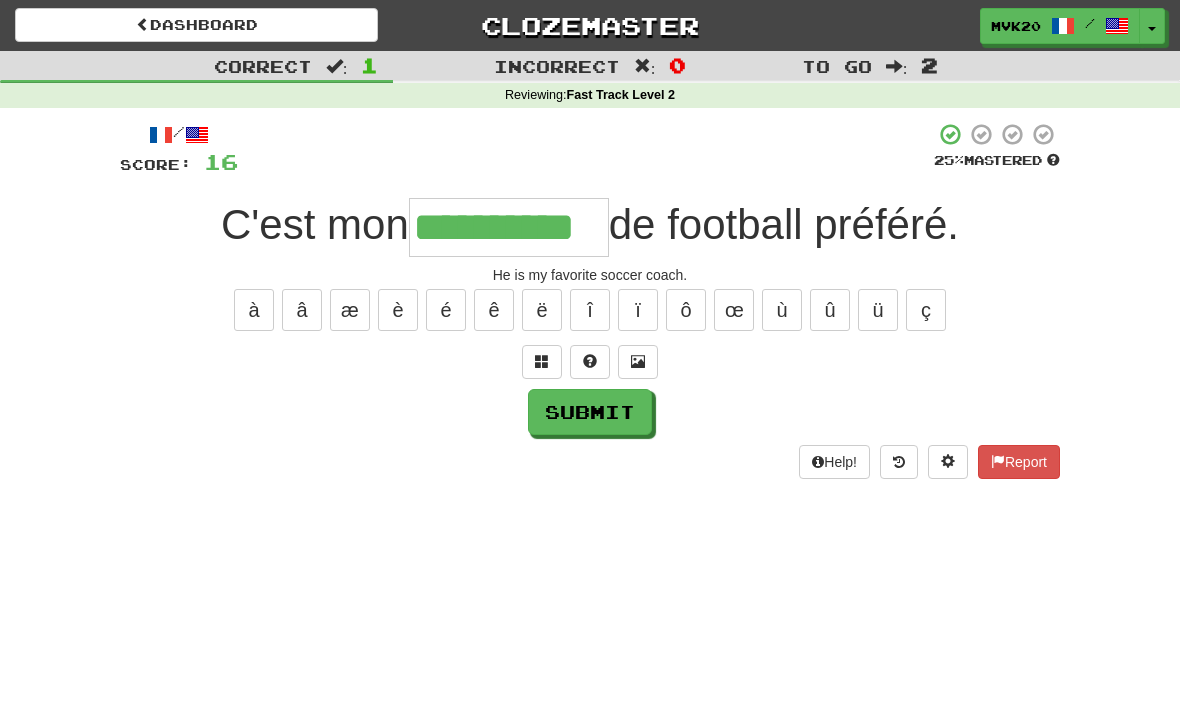 type on "**********" 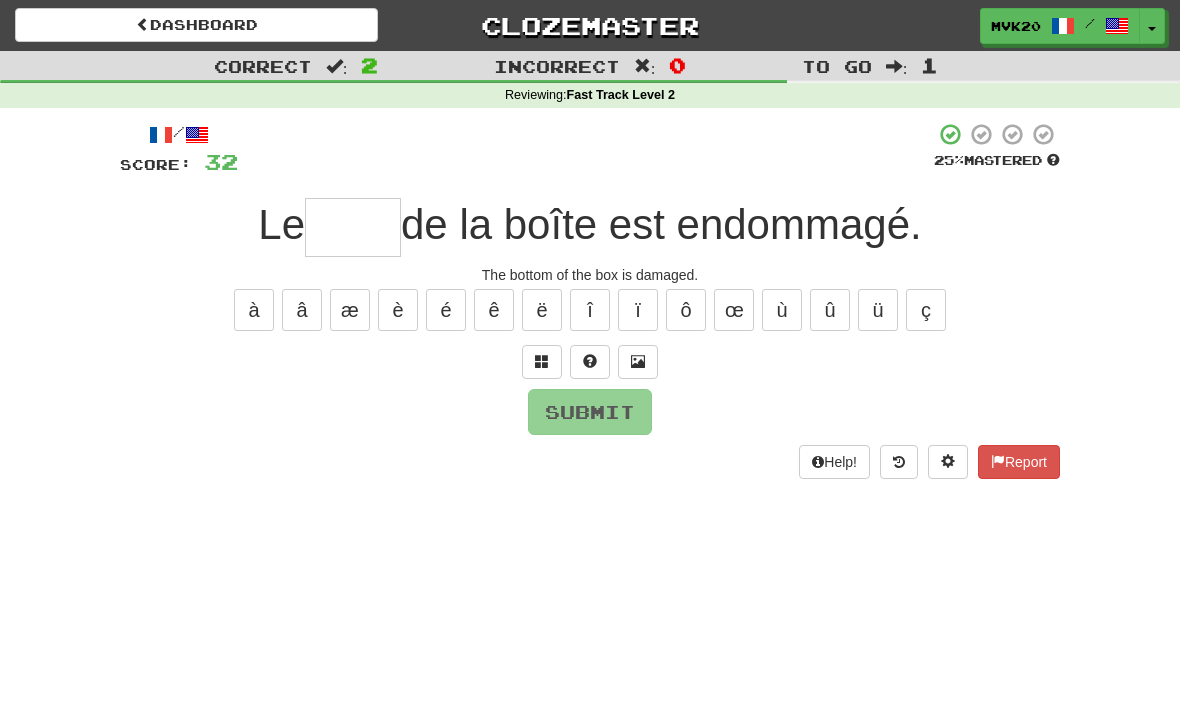 type on "*" 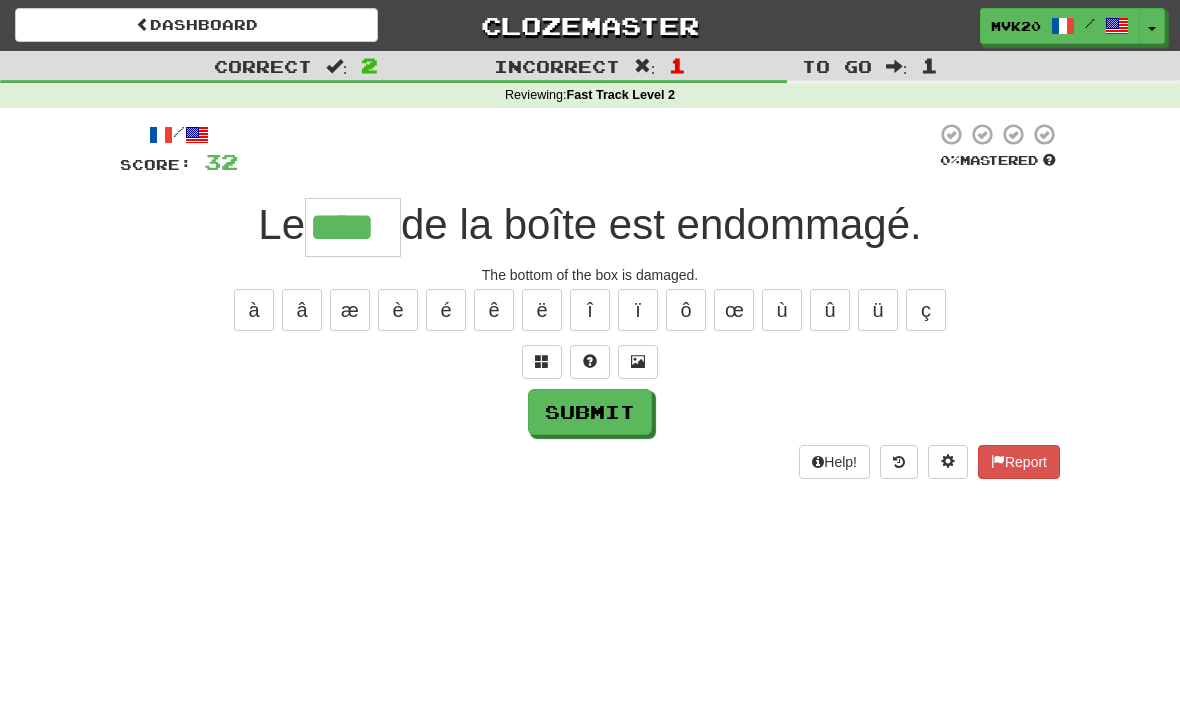 type on "****" 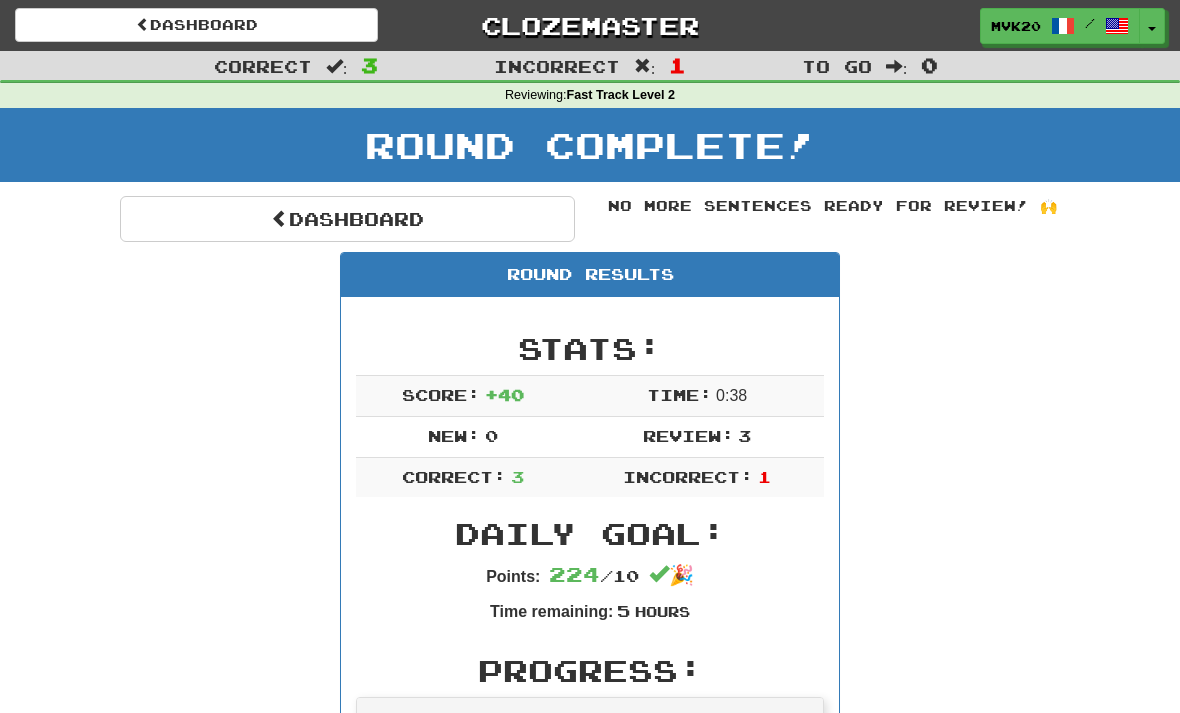 click on "Dashboard" at bounding box center [347, 219] 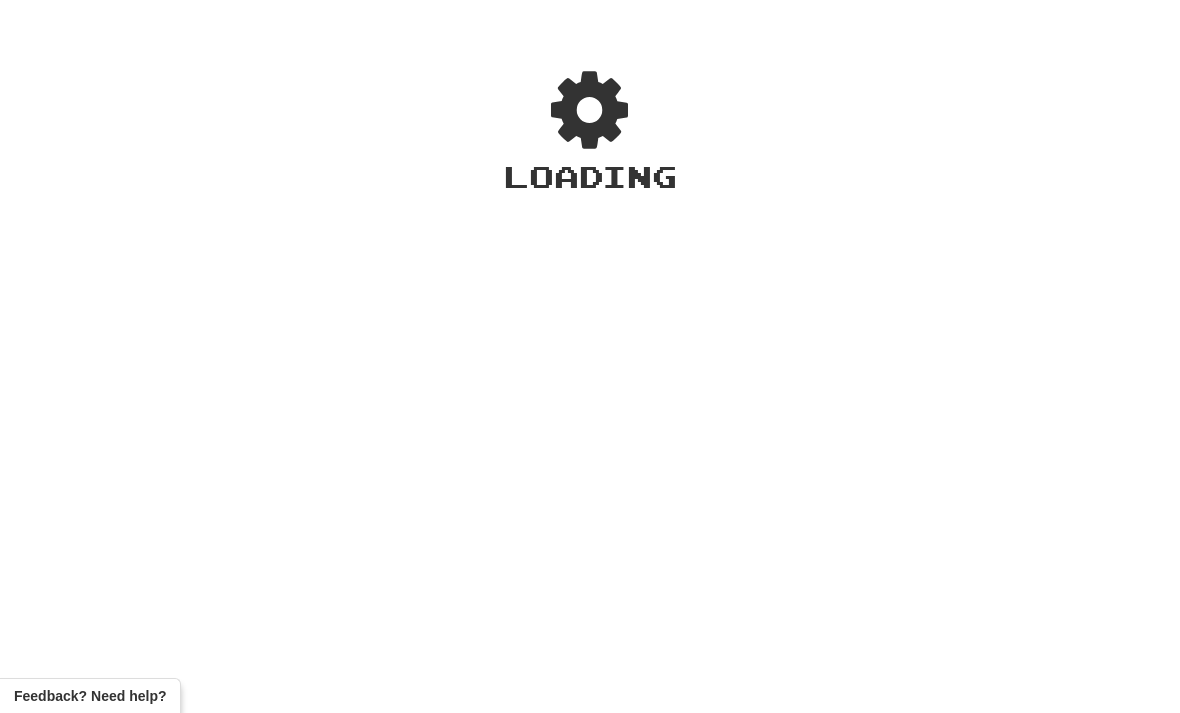scroll, scrollTop: 0, scrollLeft: 0, axis: both 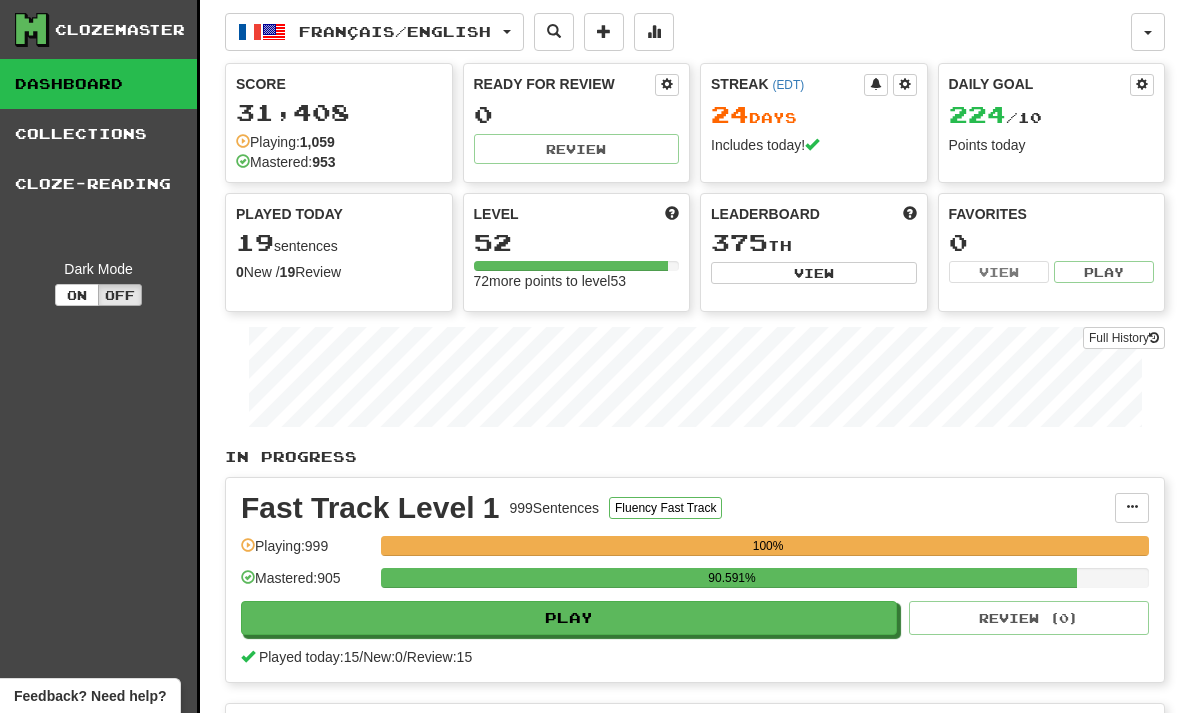 click at bounding box center [654, 32] 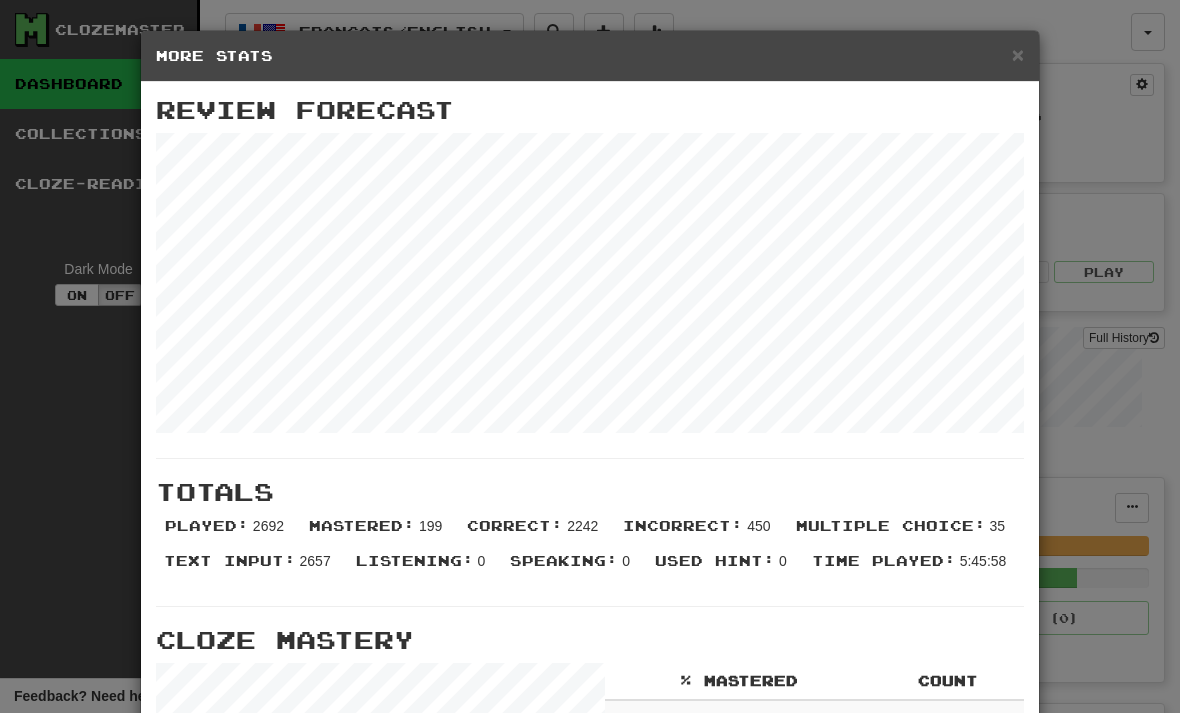 click on "×" at bounding box center [1018, 54] 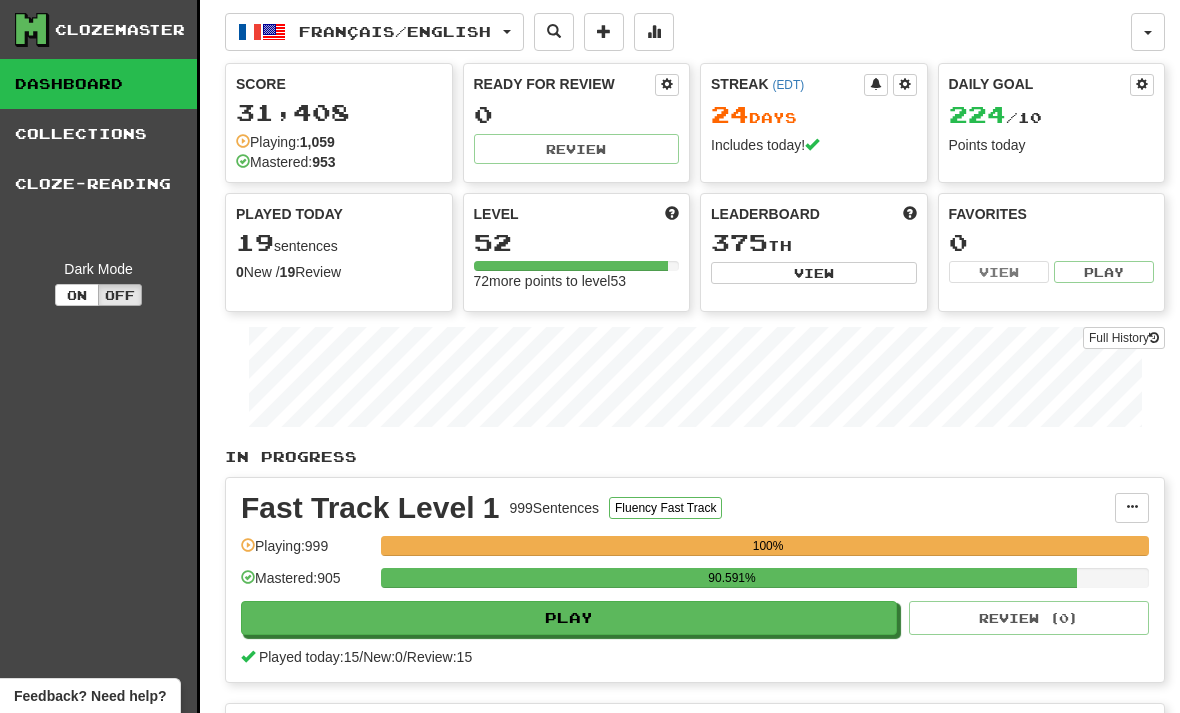 click on "Français  /  English" at bounding box center [374, 32] 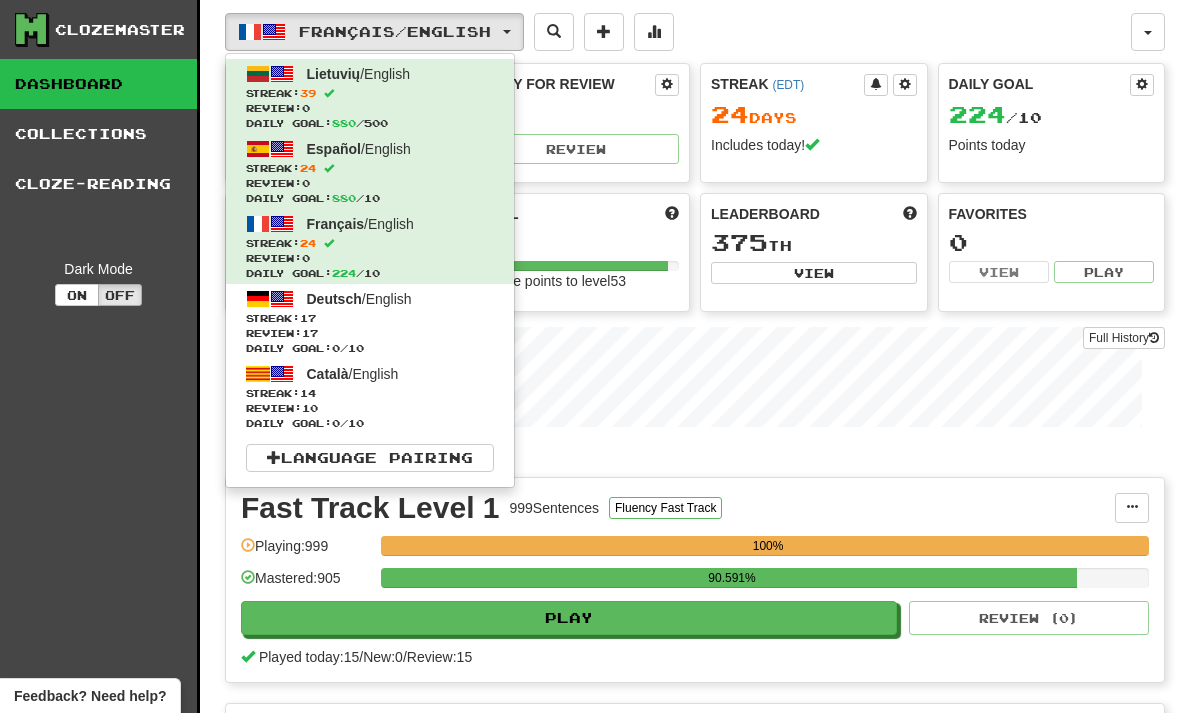 click on "Review:  17" at bounding box center [370, 333] 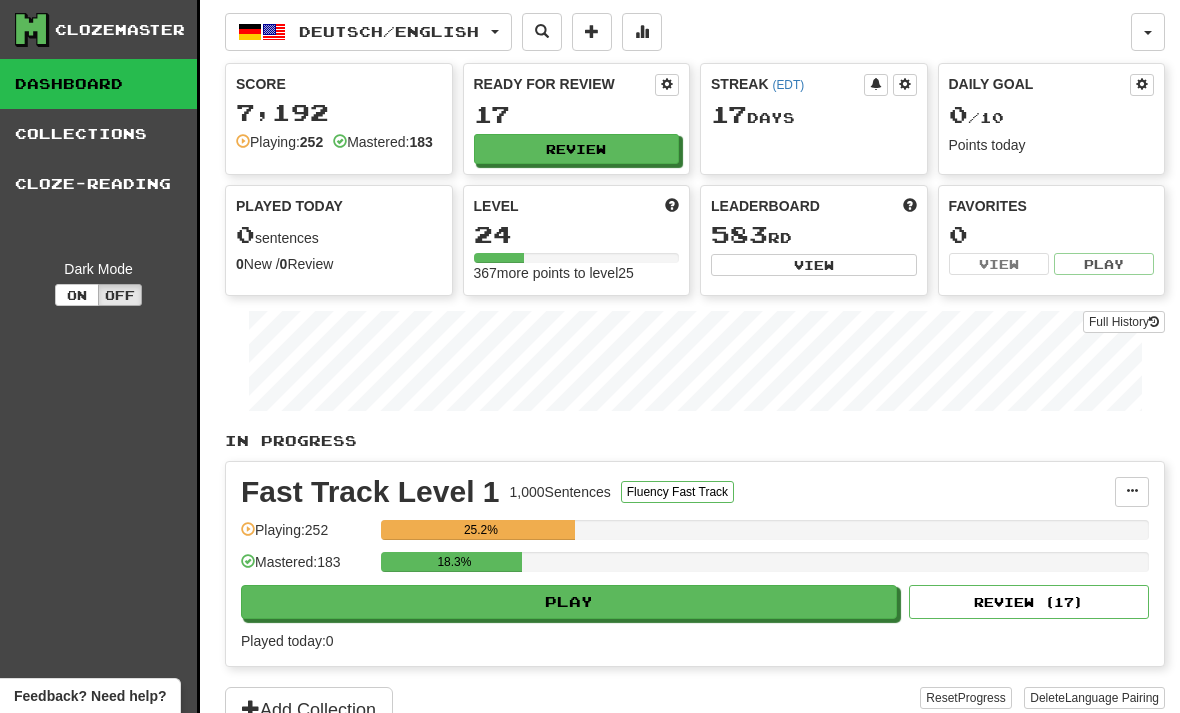 scroll, scrollTop: 0, scrollLeft: 0, axis: both 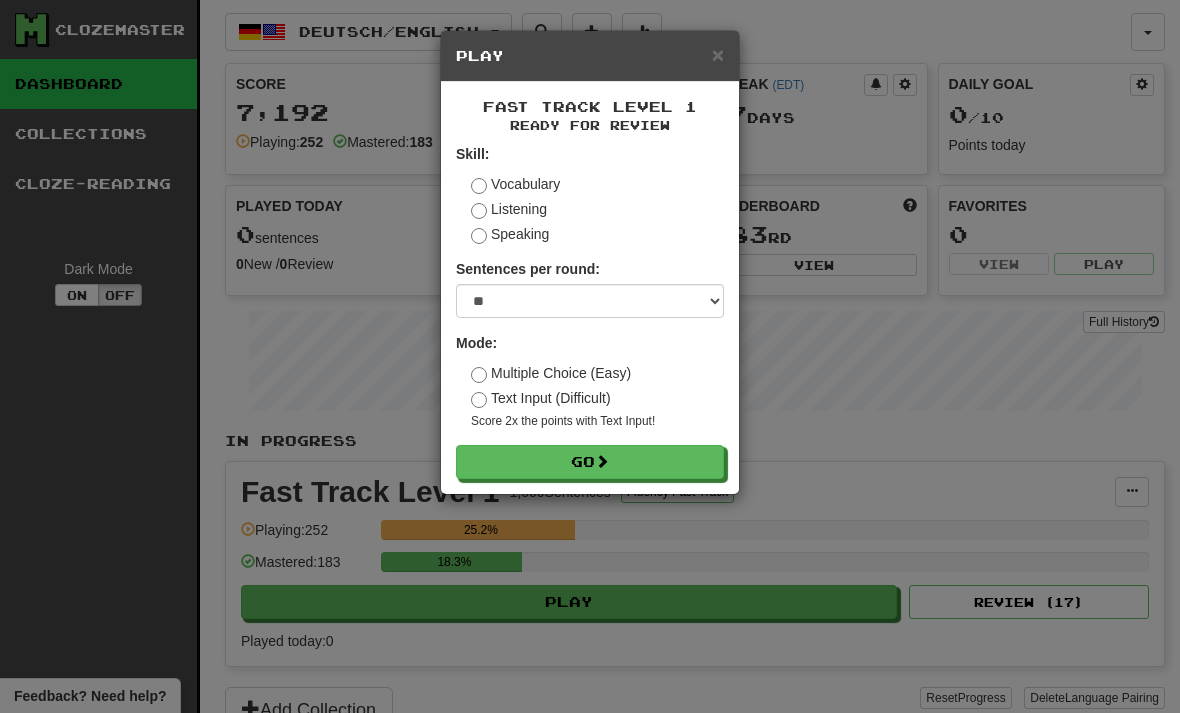 click on "Go" at bounding box center [590, 462] 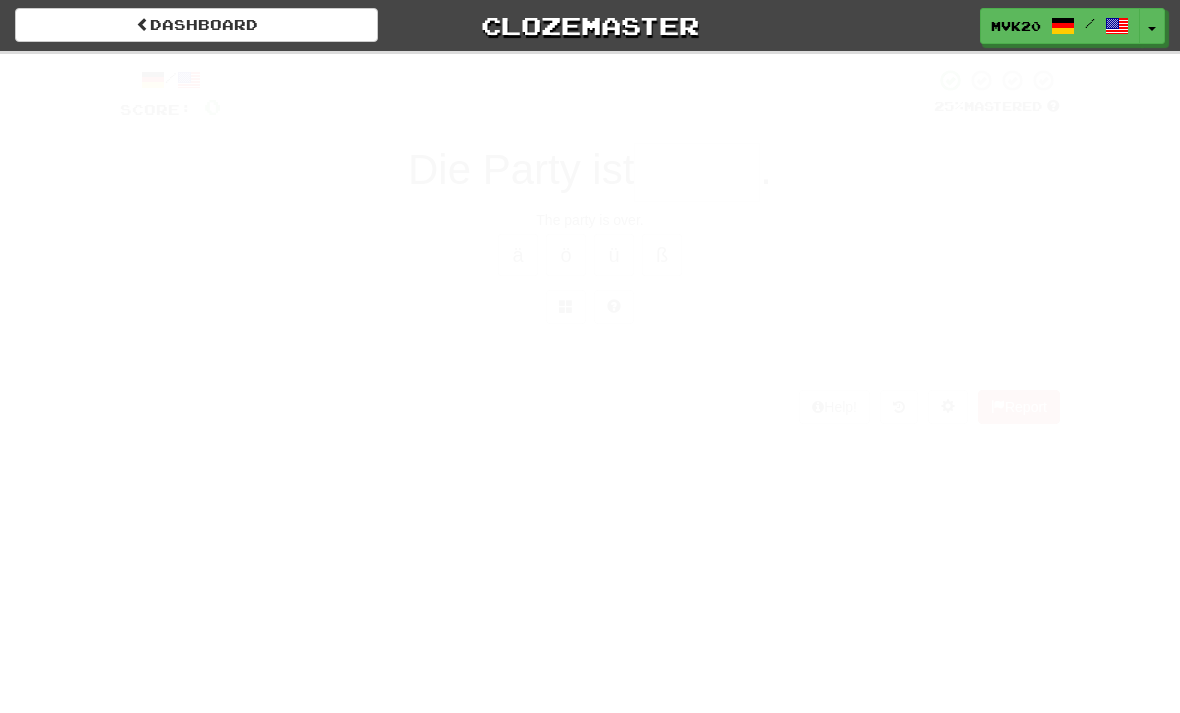 scroll, scrollTop: 0, scrollLeft: 0, axis: both 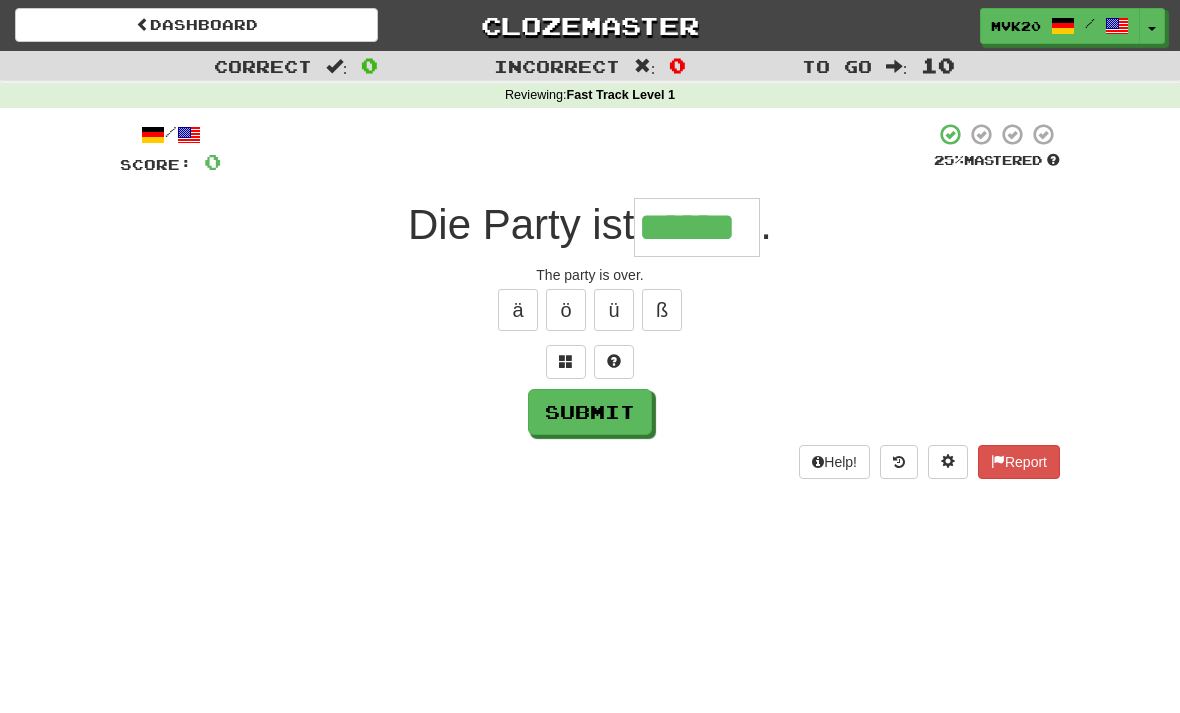 type on "******" 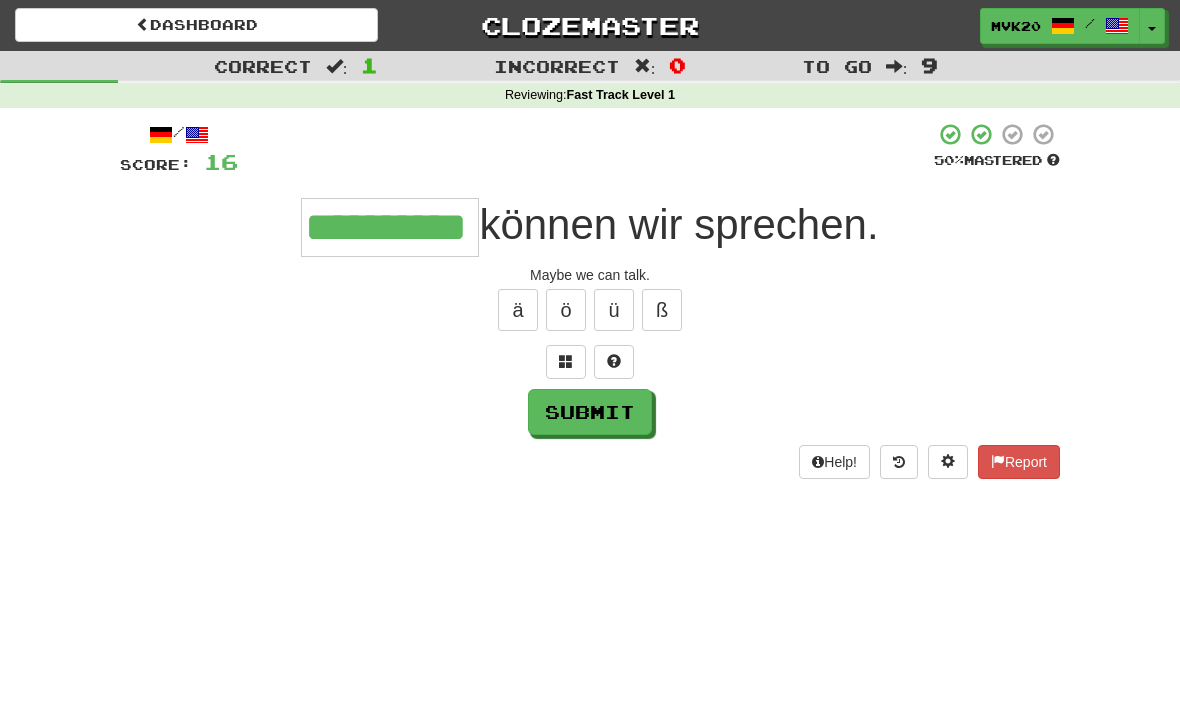 type on "**********" 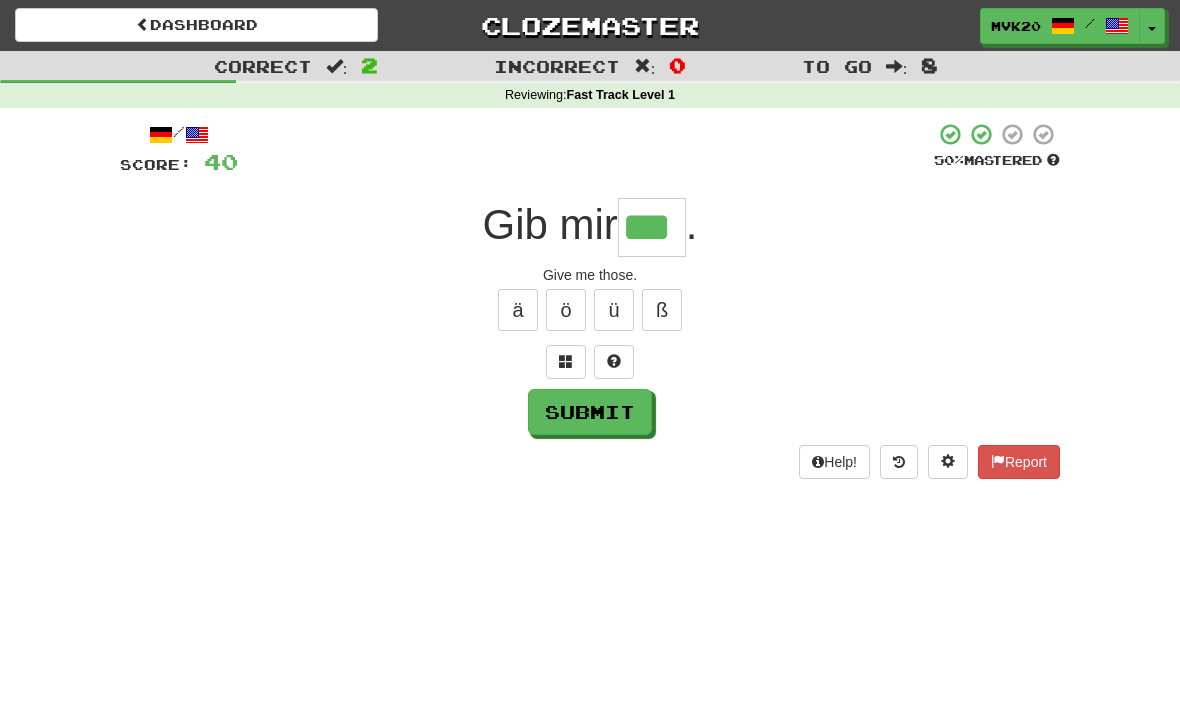 type on "***" 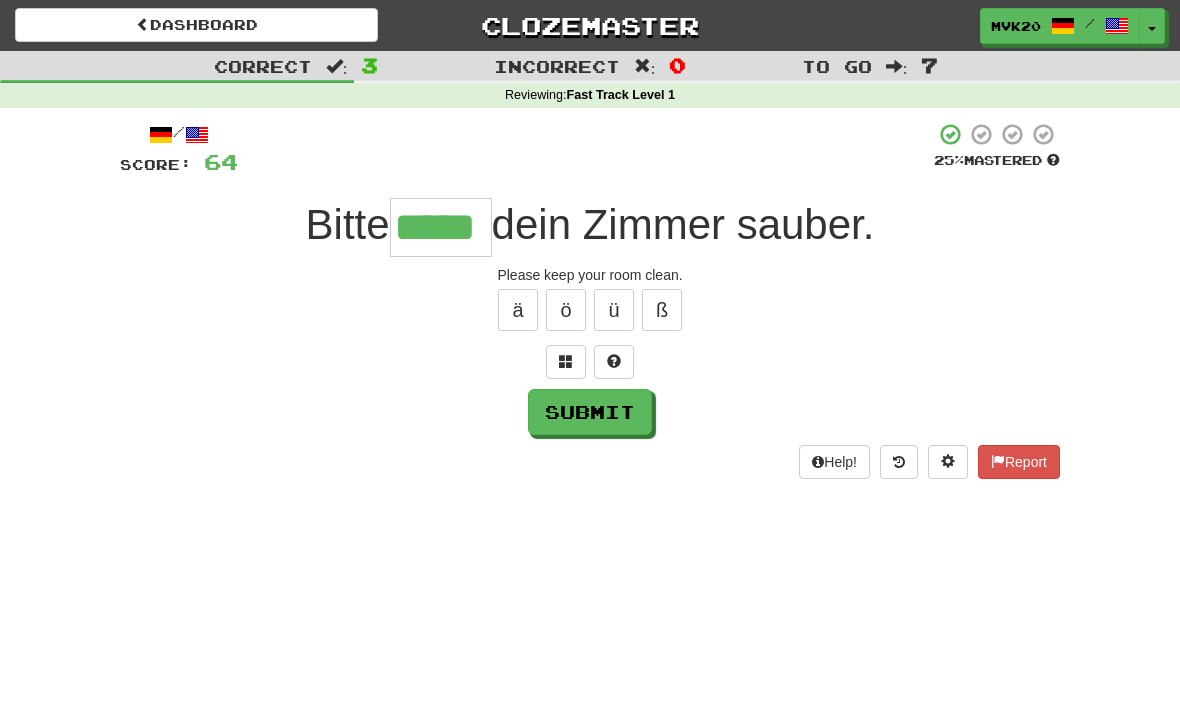type on "*****" 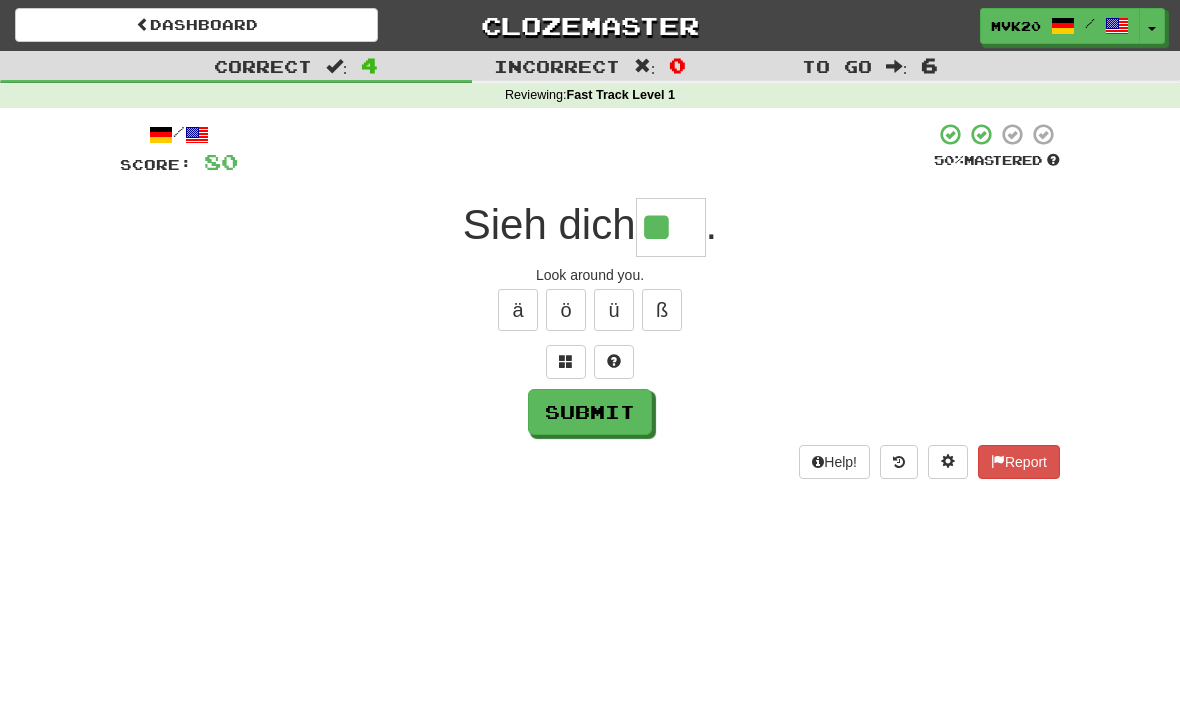 type on "**" 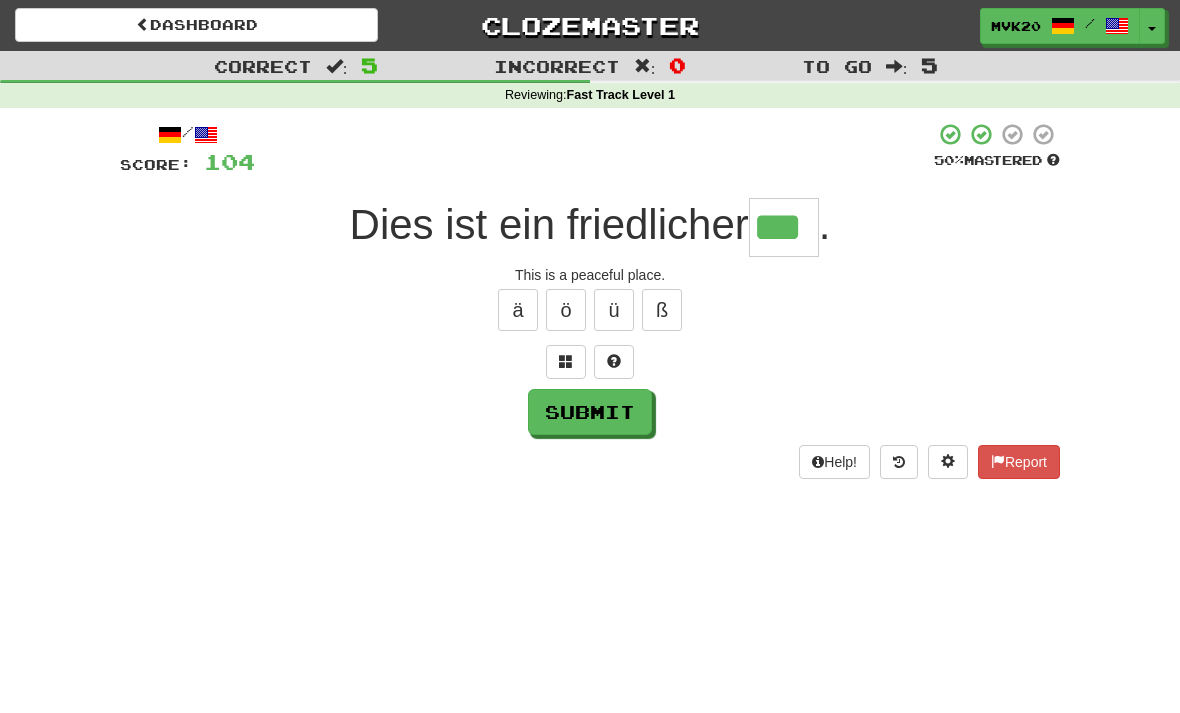 type on "***" 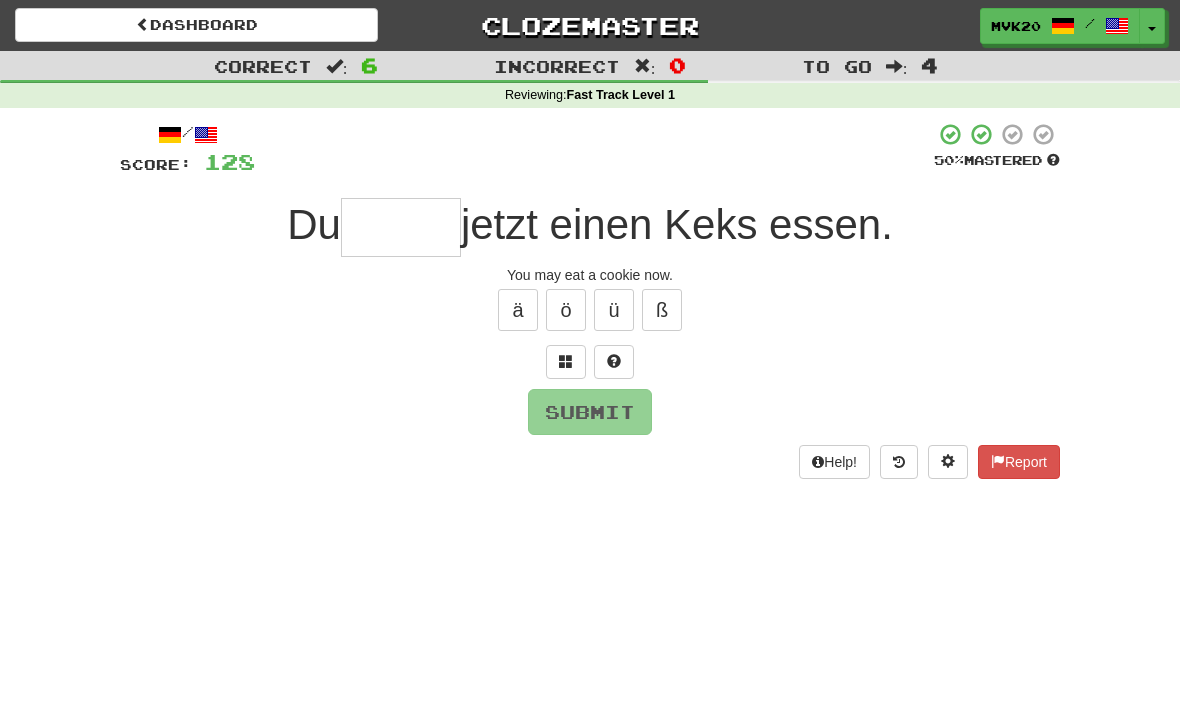 type on "*" 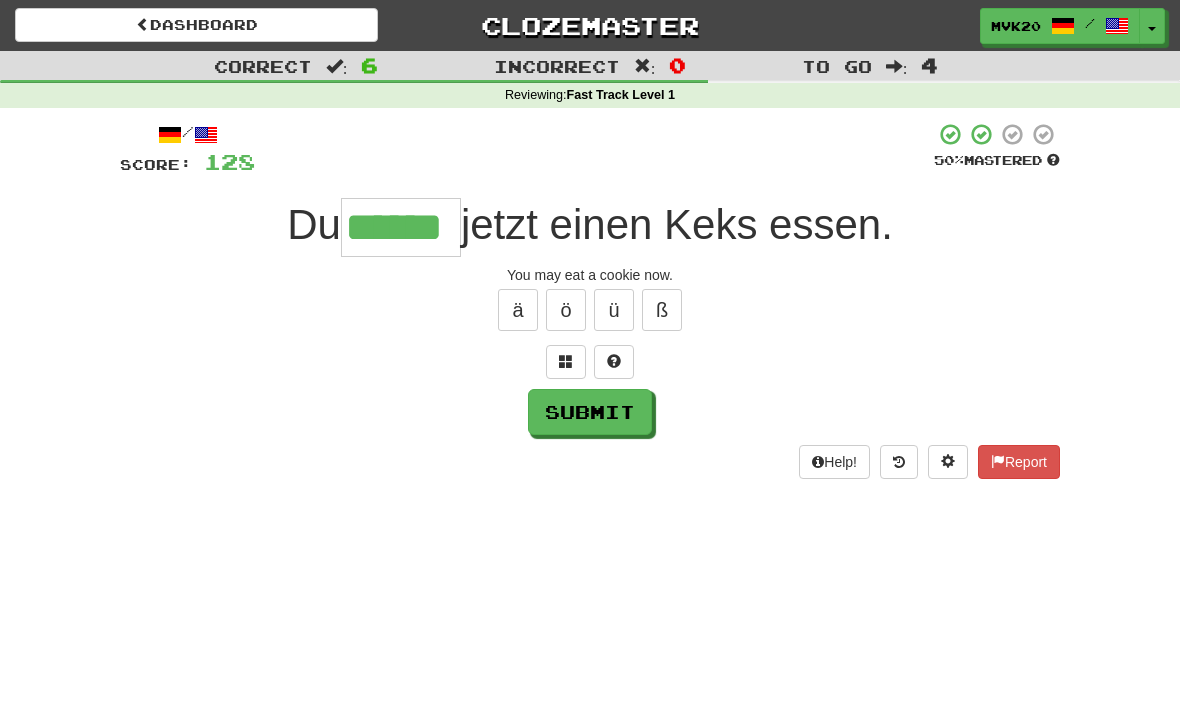 type on "******" 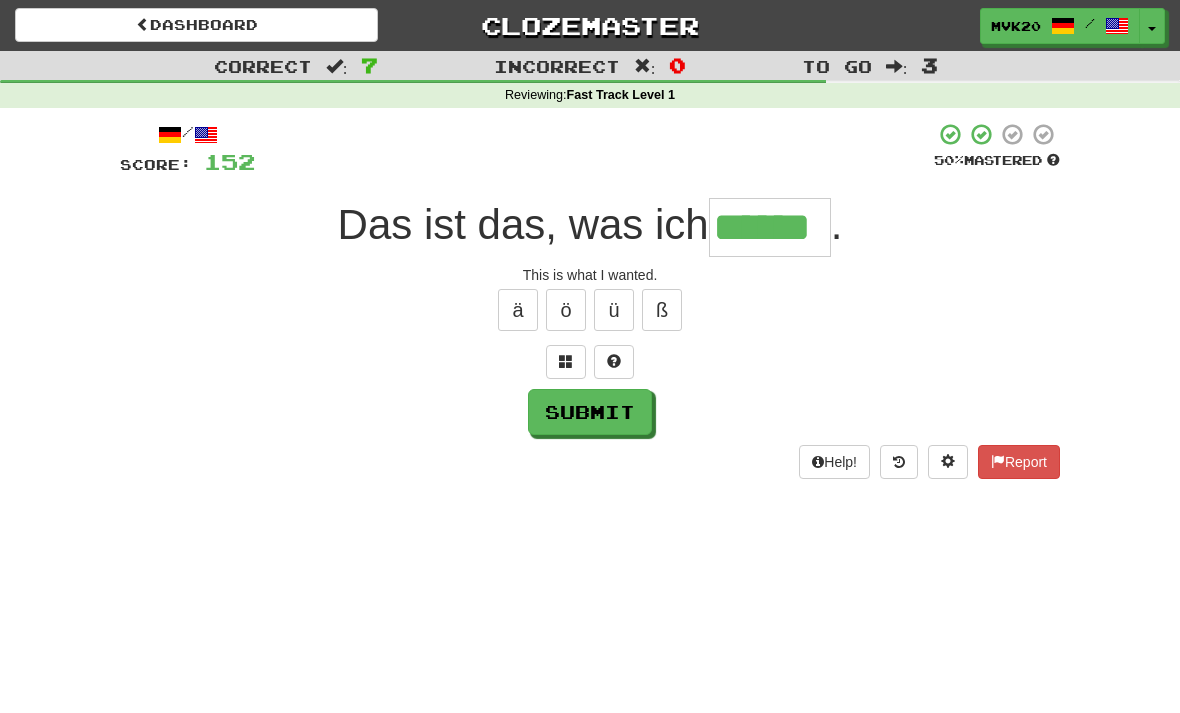 type on "******" 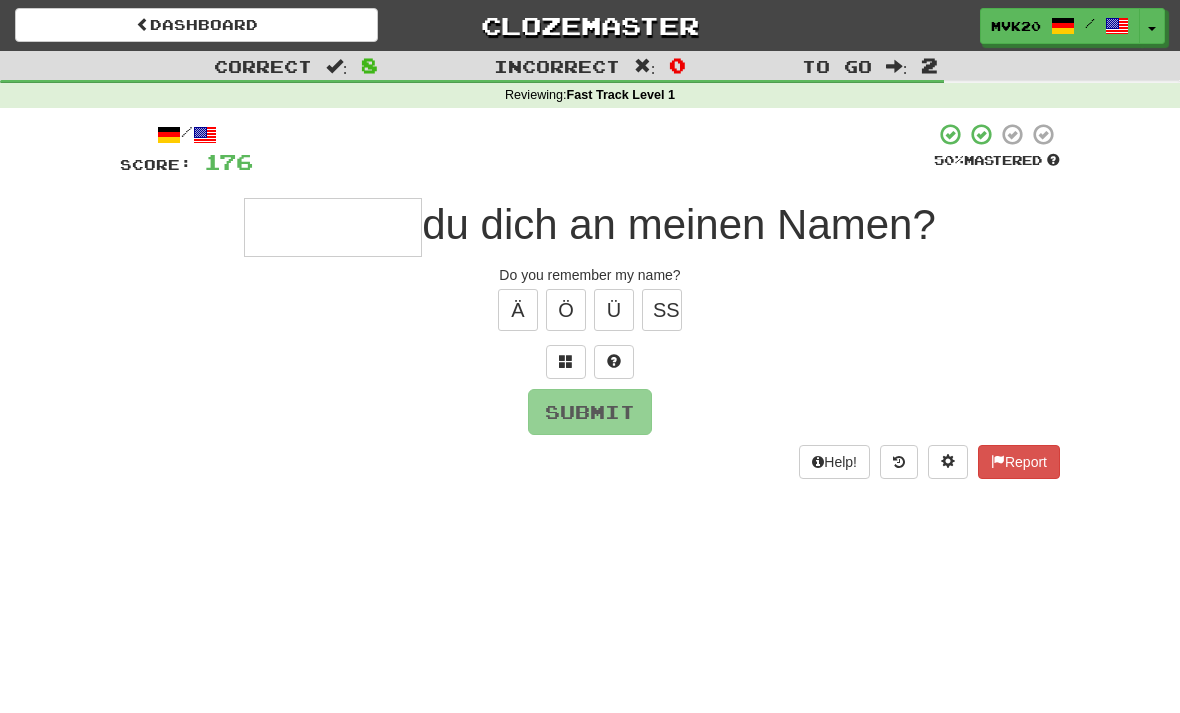 type on "*" 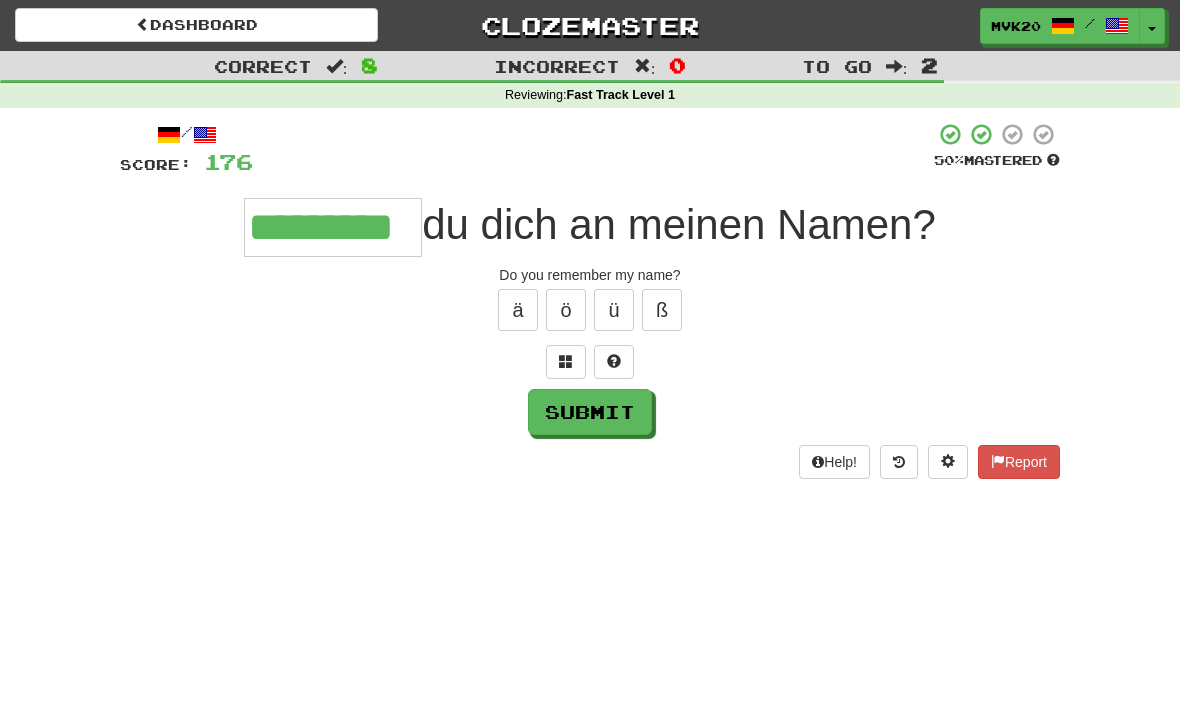 type on "*********" 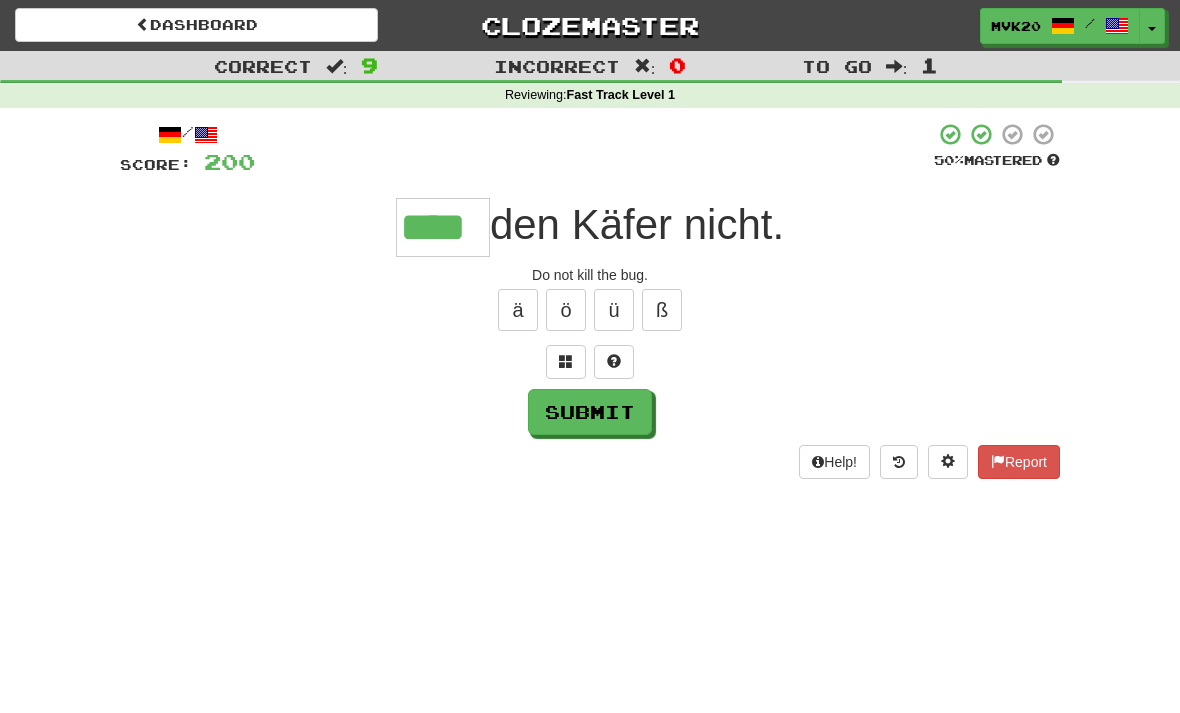 type on "****" 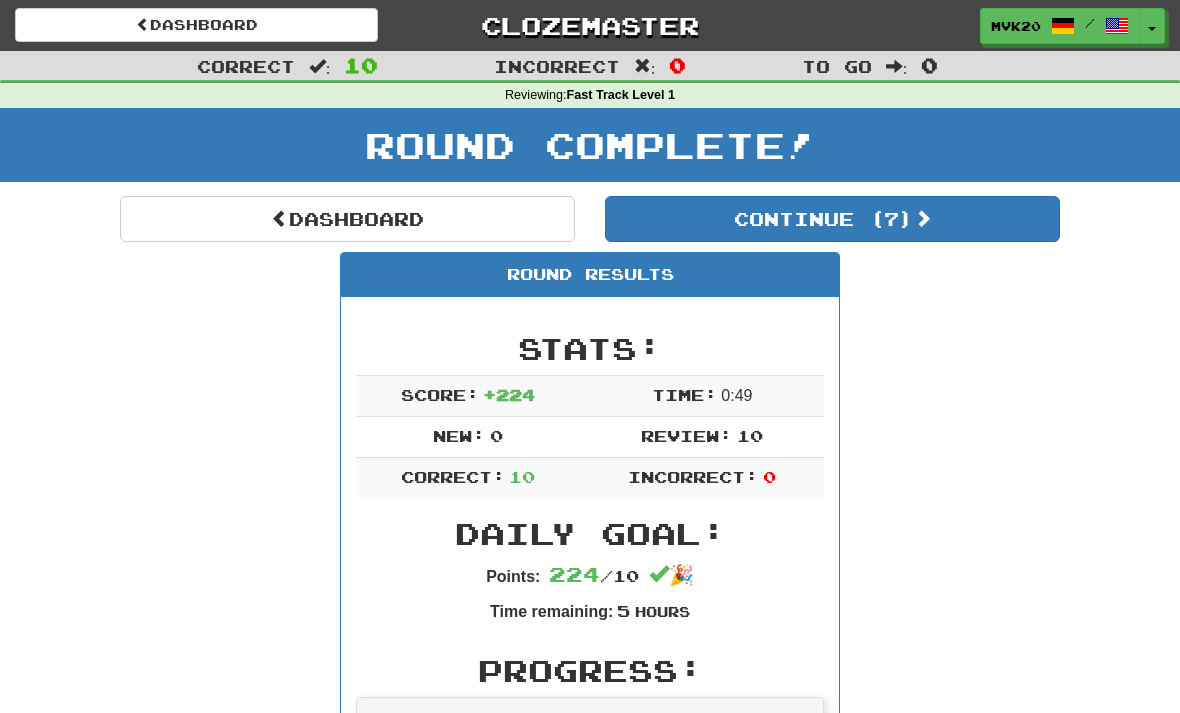click on "Continue ( 7 )" at bounding box center (832, 219) 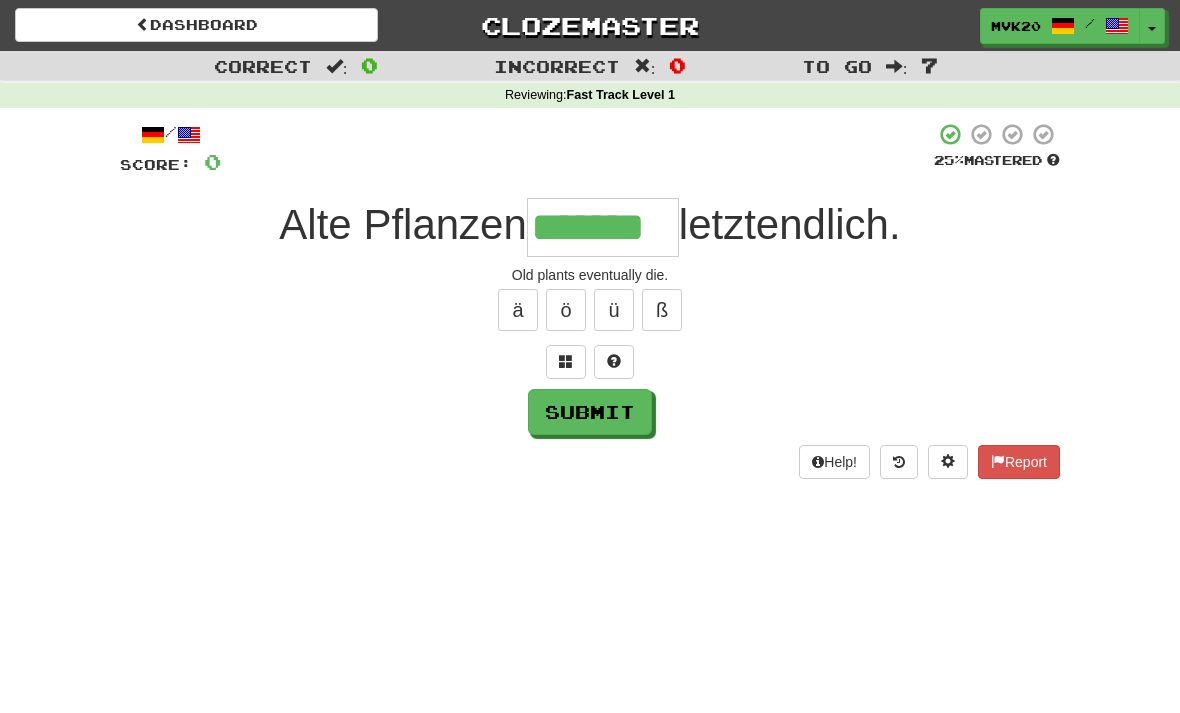 type on "*******" 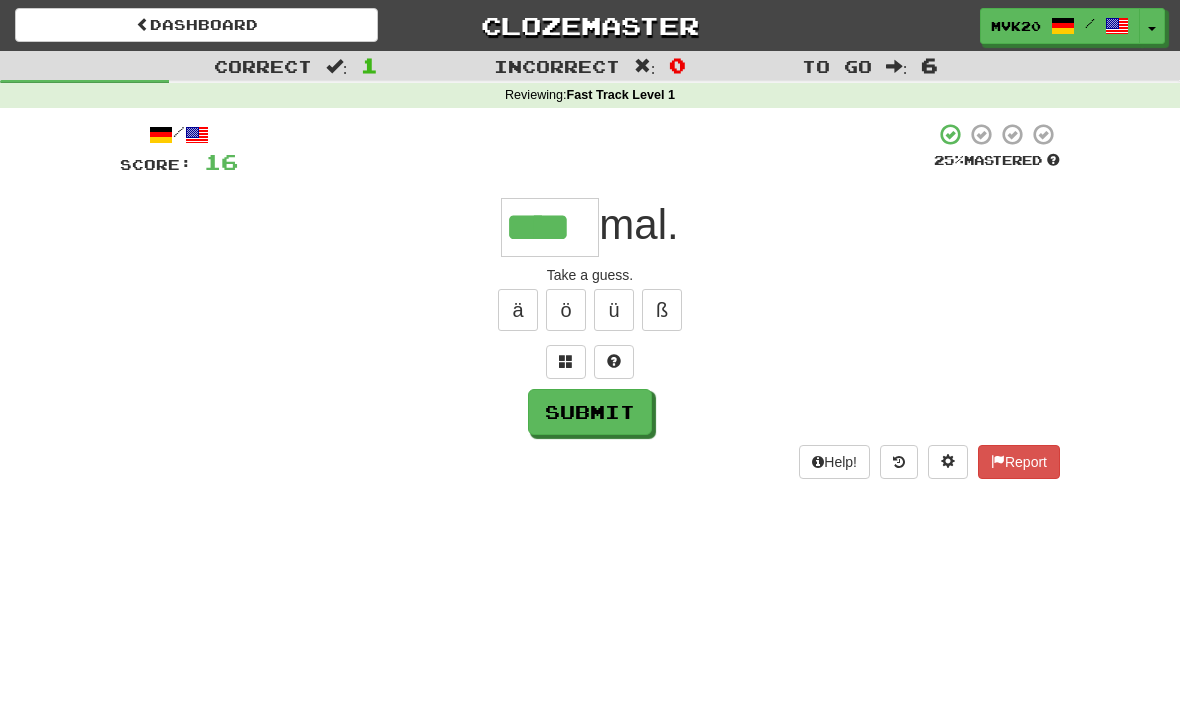 type on "****" 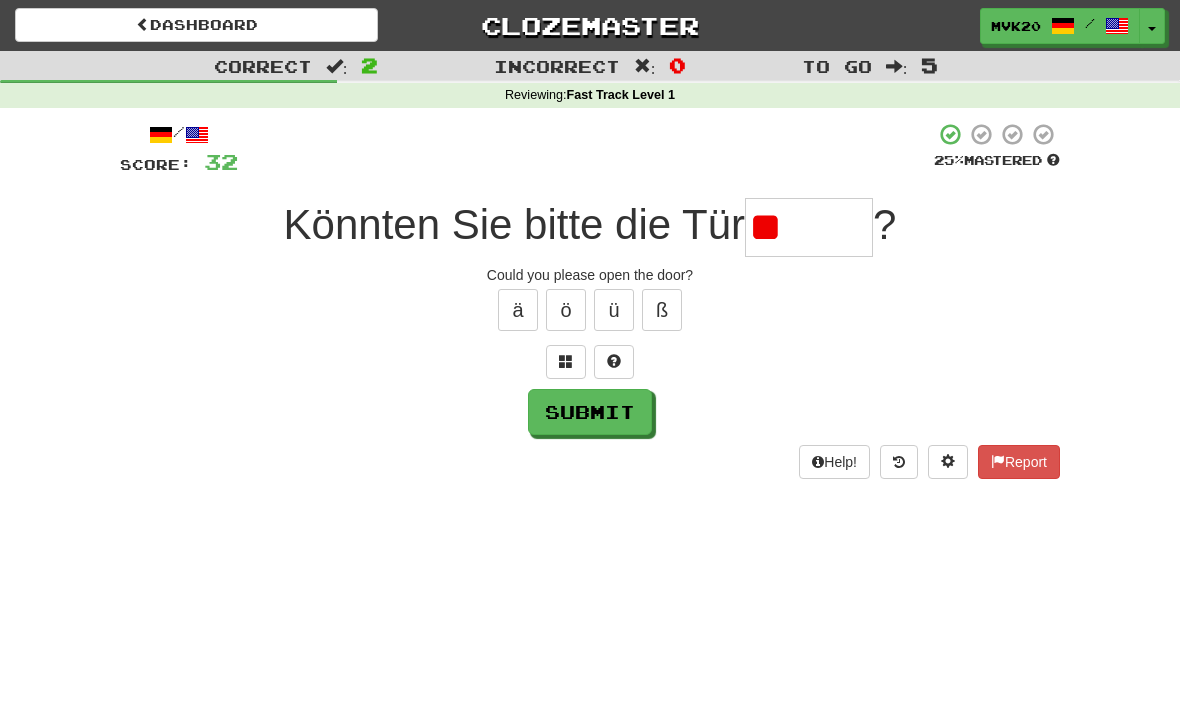 type on "*" 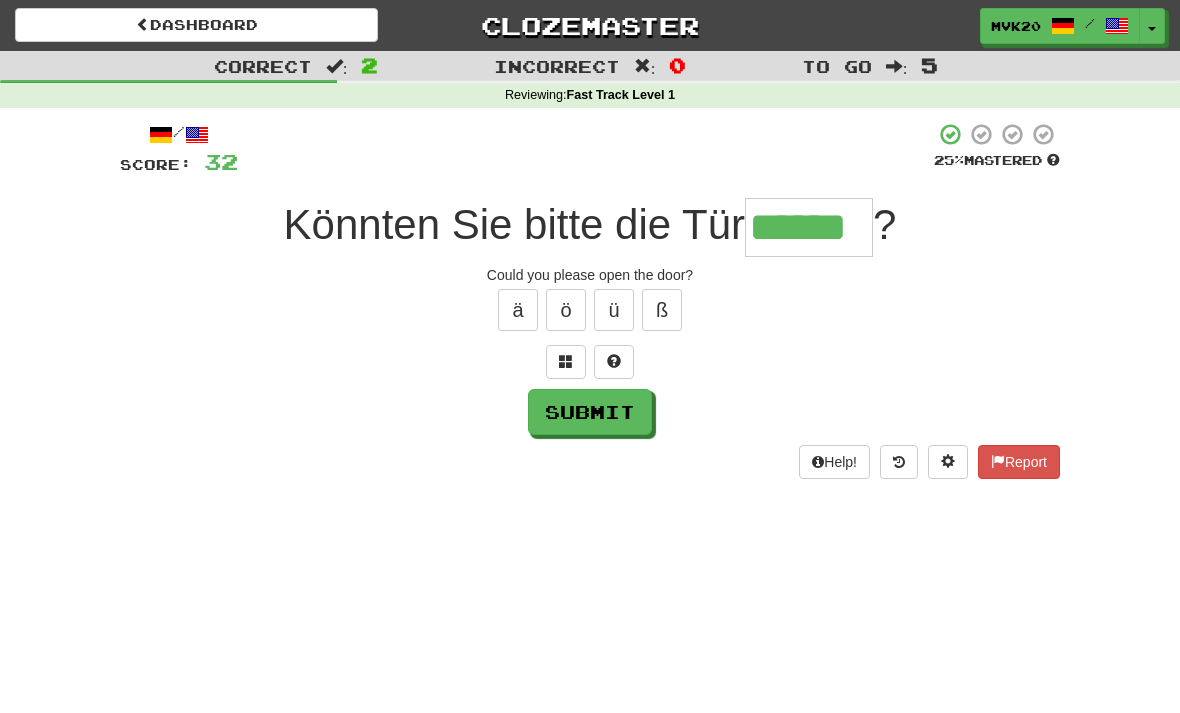 type on "******" 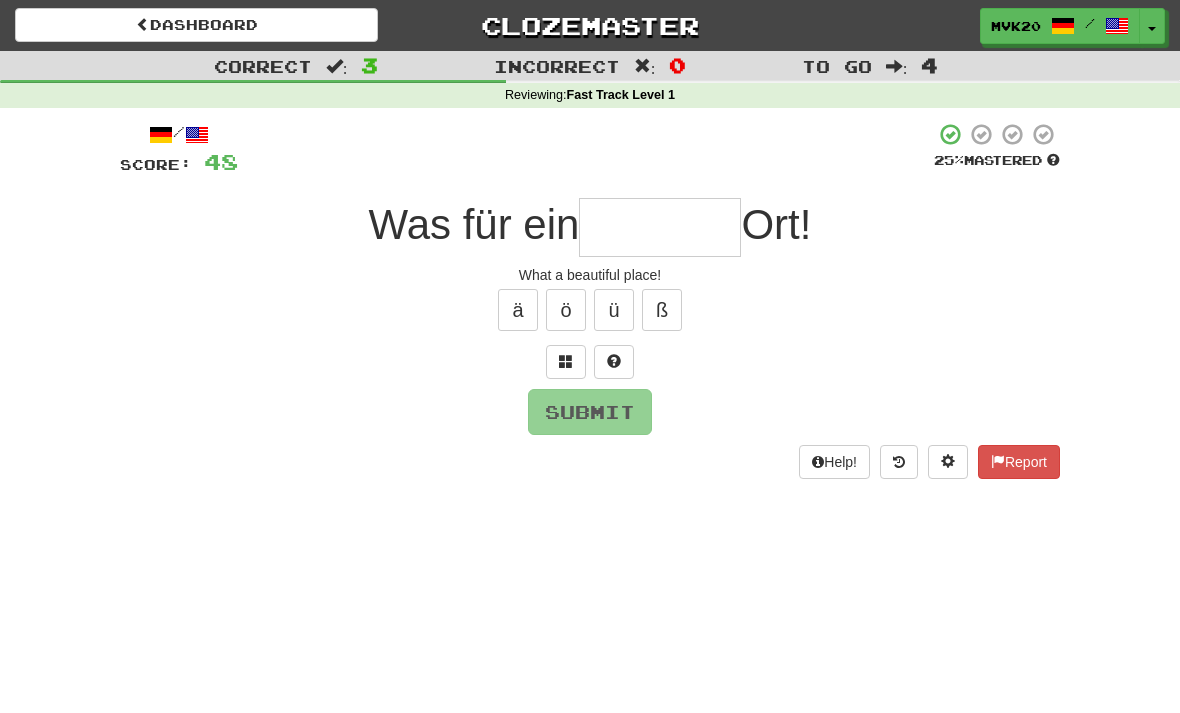 type on "*" 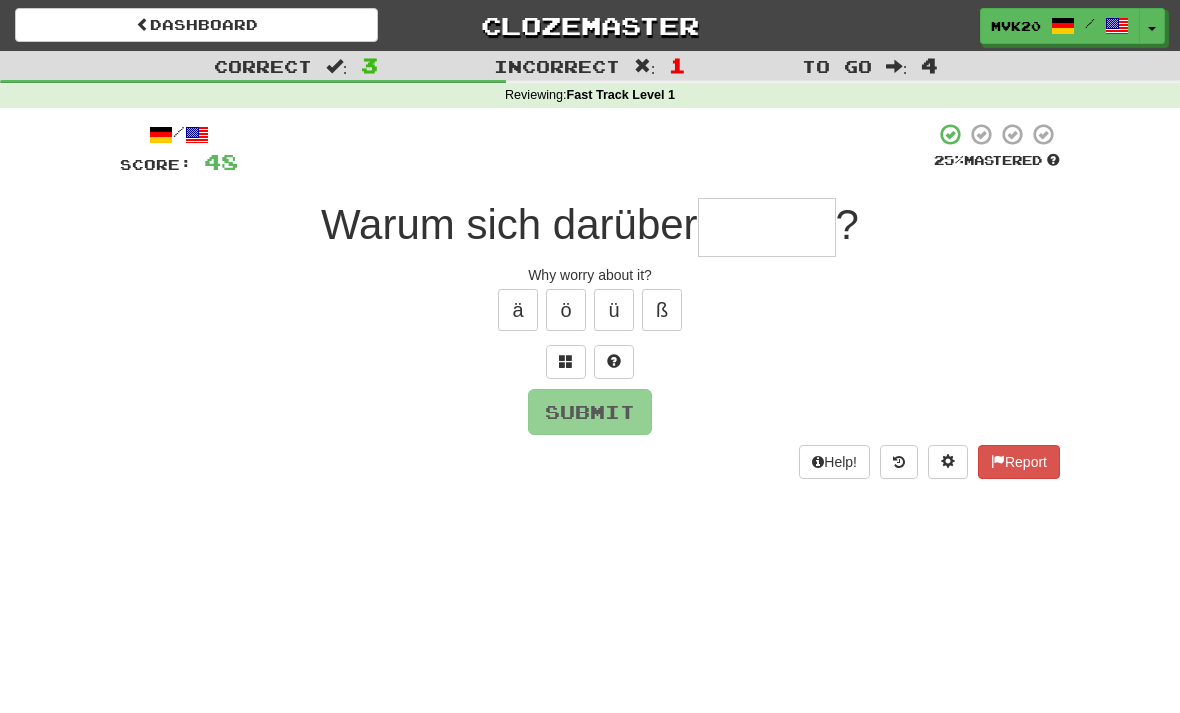type on "*" 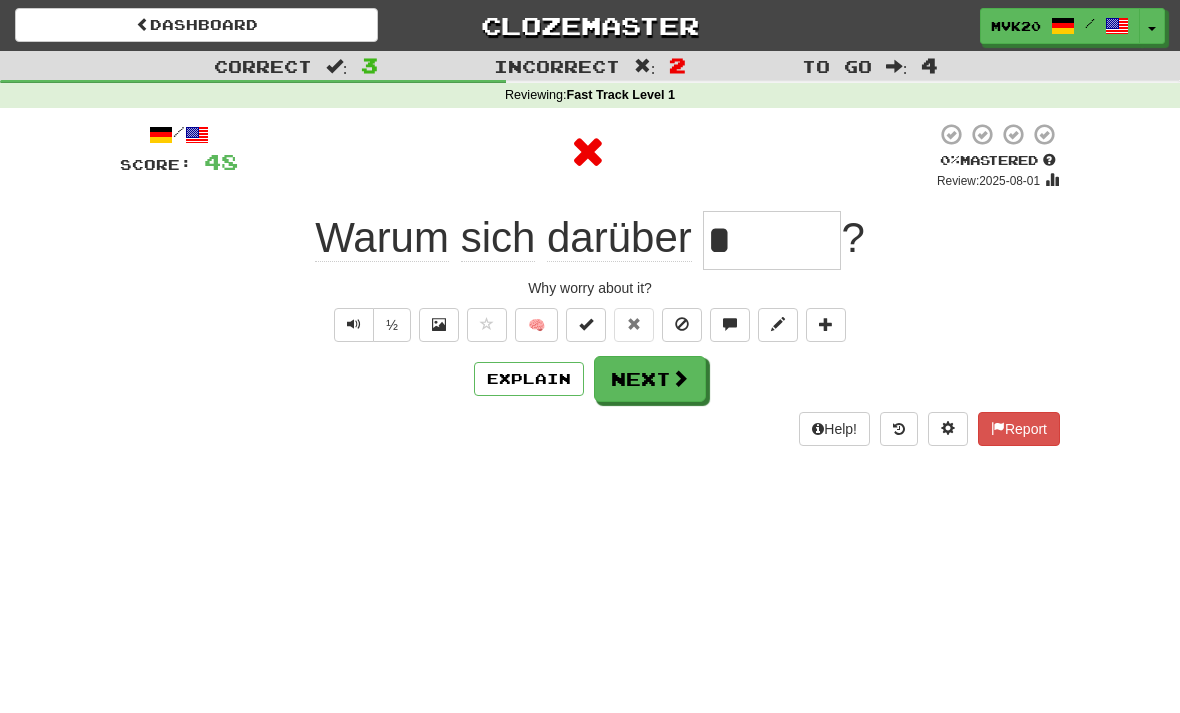 type on "******" 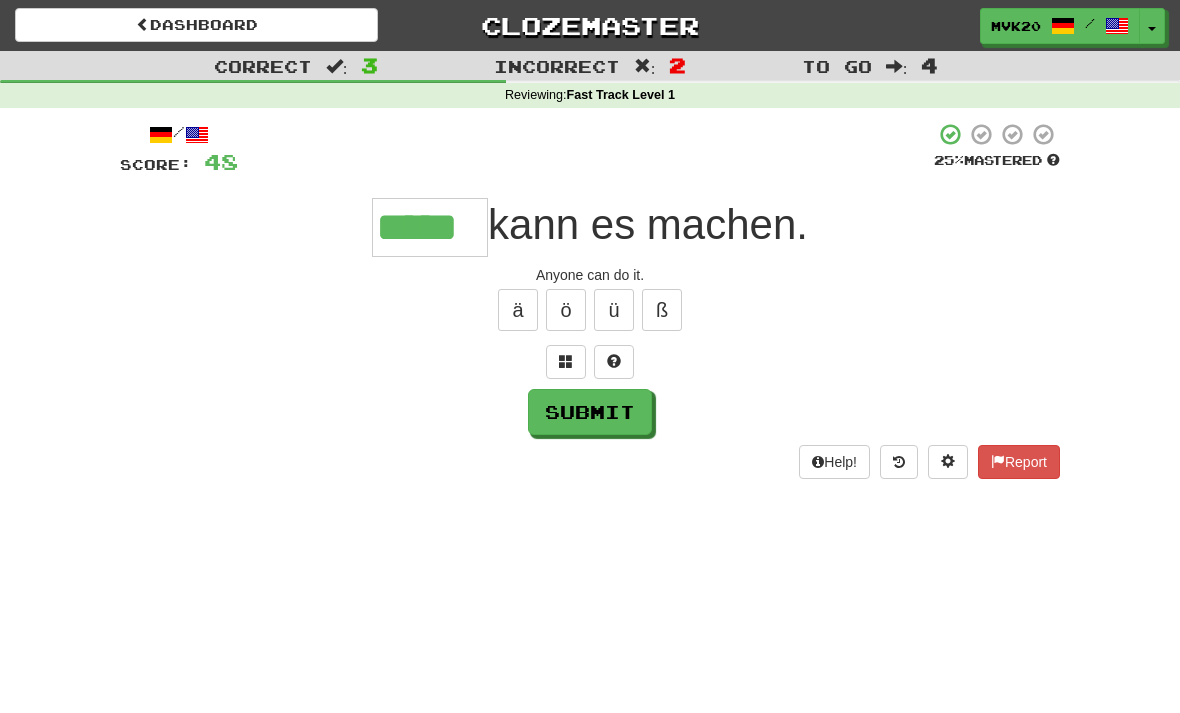 type on "*****" 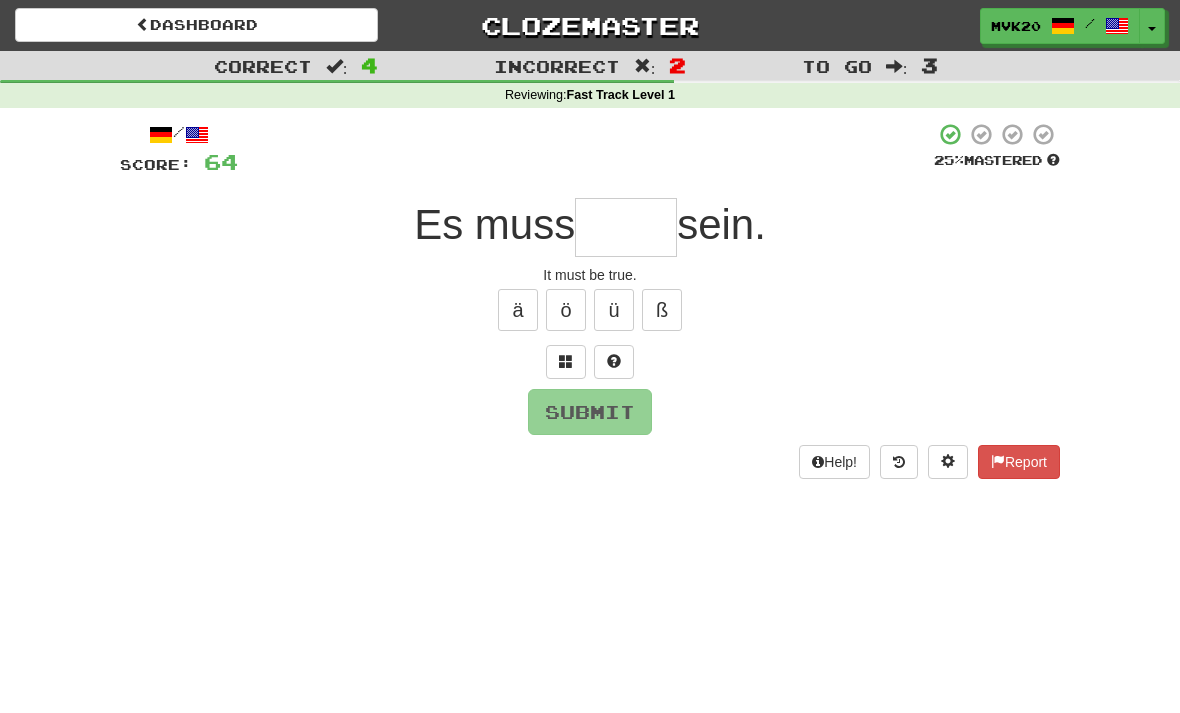 type on "*" 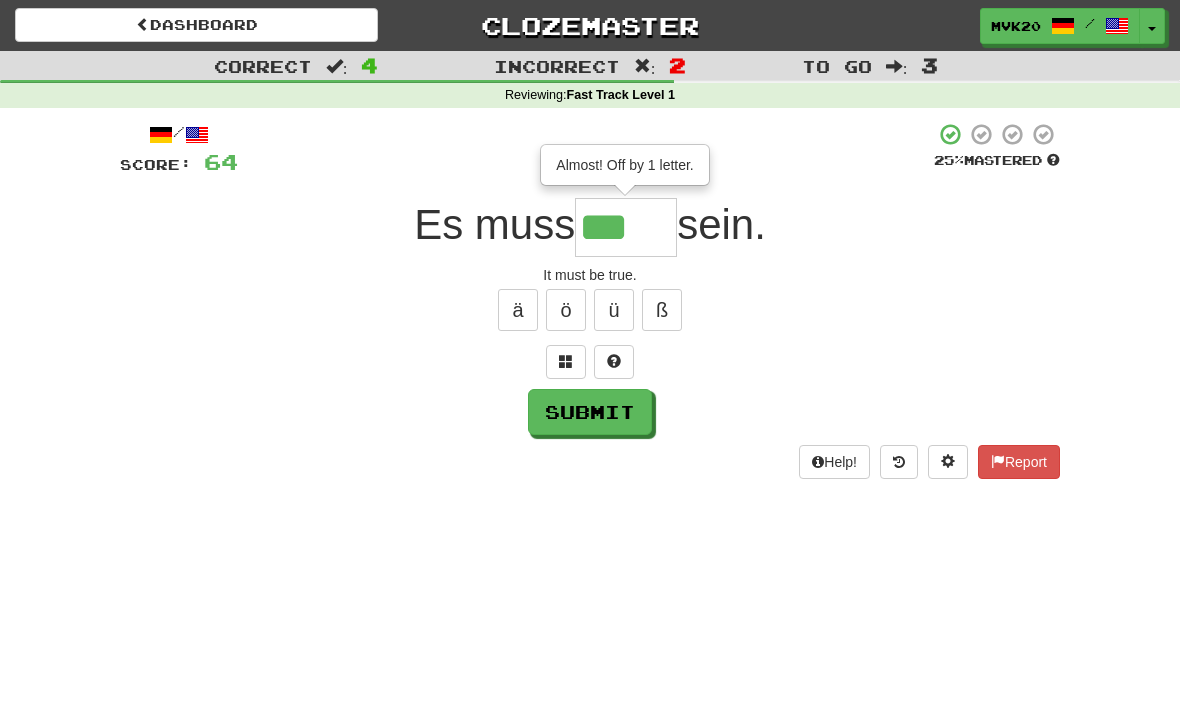 type on "****" 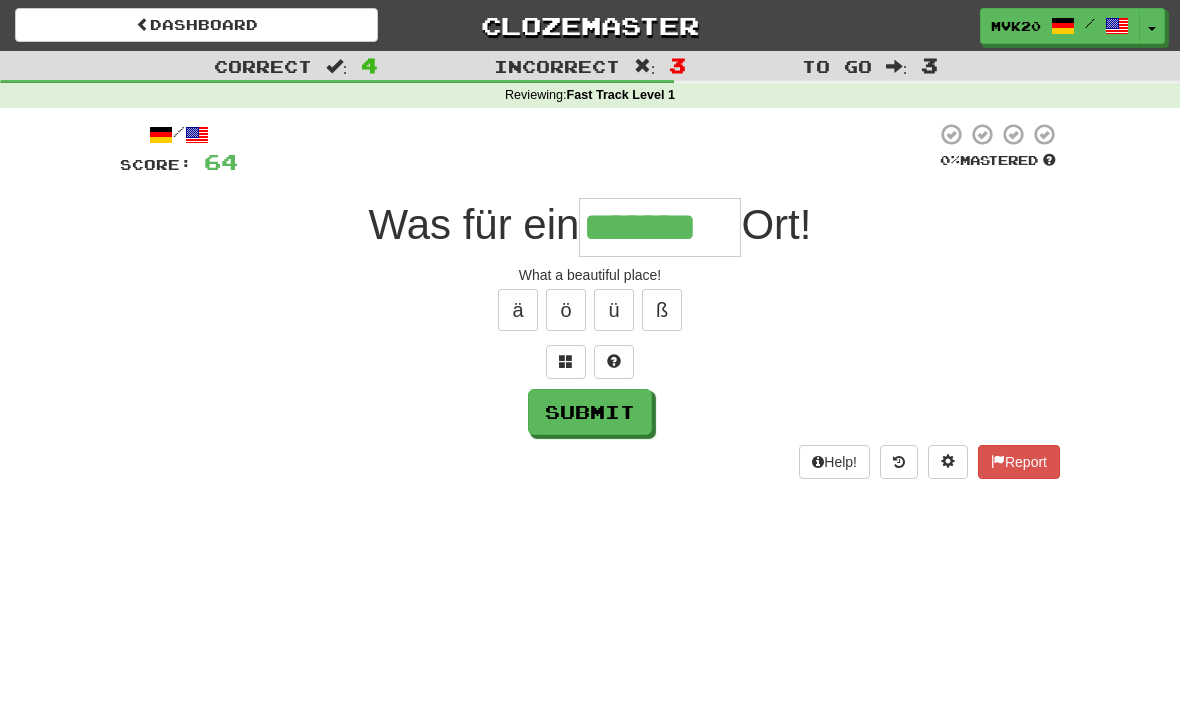 type on "*******" 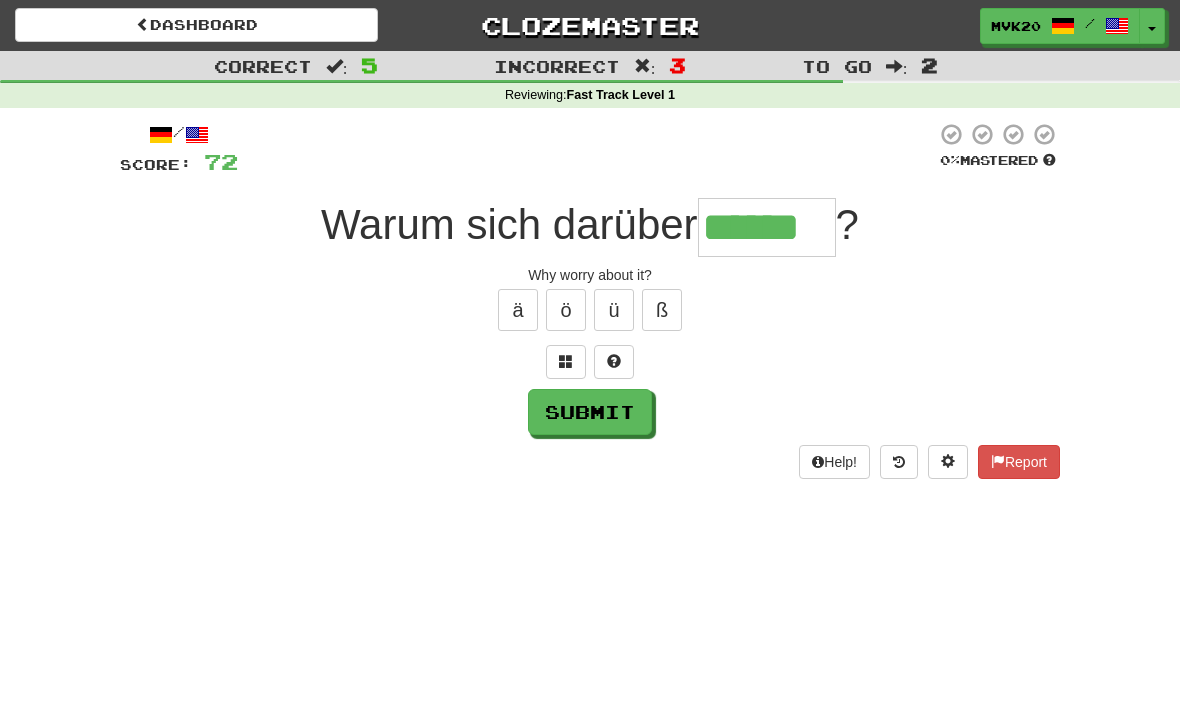 type on "******" 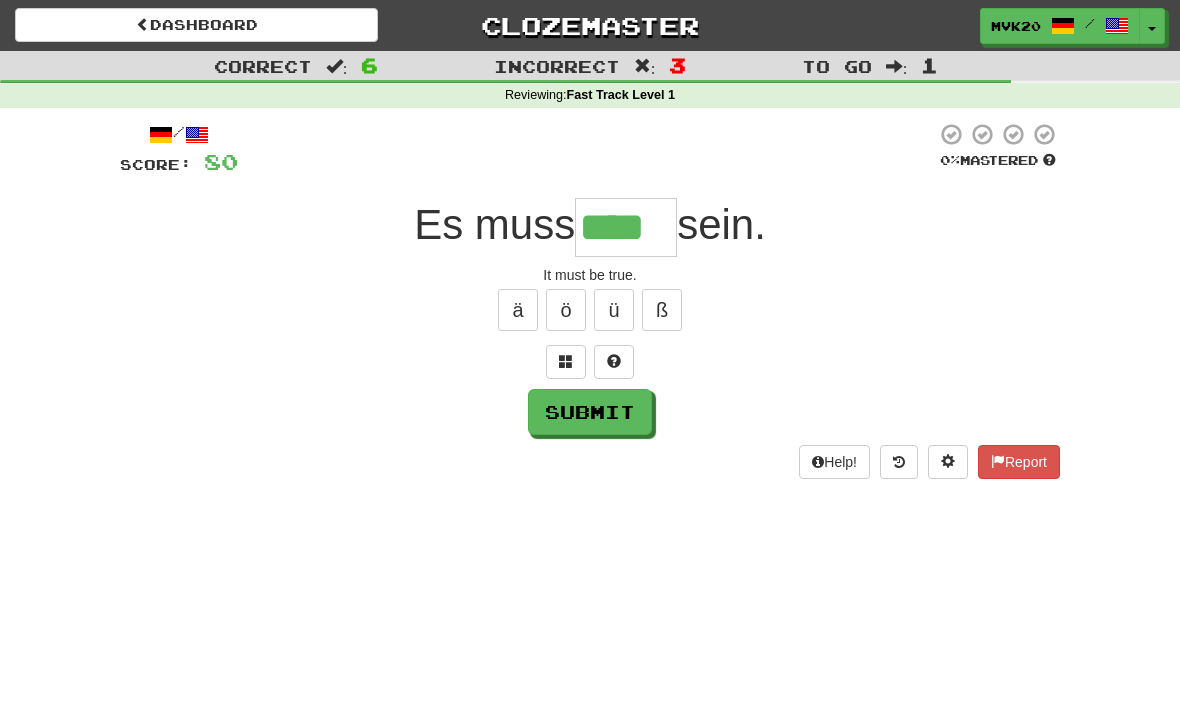 type on "****" 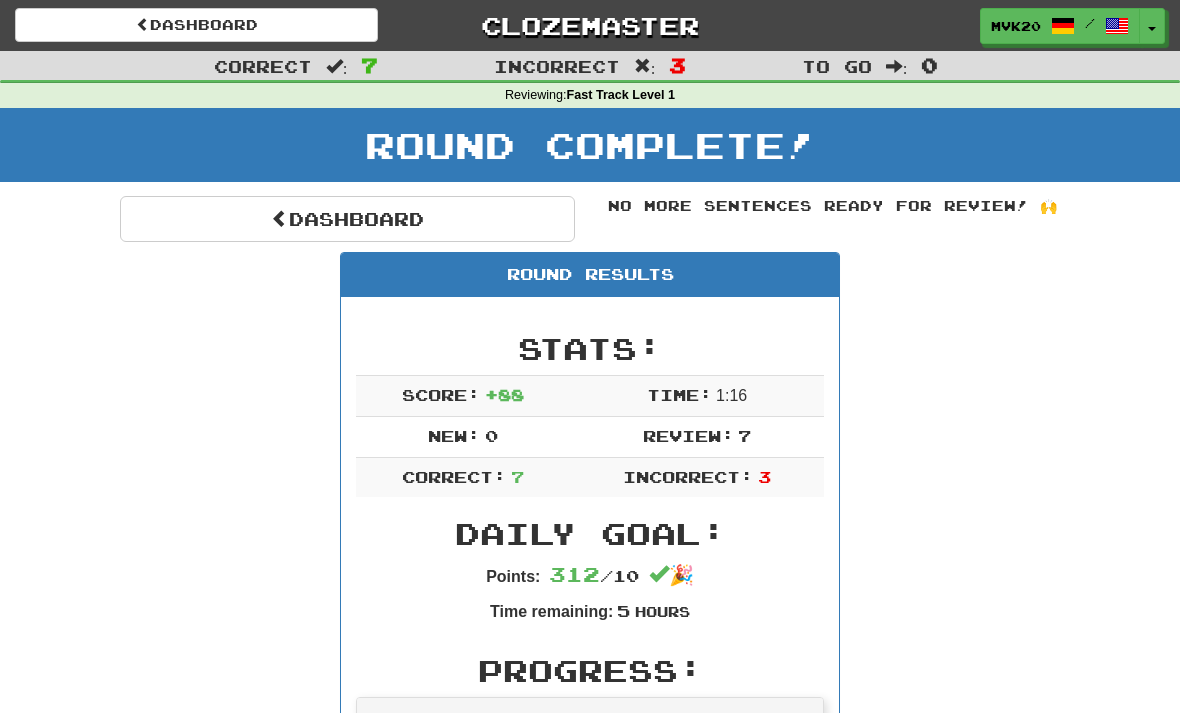click on "Dashboard" at bounding box center (347, 219) 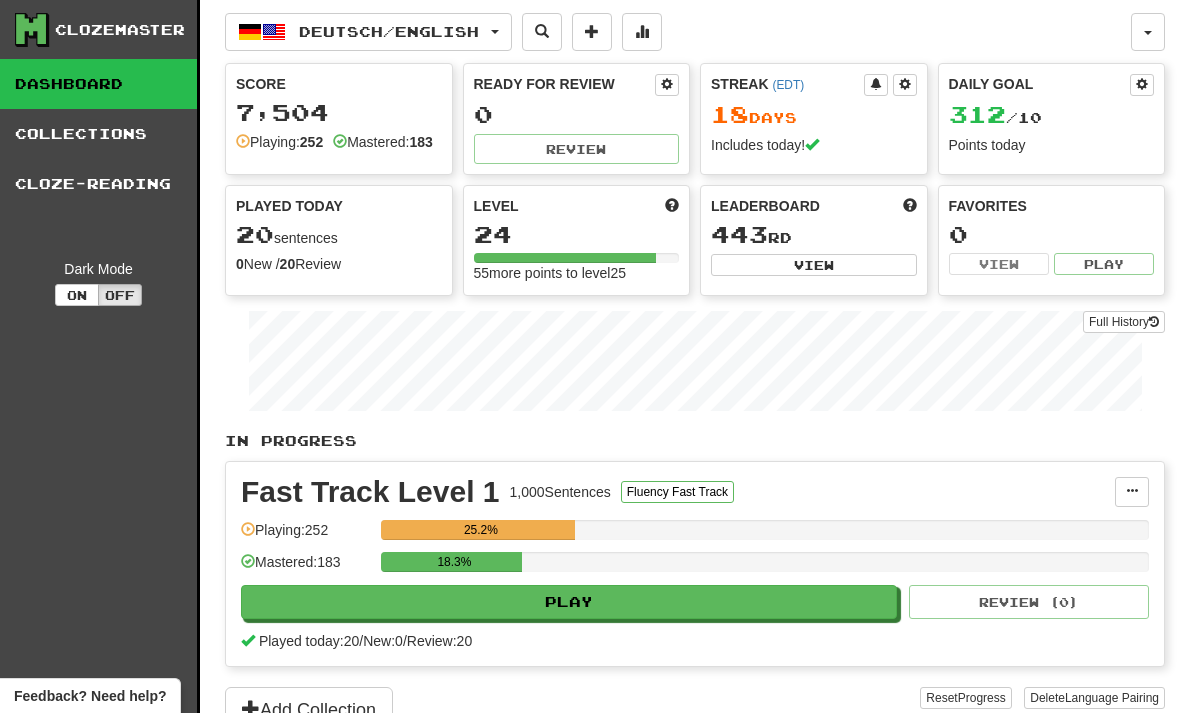 scroll, scrollTop: 0, scrollLeft: 0, axis: both 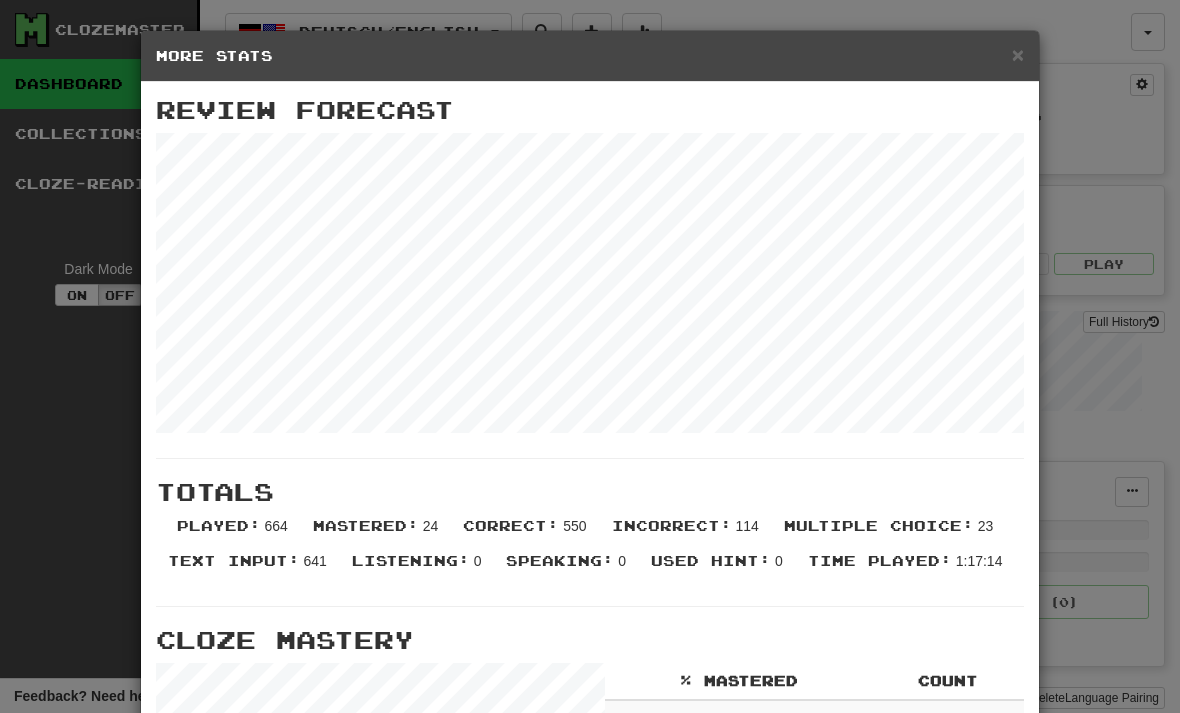 click on "×" at bounding box center (1018, 54) 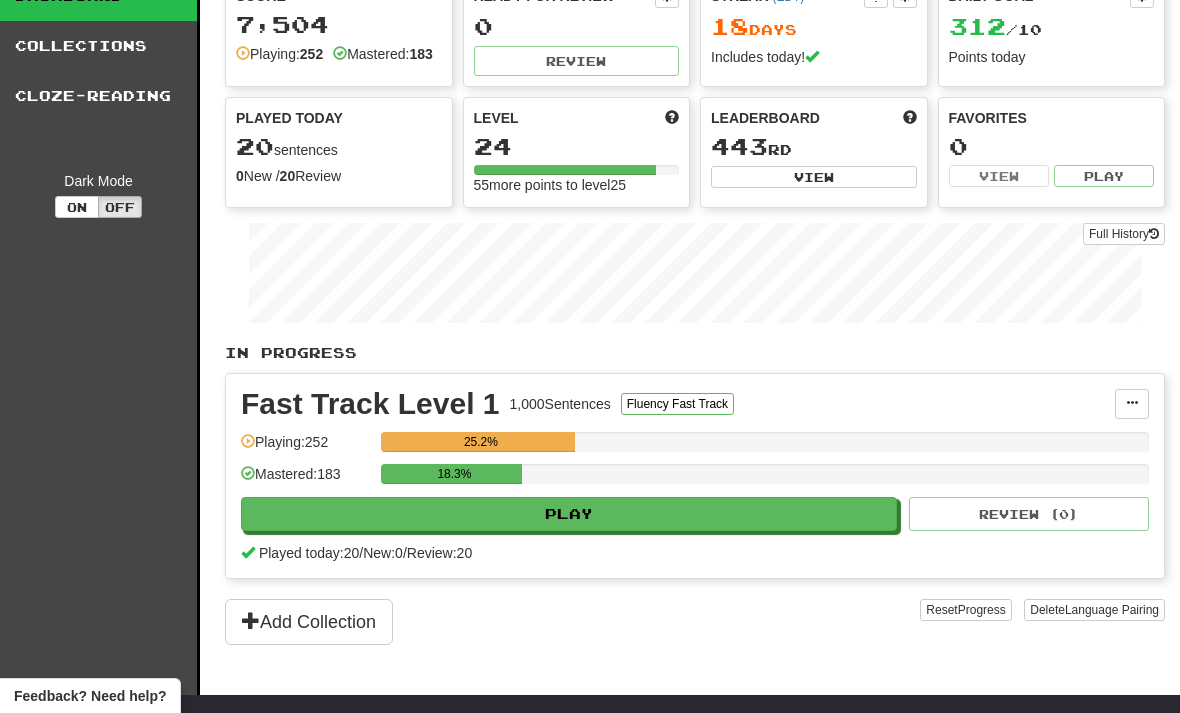 scroll, scrollTop: 0, scrollLeft: 0, axis: both 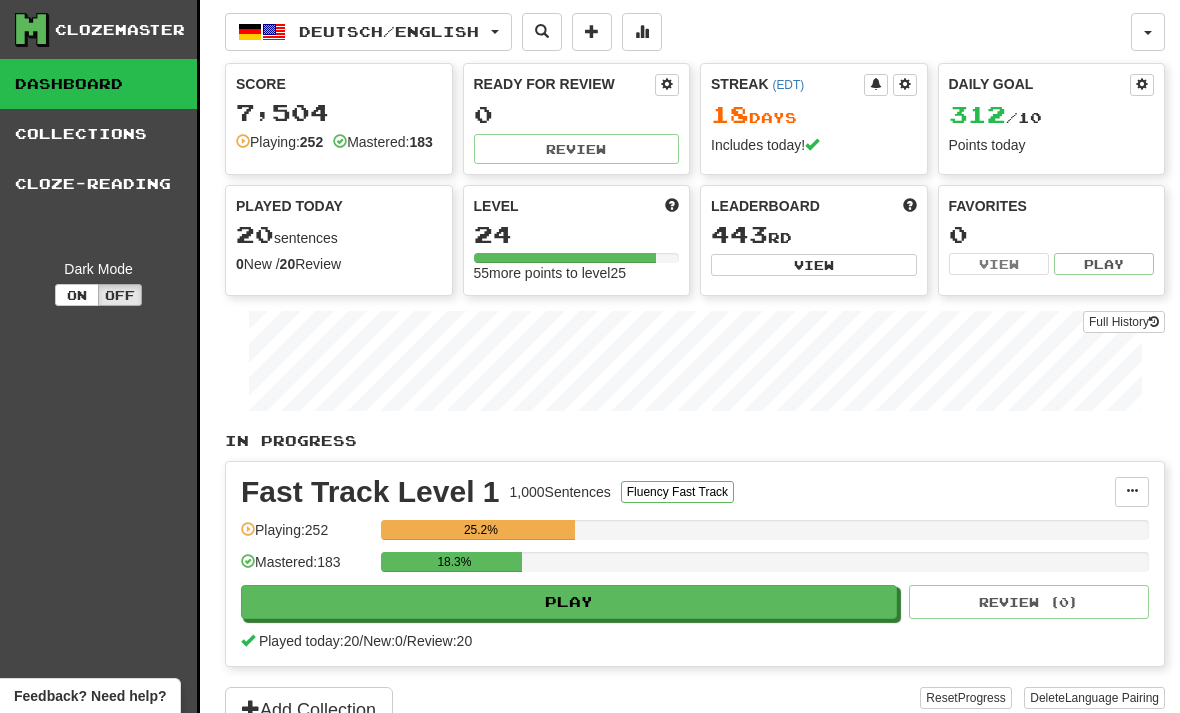 click on "Deutsch  /  English" at bounding box center [368, 32] 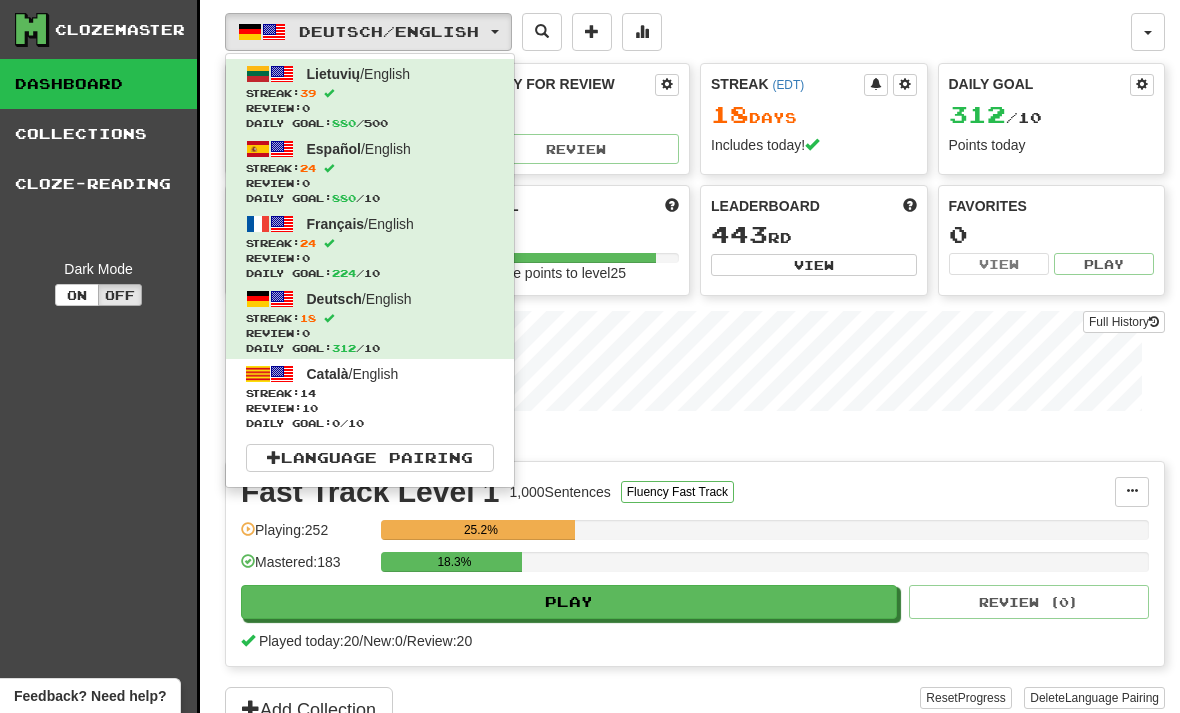 click on "Review:  10" at bounding box center [370, 408] 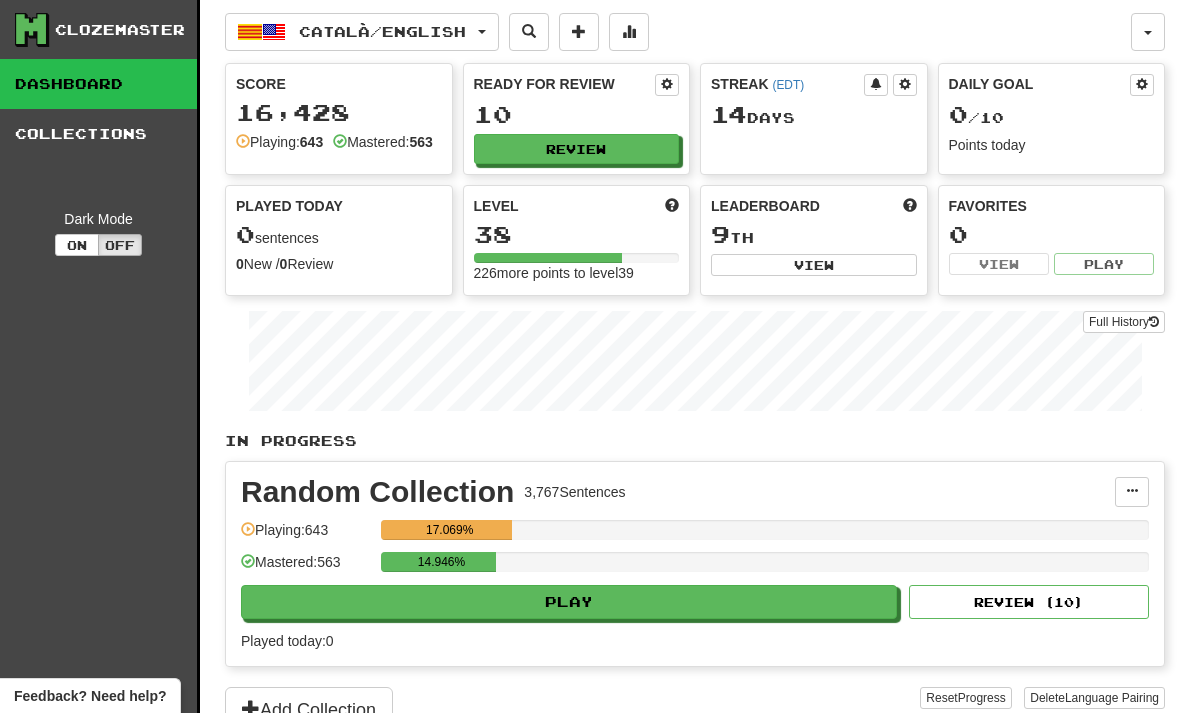 scroll, scrollTop: 0, scrollLeft: 0, axis: both 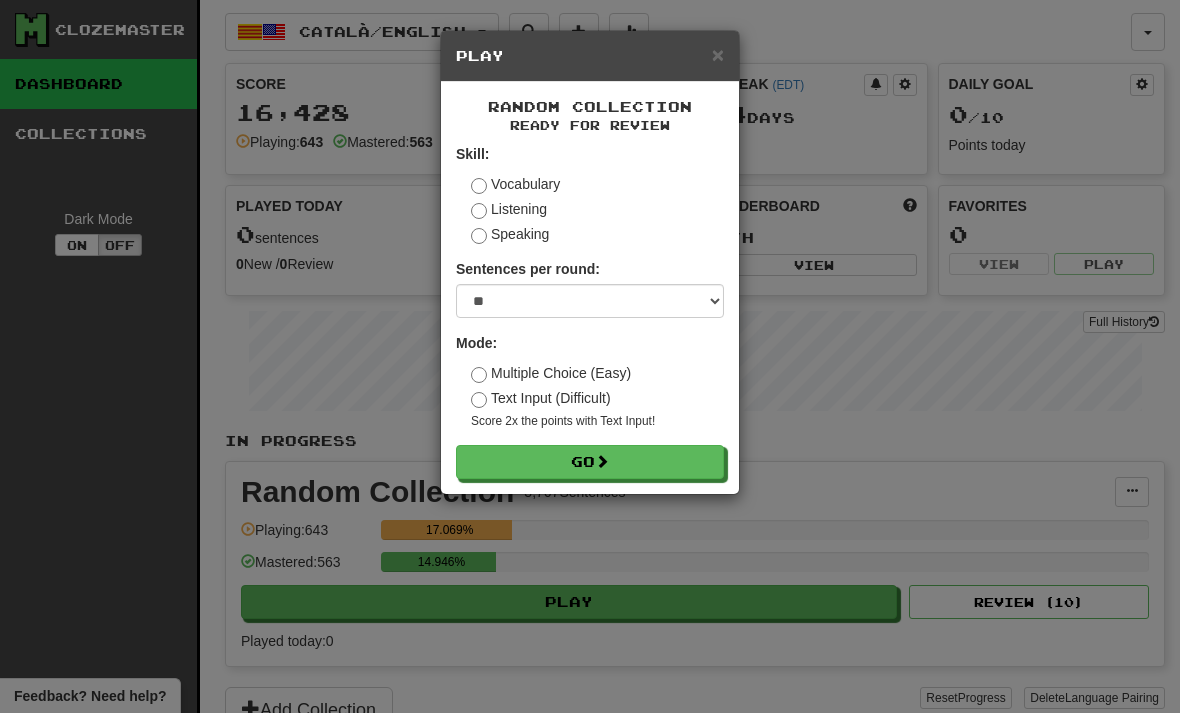 click on "Go" at bounding box center (590, 462) 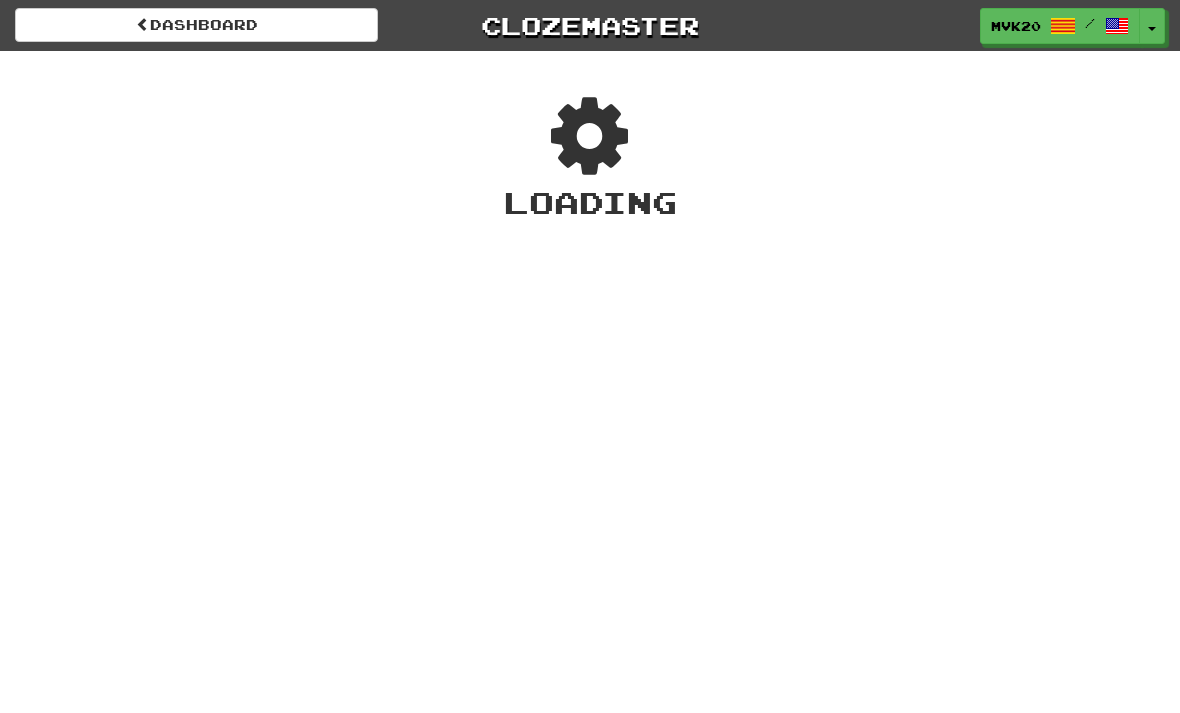 scroll, scrollTop: 0, scrollLeft: 0, axis: both 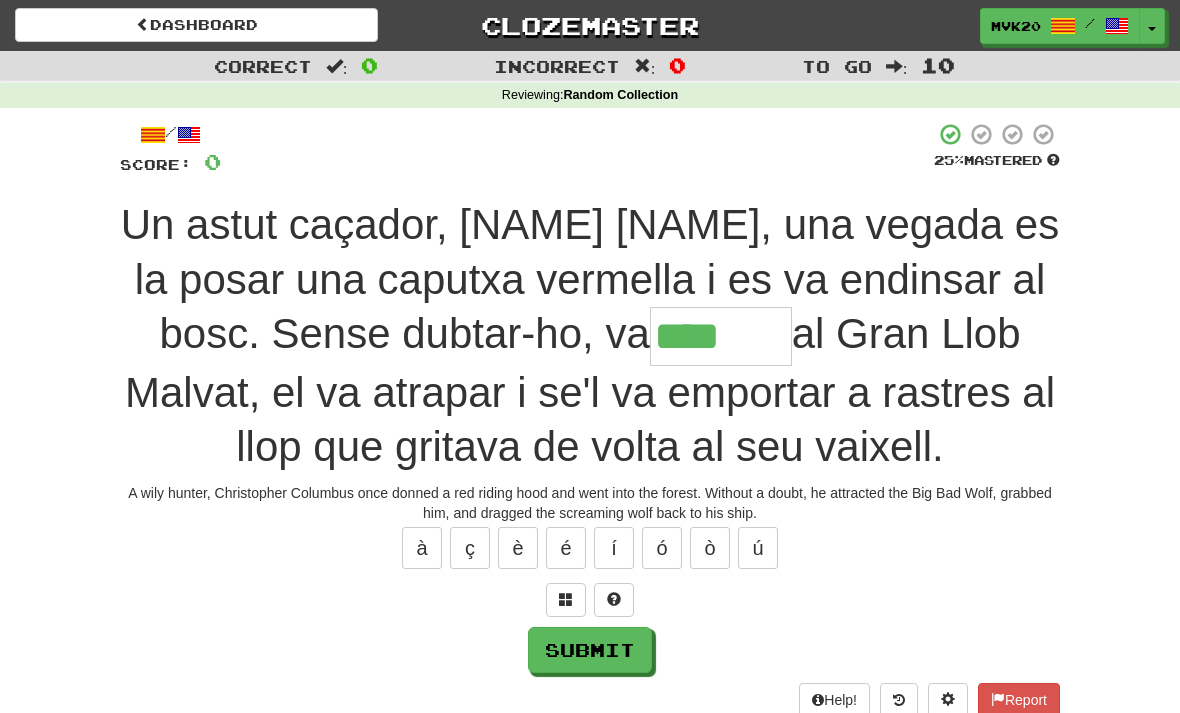 type on "*******" 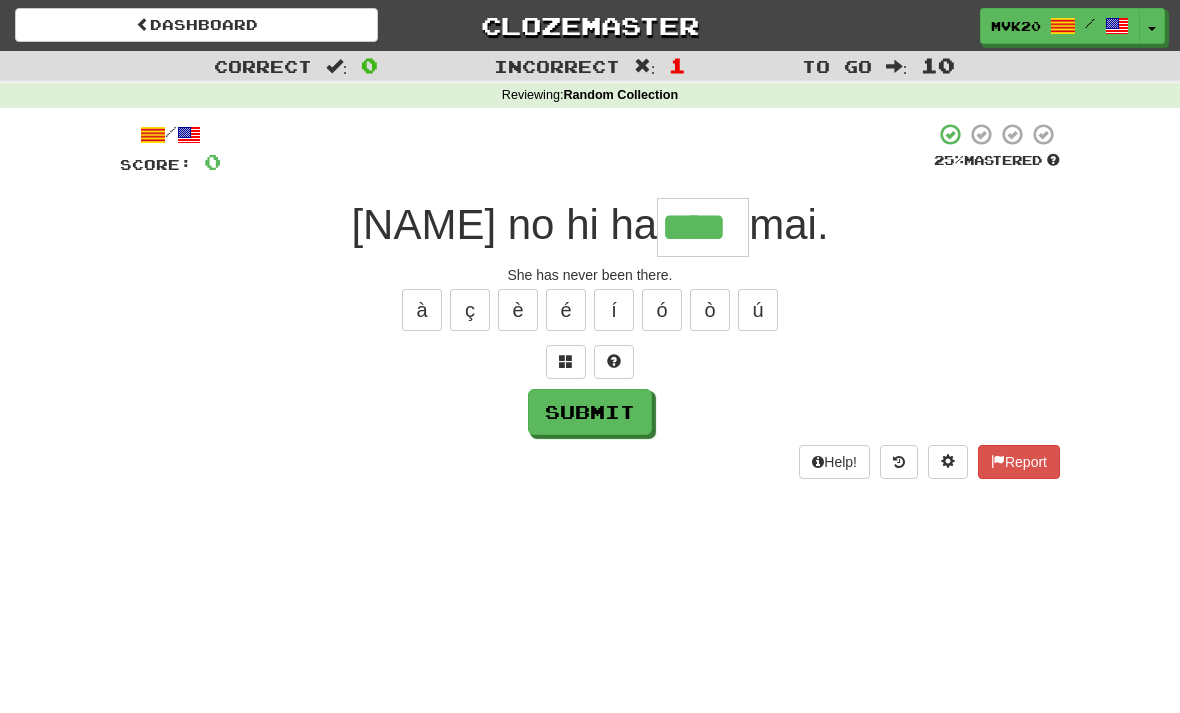 type on "****" 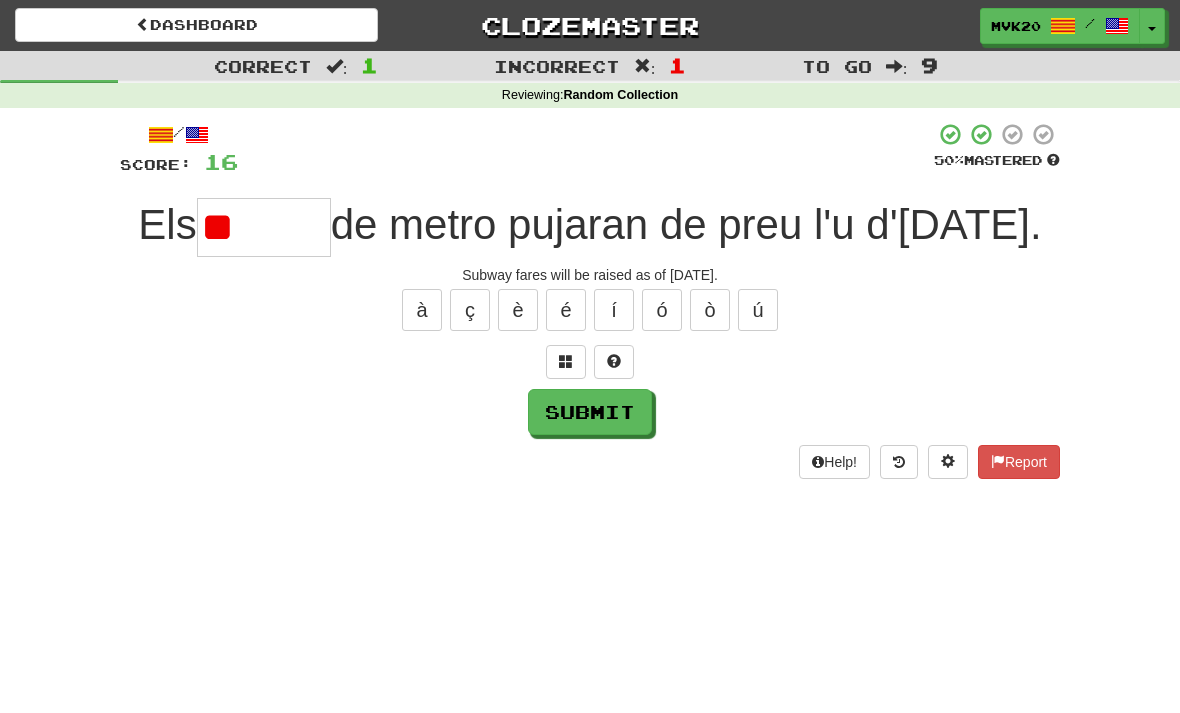 type on "*" 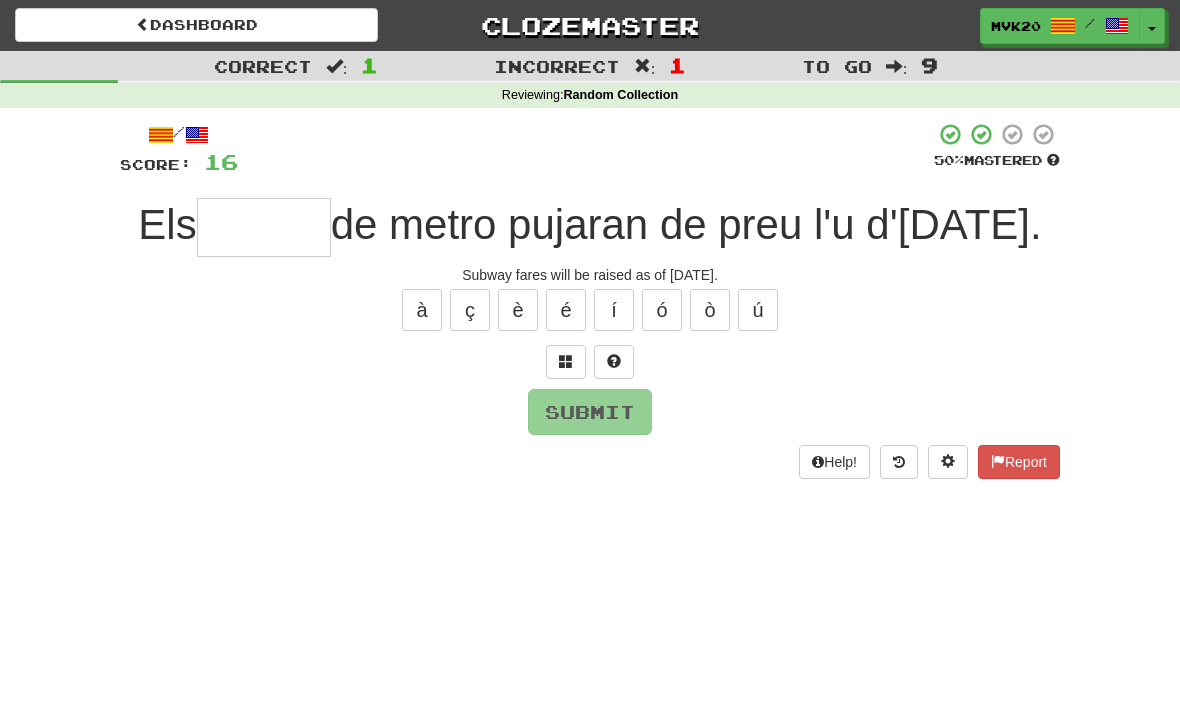 type on "*" 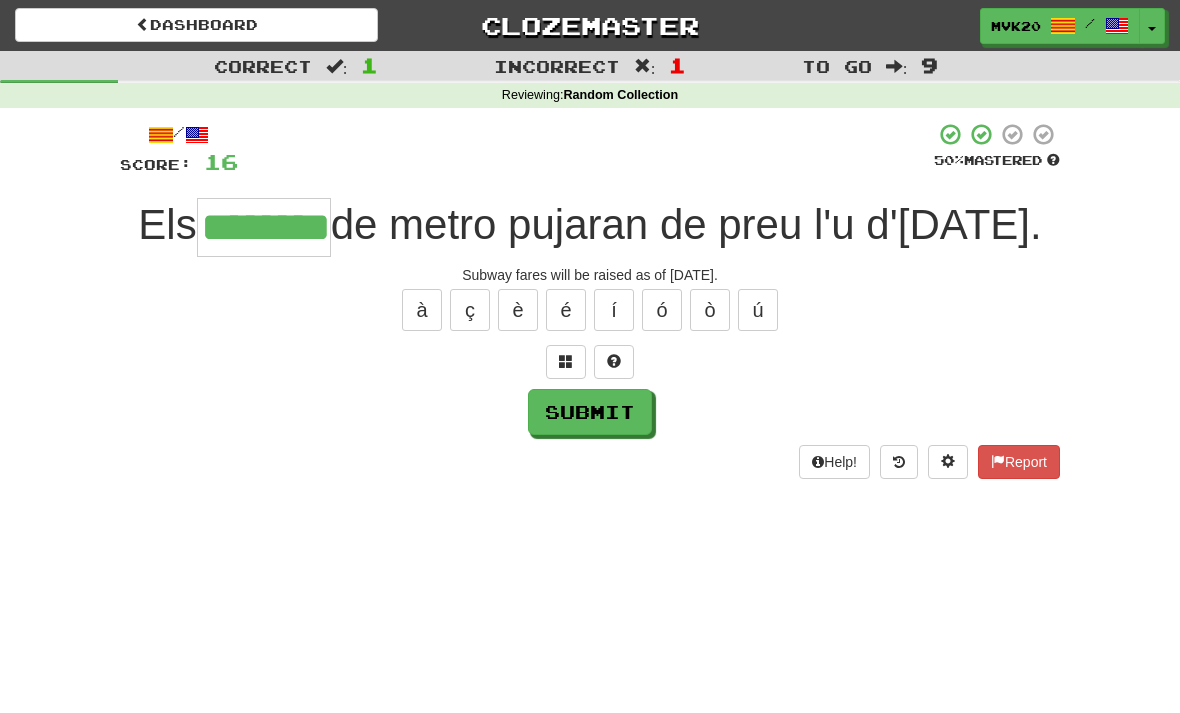 type on "********" 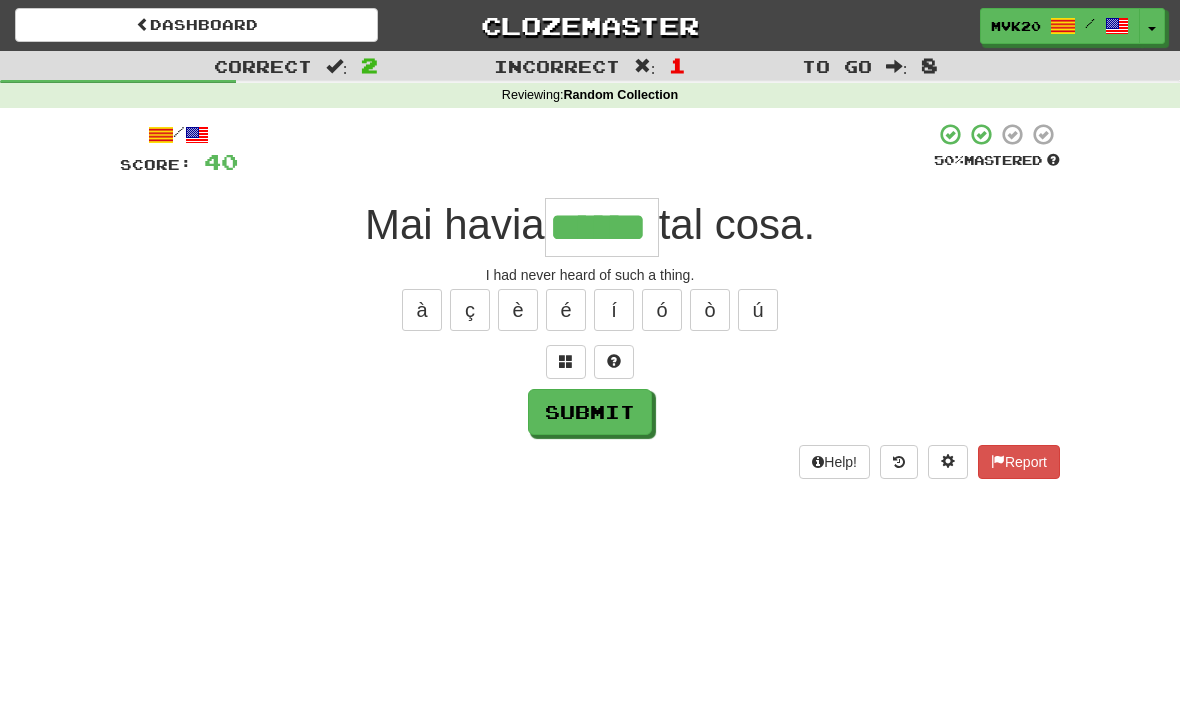 type on "******" 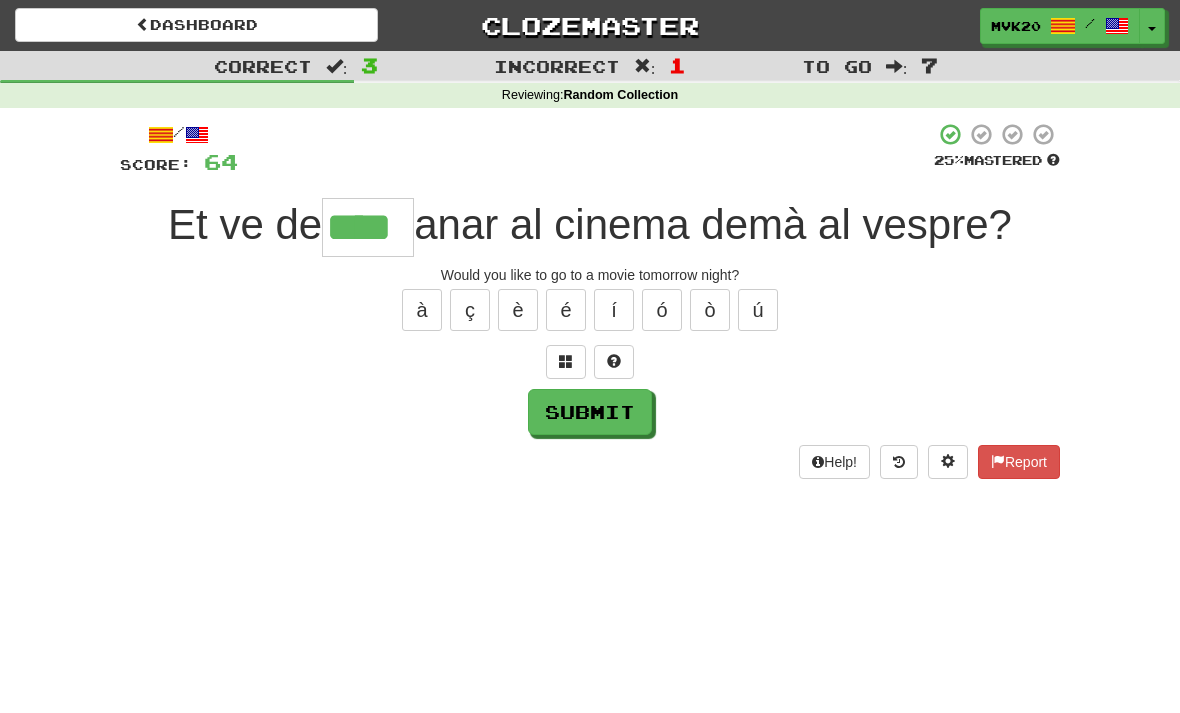 type on "****" 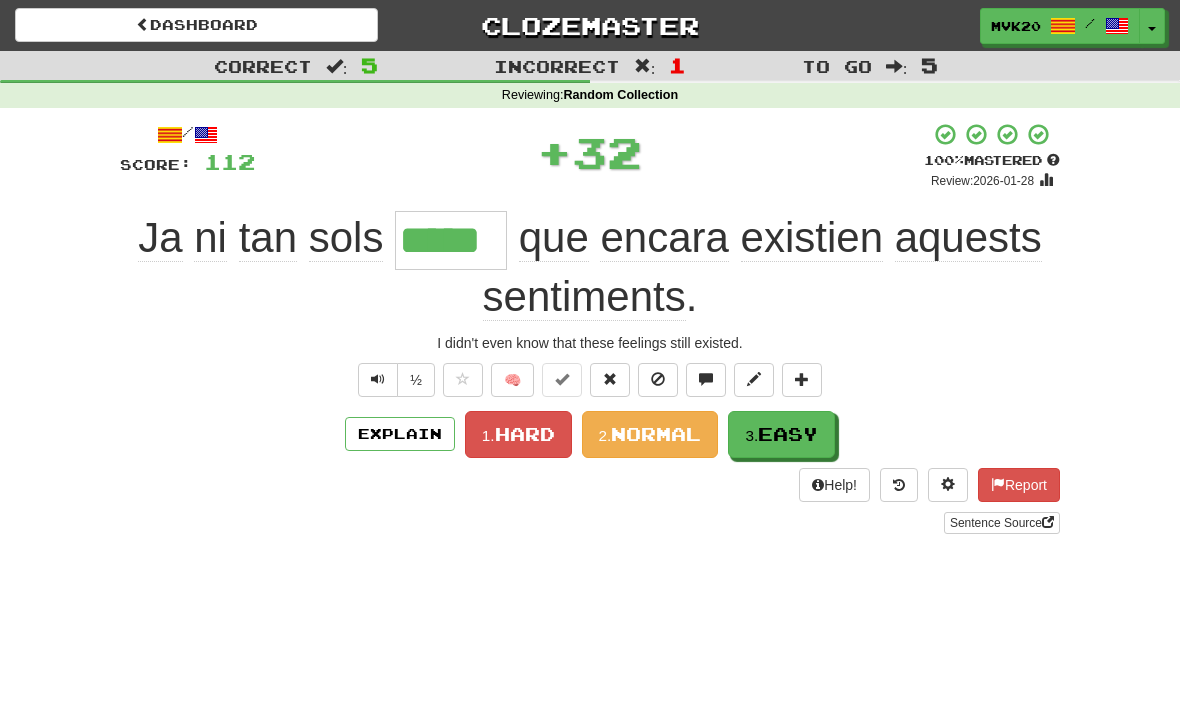 type on "*****" 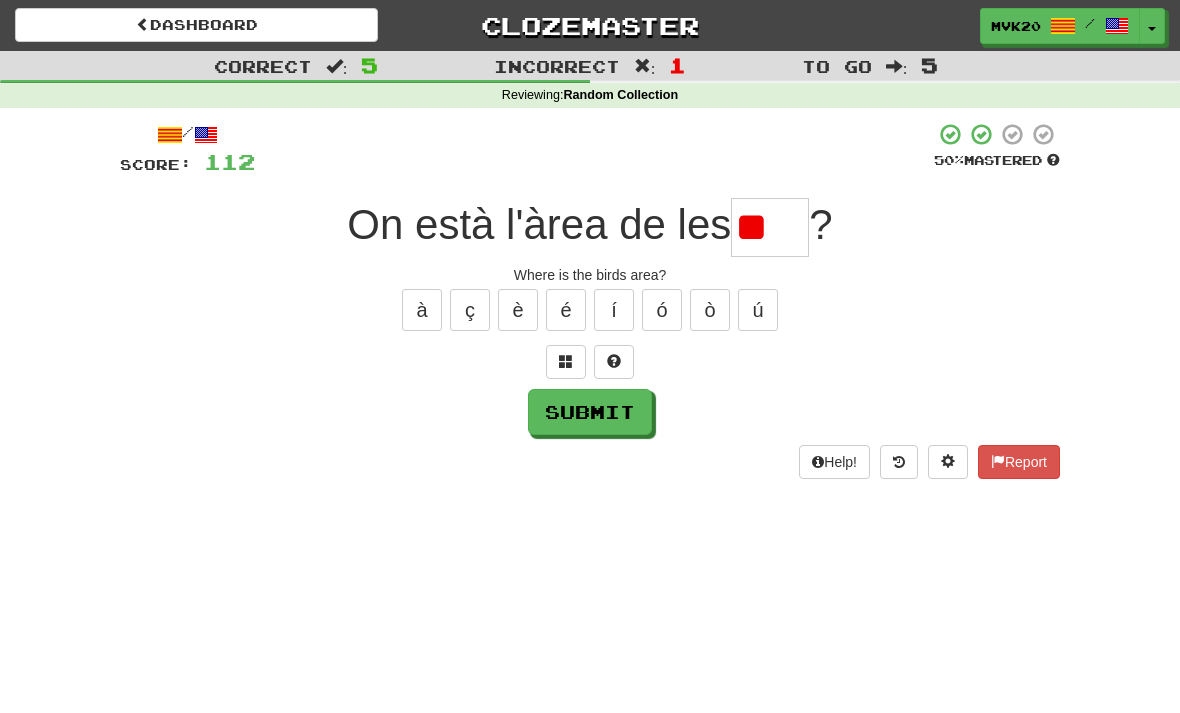 type on "*" 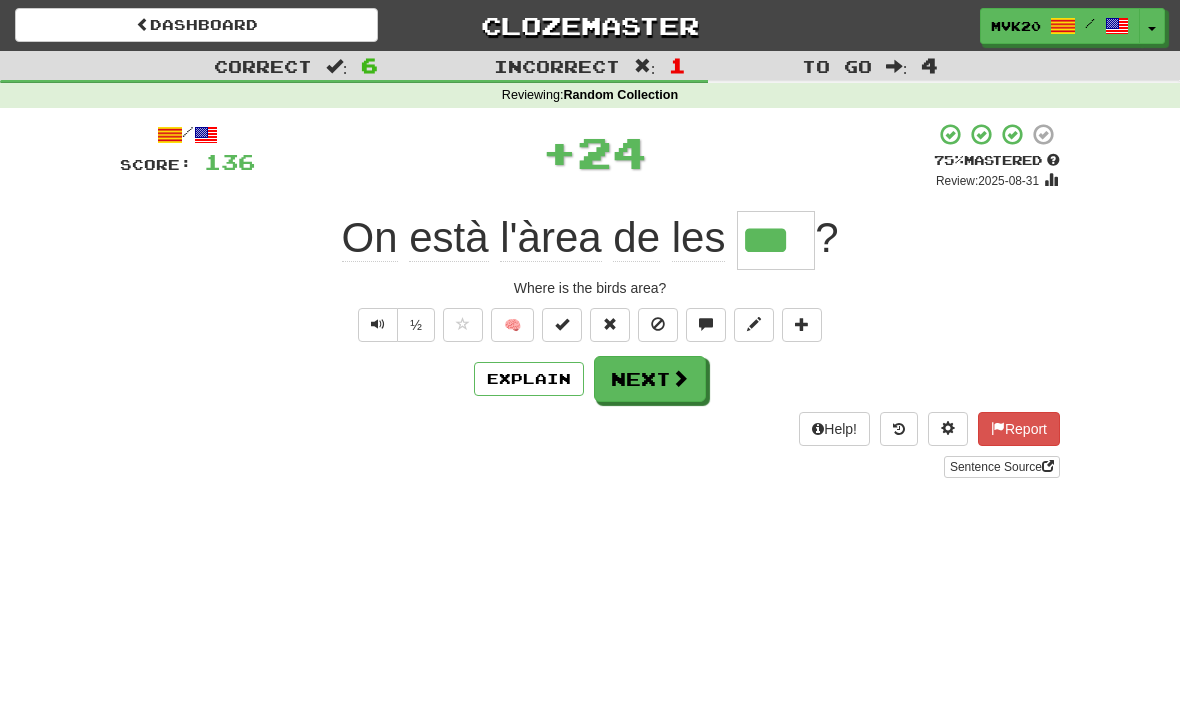 type on "***" 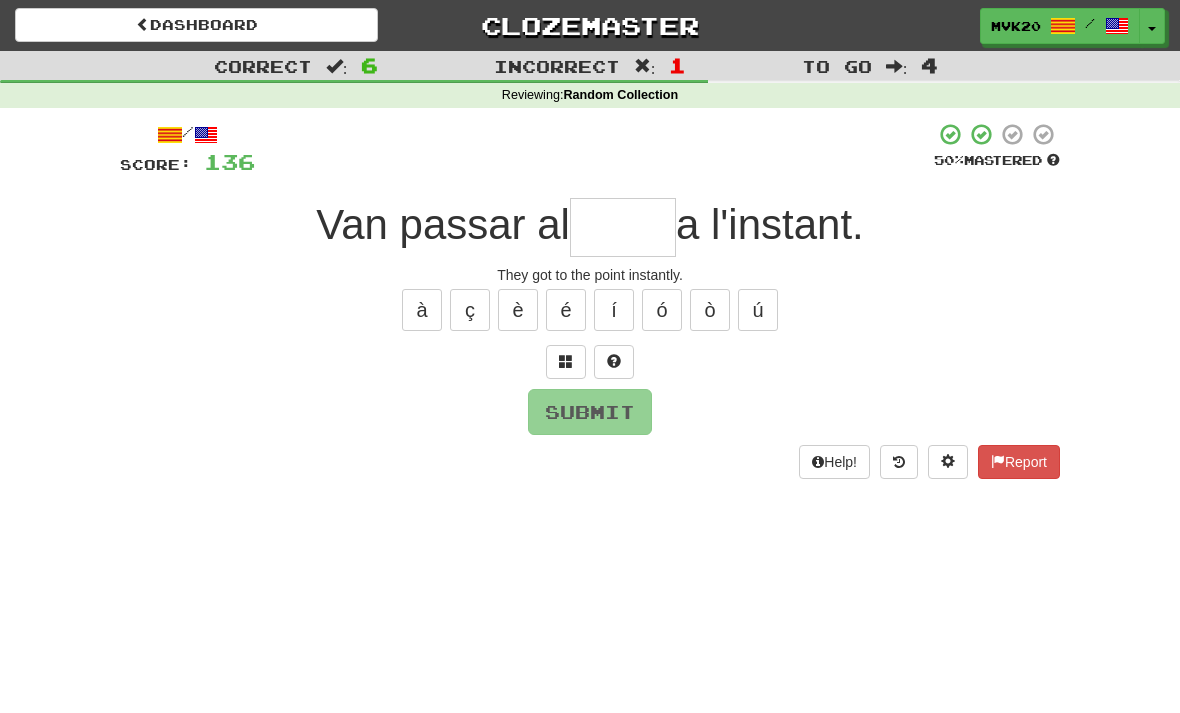 type on "*" 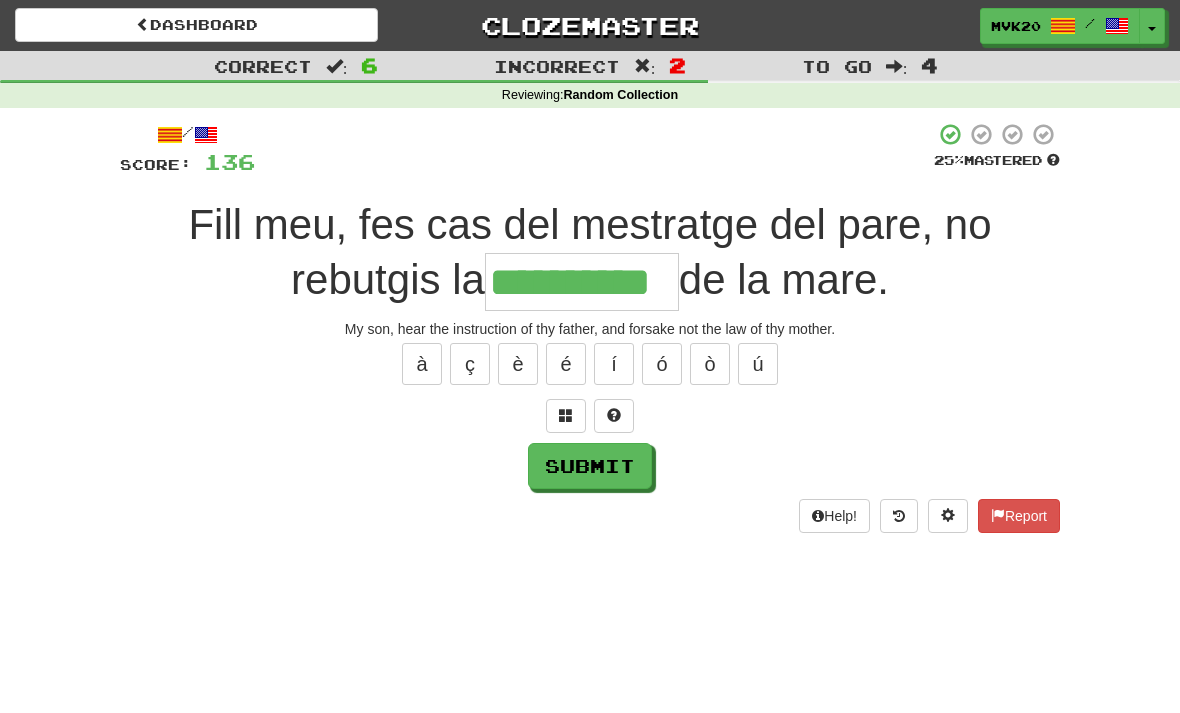 type on "**********" 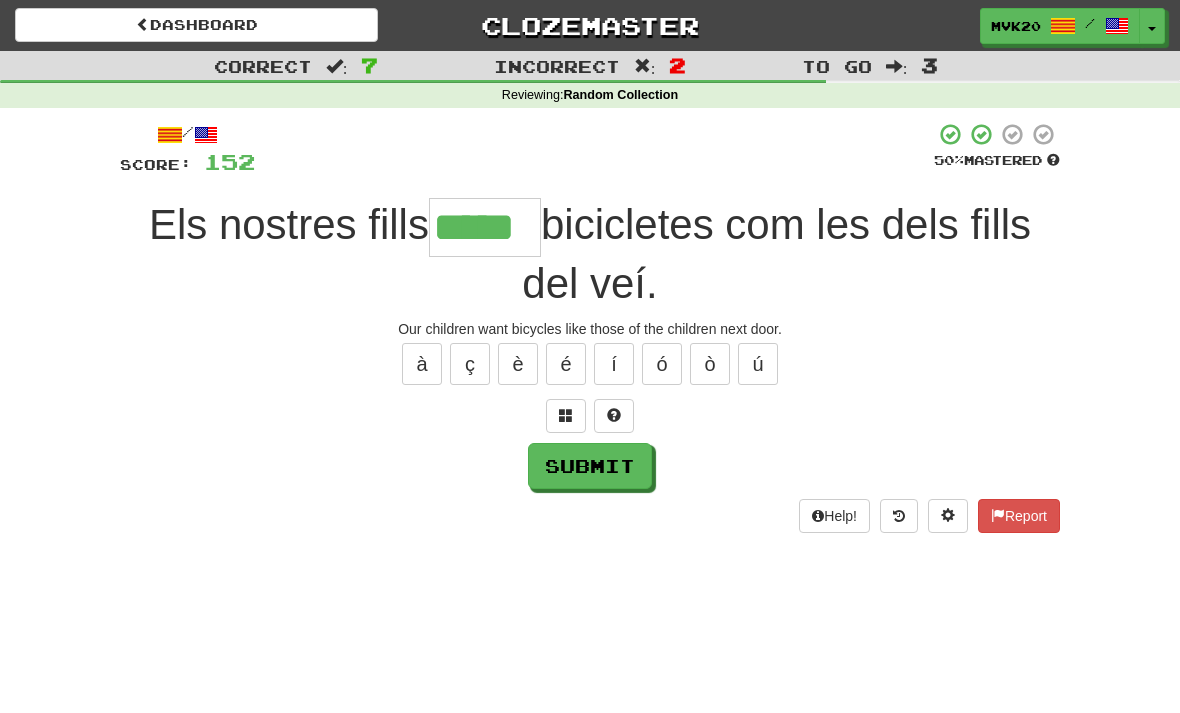 type on "*****" 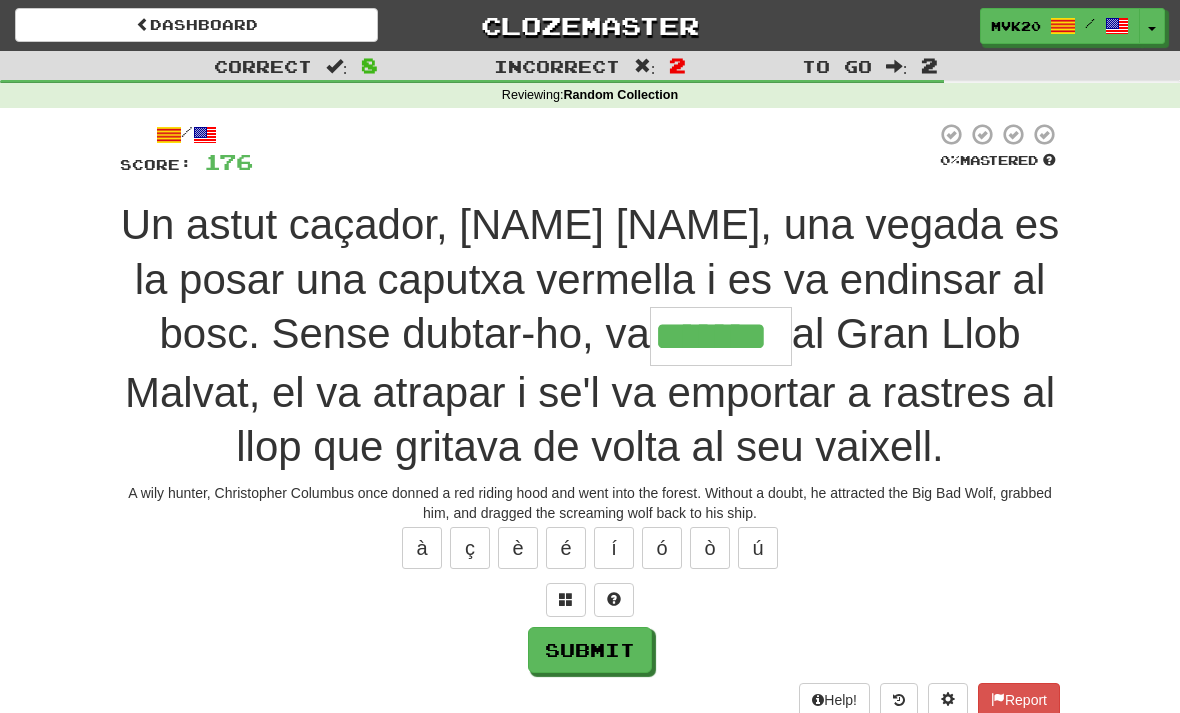 type on "*******" 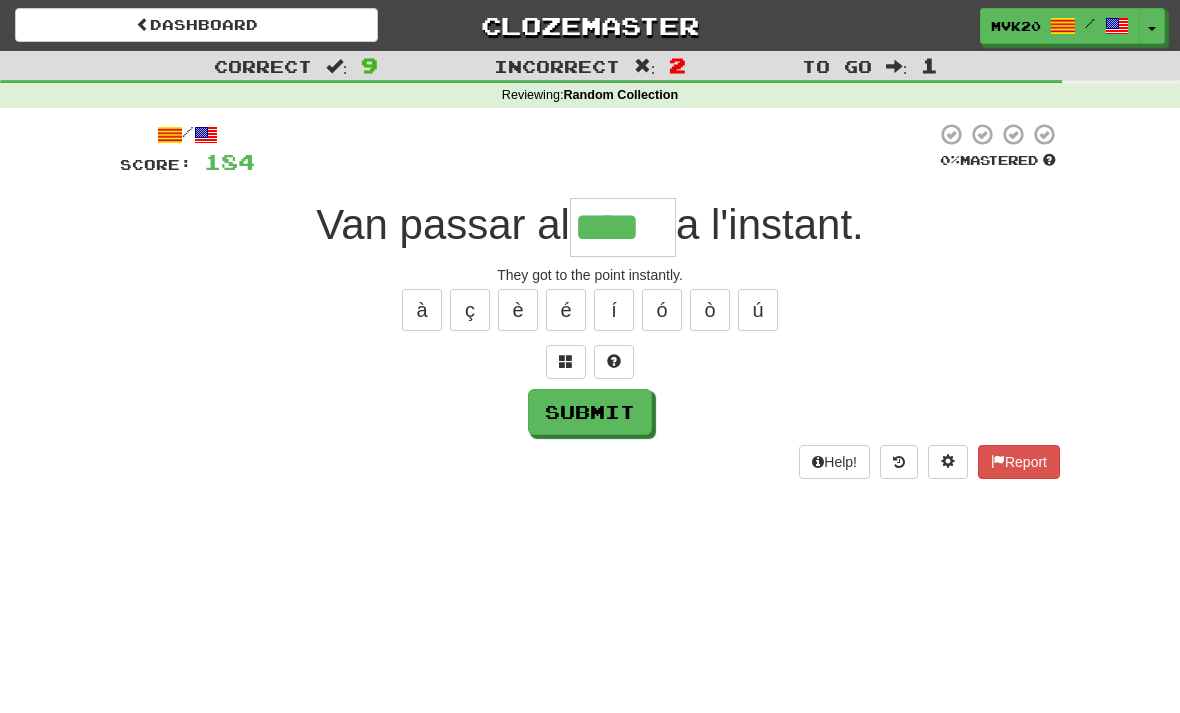 type on "****" 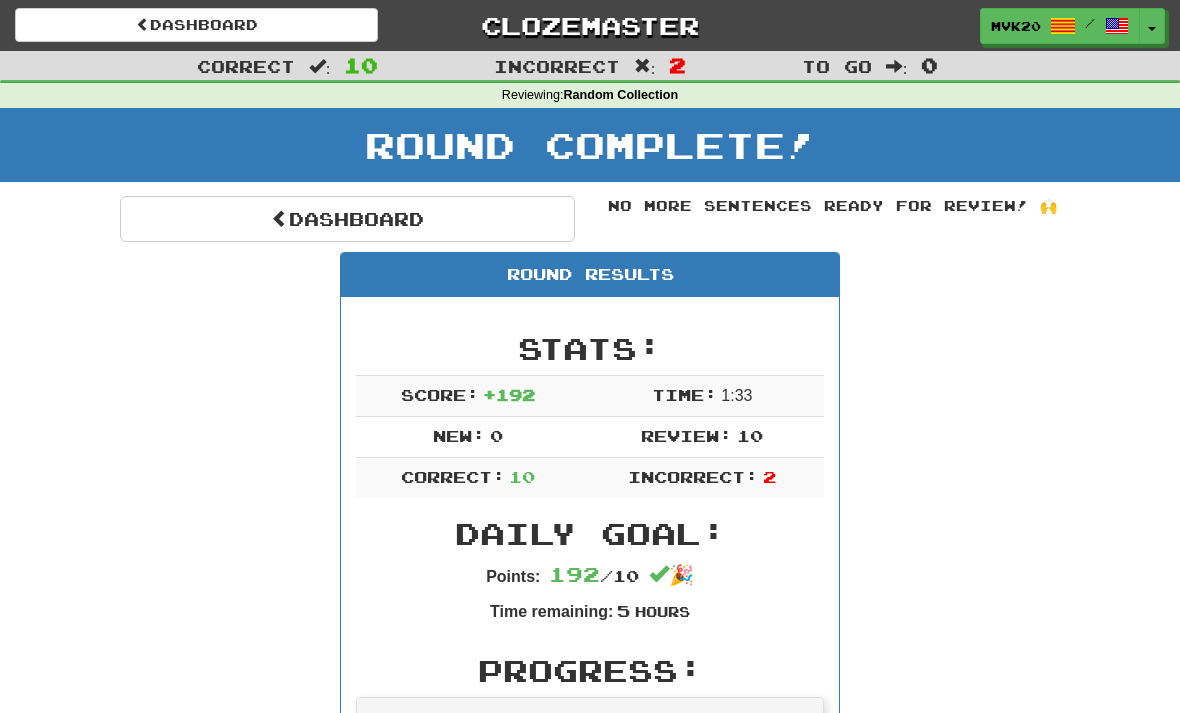 click on "Dashboard" at bounding box center (347, 219) 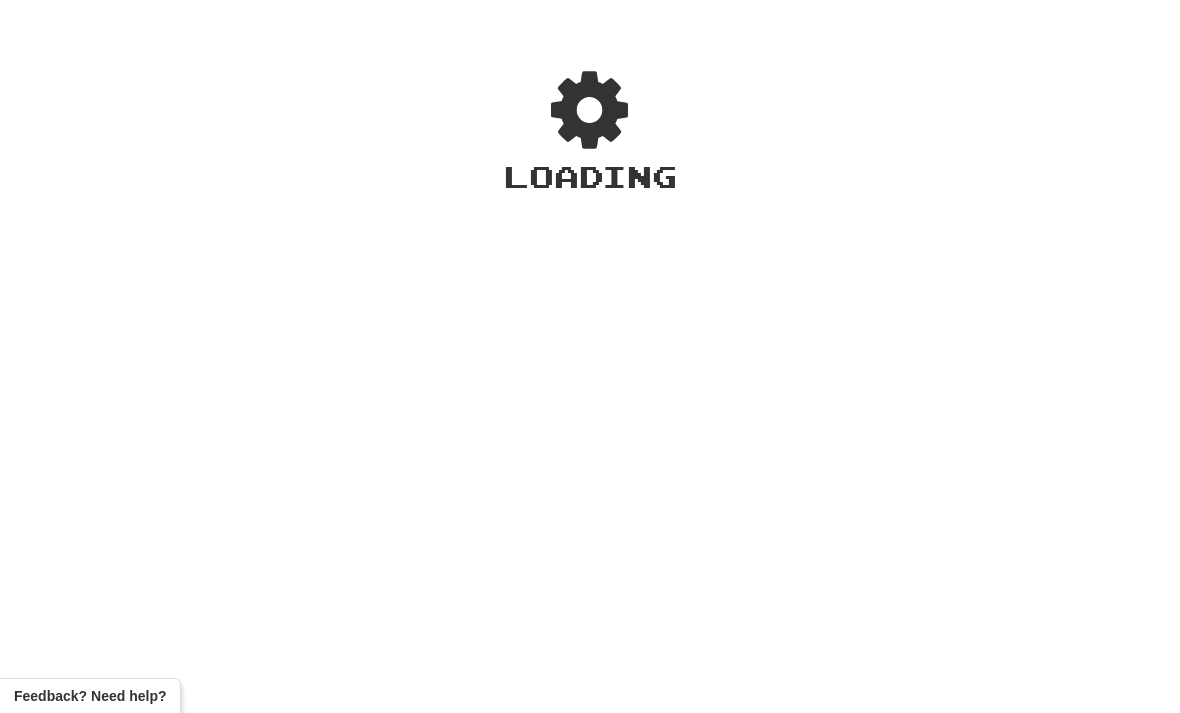 scroll, scrollTop: 0, scrollLeft: 0, axis: both 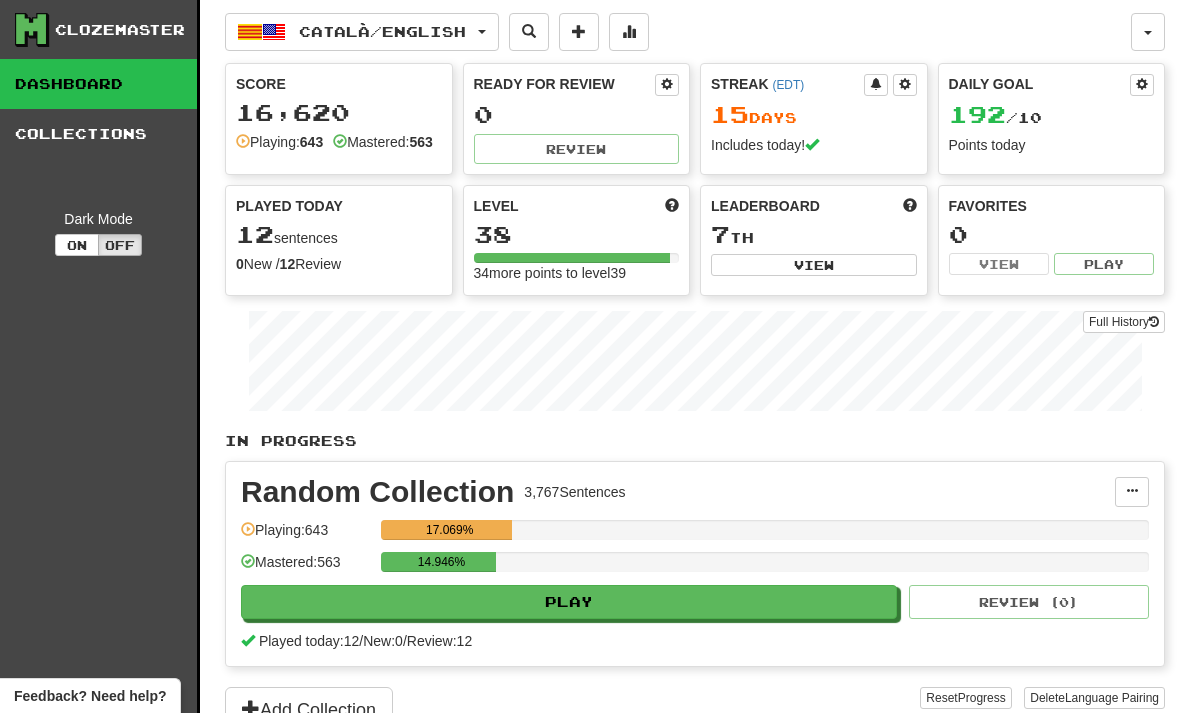 click on "Català  /  English" at bounding box center [382, 31] 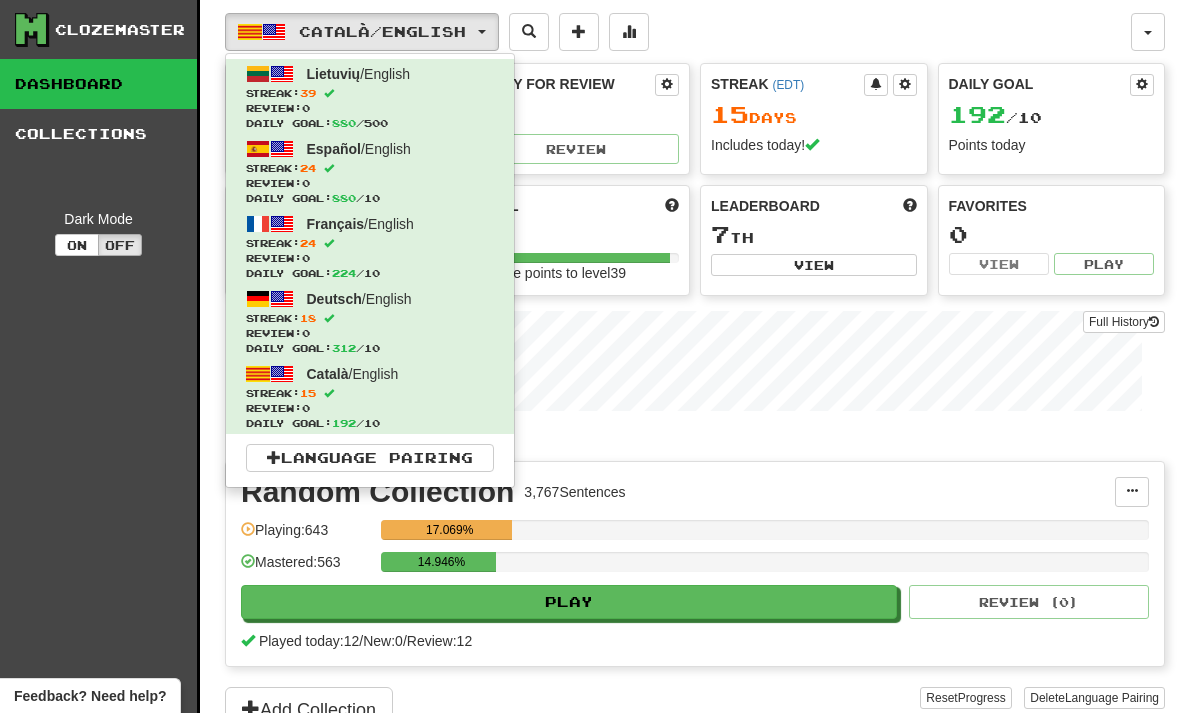 click on "Streak:  39" at bounding box center [370, 93] 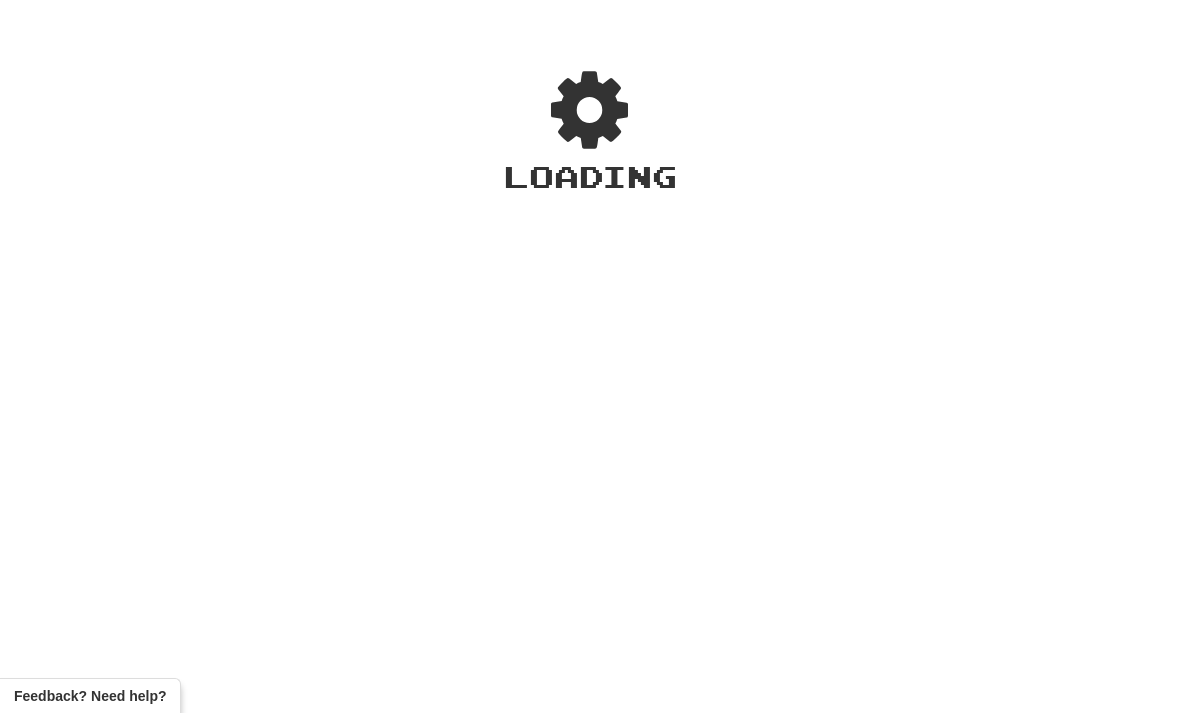 scroll, scrollTop: 0, scrollLeft: 0, axis: both 